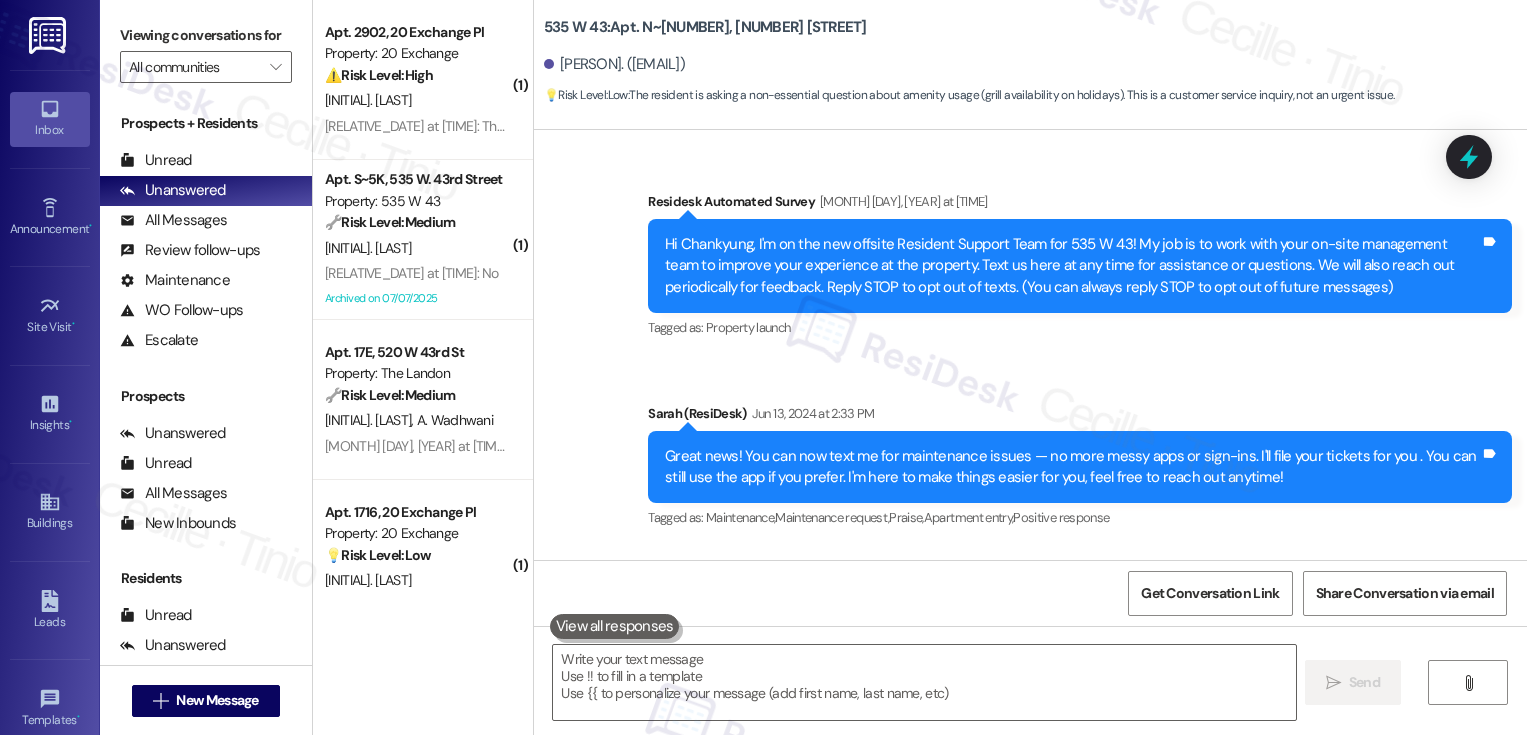 scroll, scrollTop: 0, scrollLeft: 0, axis: both 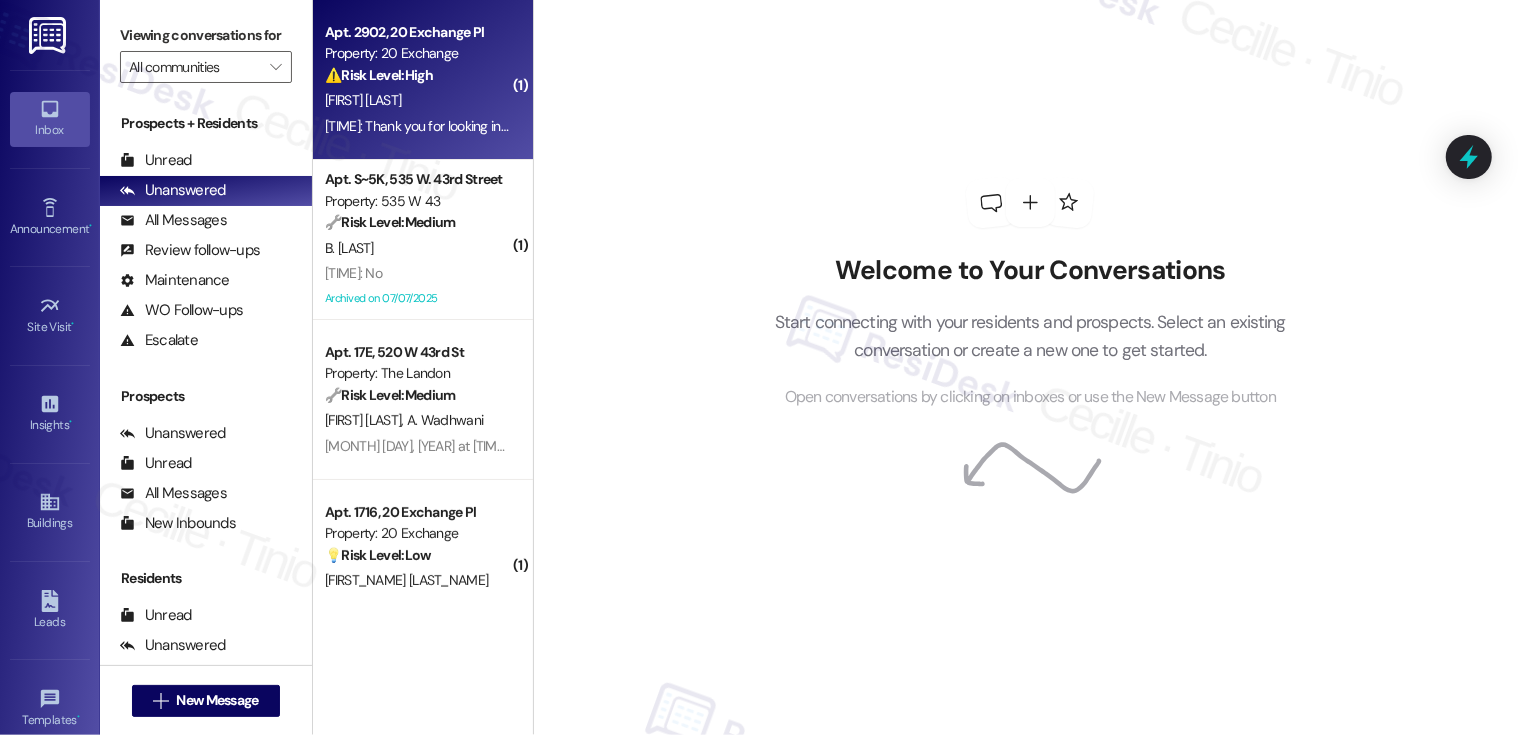click on "[DAY] at [TIME]: Thank you for looking into this so promptly. This is for sure an incorrect entry because I've never had a lockout issue. Can we please get this corrected in the system and the charge removed? Appreciate it [DAY] at [TIME]: Thank you for looking into this so promptly. This is for sure an incorrect entry because I've never had a lockout issue. Can we please get this corrected in the system and the charge removed? Appreciate it" at bounding box center (933, 126) 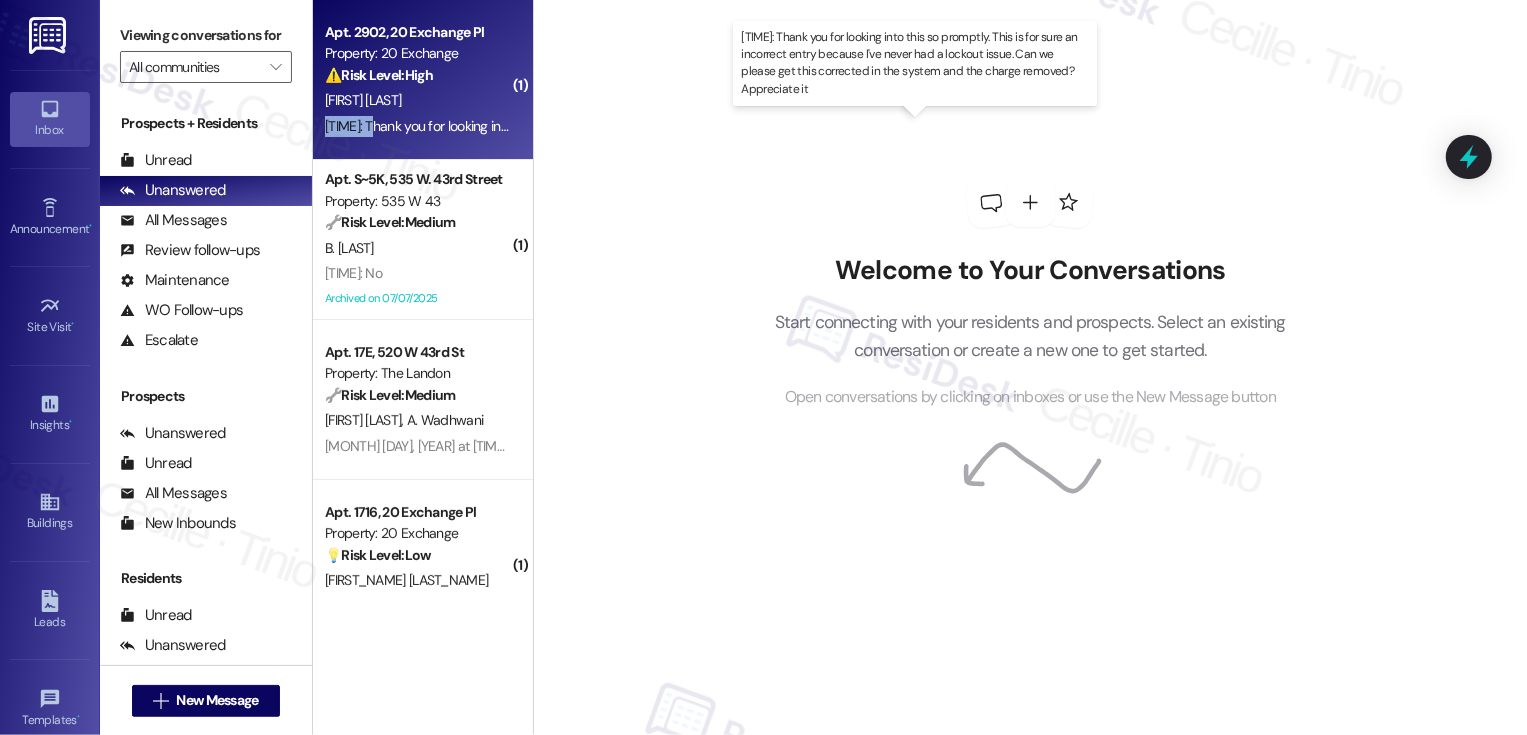click on "[DAY] at [TIME]: Thank you for looking into this so promptly. This is for sure an incorrect entry because I've never had a lockout issue. Can we please get this corrected in the system and the charge removed? Appreciate it [DAY] at [TIME]: Thank you for looking into this so promptly. This is for sure an incorrect entry because I've never had a lockout issue. Can we please get this corrected in the system and the charge removed? Appreciate it" at bounding box center (933, 126) 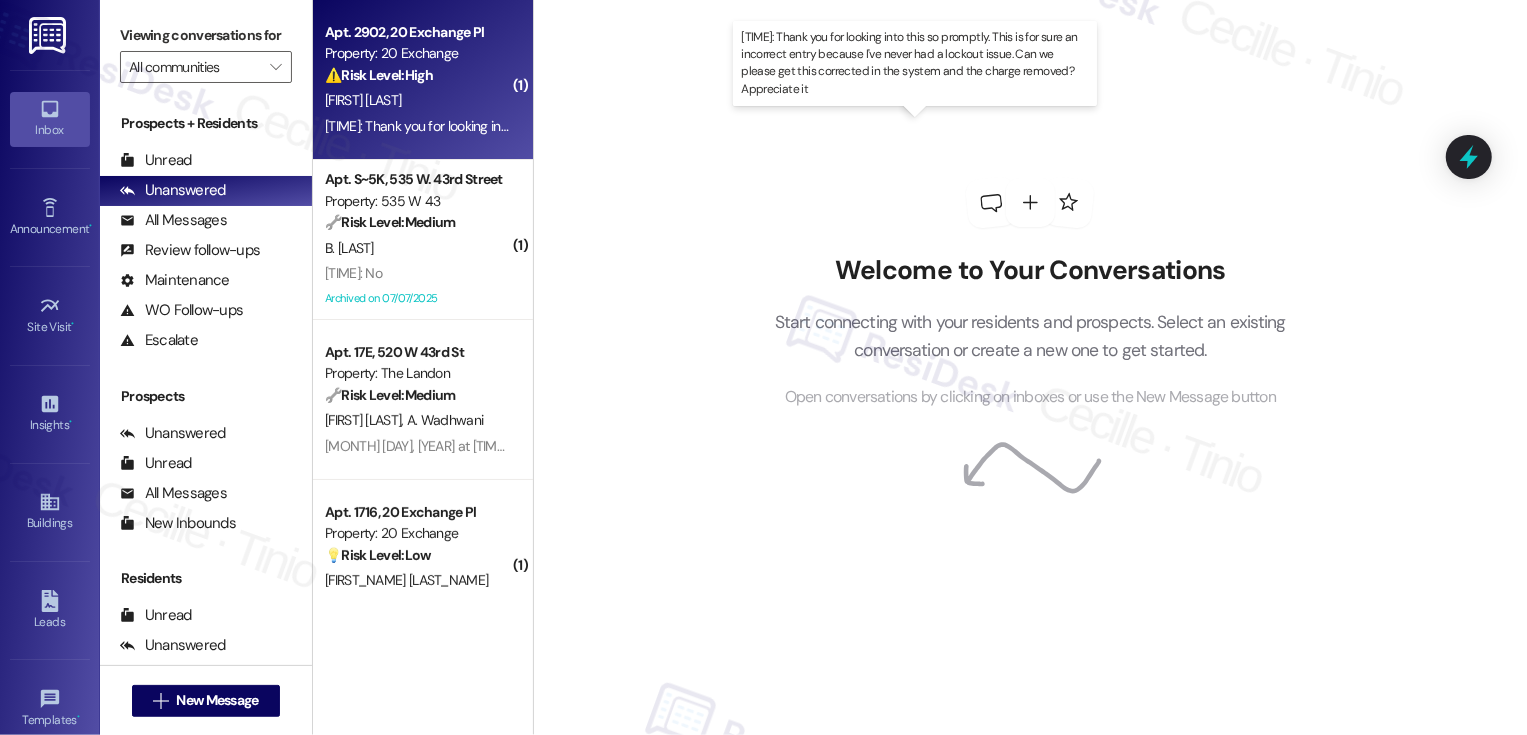 click on "[DAY] at [TIME]: Thank you for looking into this so promptly. This is for sure an incorrect entry because I've never had a lockout issue. Can we please get this corrected in the system and the charge removed? Appreciate it [DAY] at [TIME]: Thank you for looking into this so promptly. This is for sure an incorrect entry because I've never had a lockout issue. Can we please get this corrected in the system and the charge removed? Appreciate it" at bounding box center (933, 126) 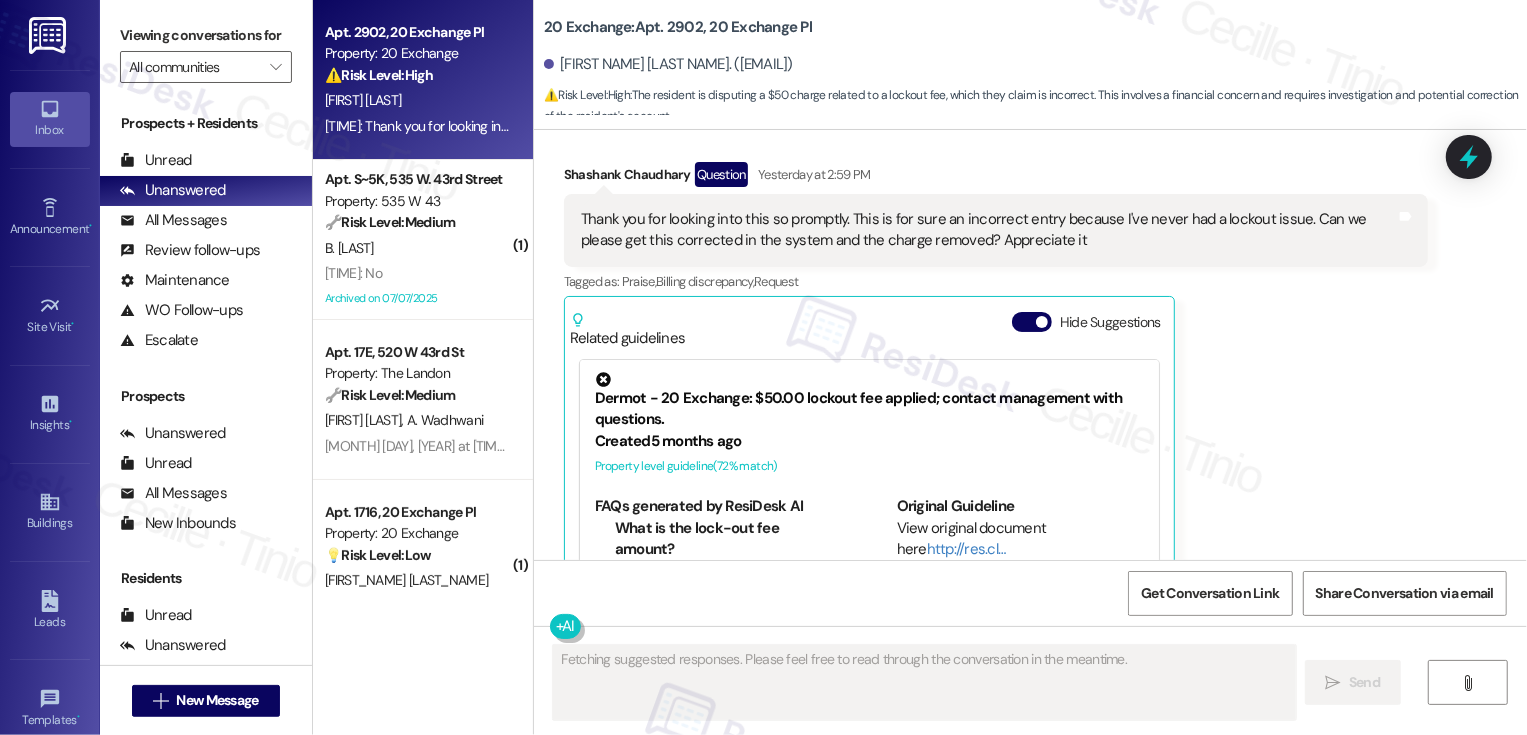 scroll, scrollTop: 6384, scrollLeft: 0, axis: vertical 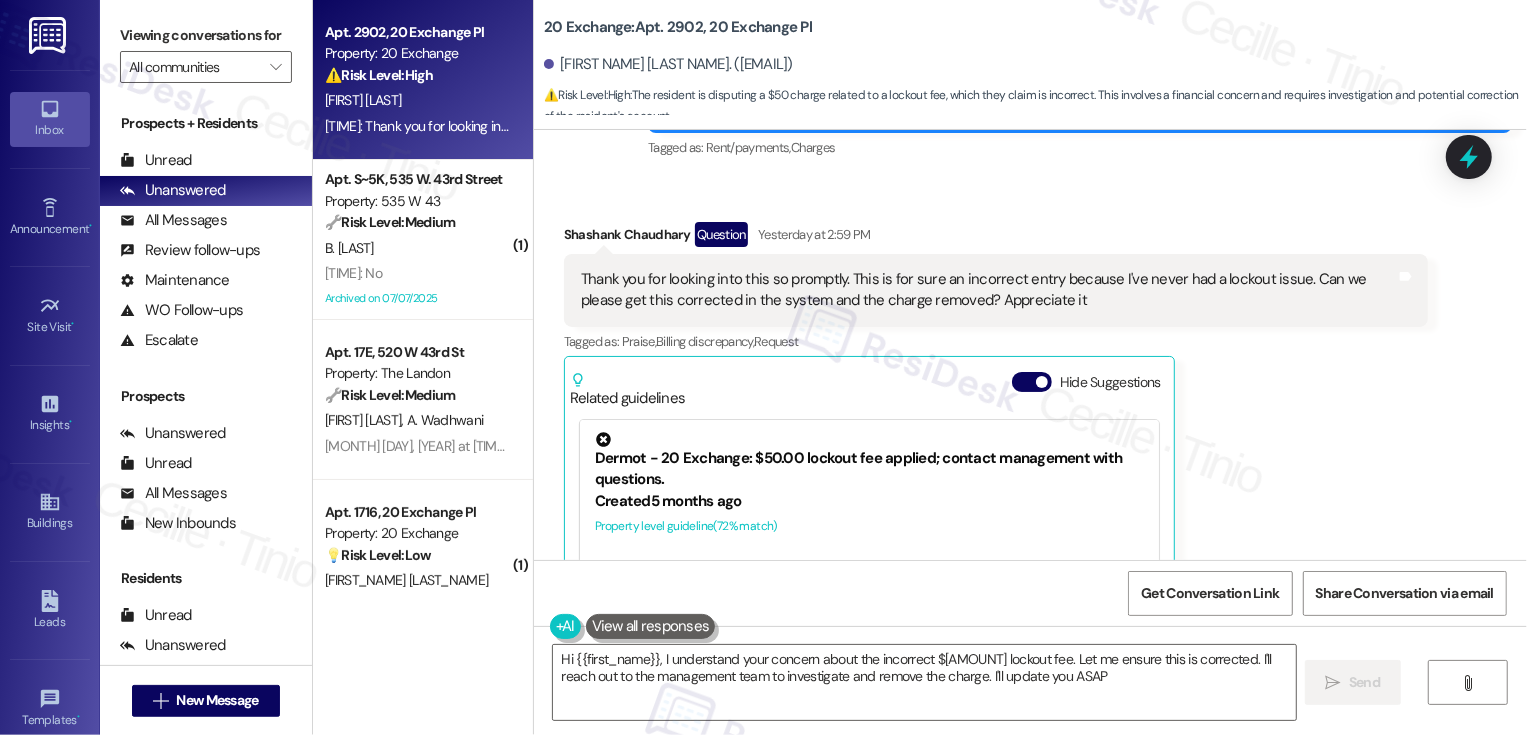 type on "Hi [FIRST], I understand your concern about the incorrect $50 lockout fee. Let me ensure this is corrected. I'll reach out to the management team to investigate and remove the charge. I'll update you ASAP!" 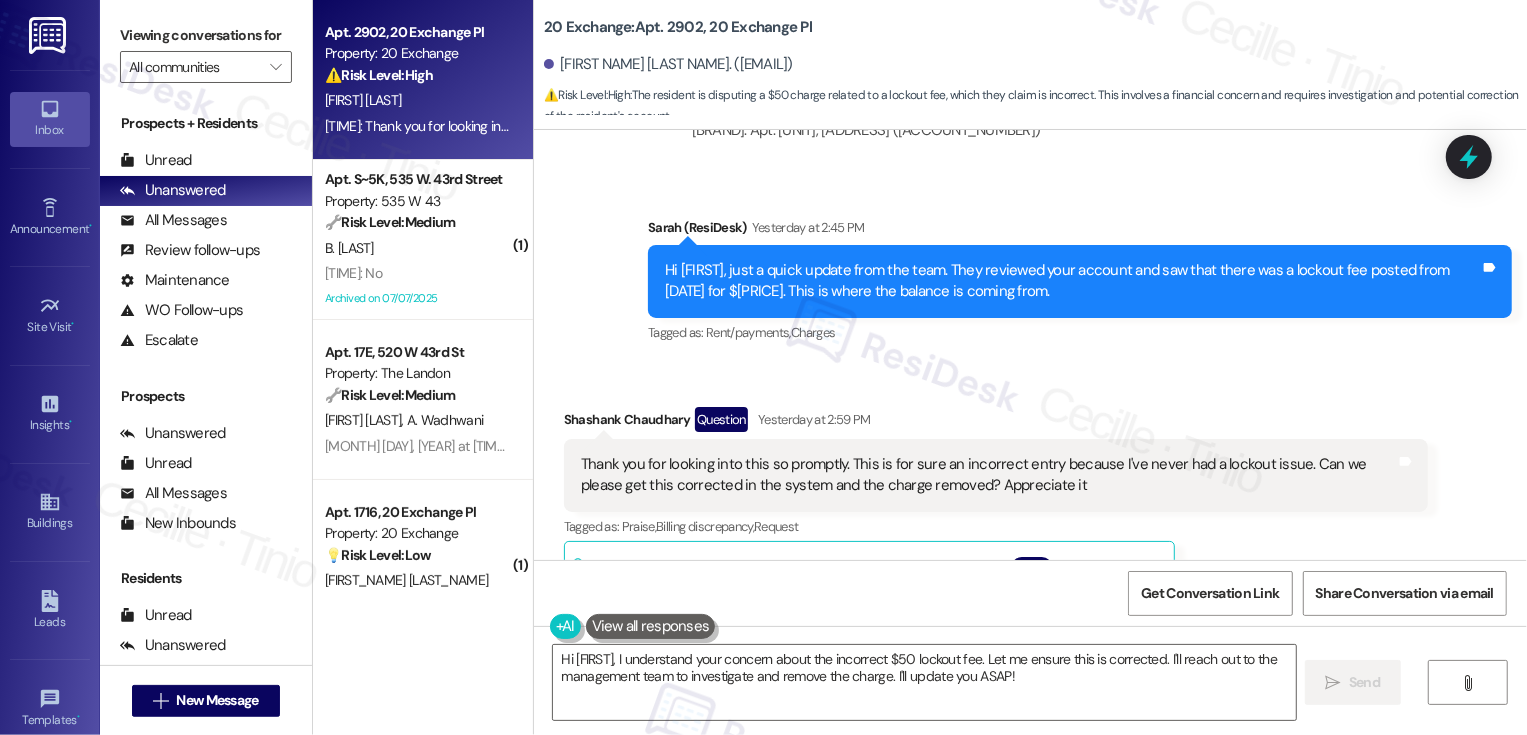 scroll, scrollTop: 6200, scrollLeft: 0, axis: vertical 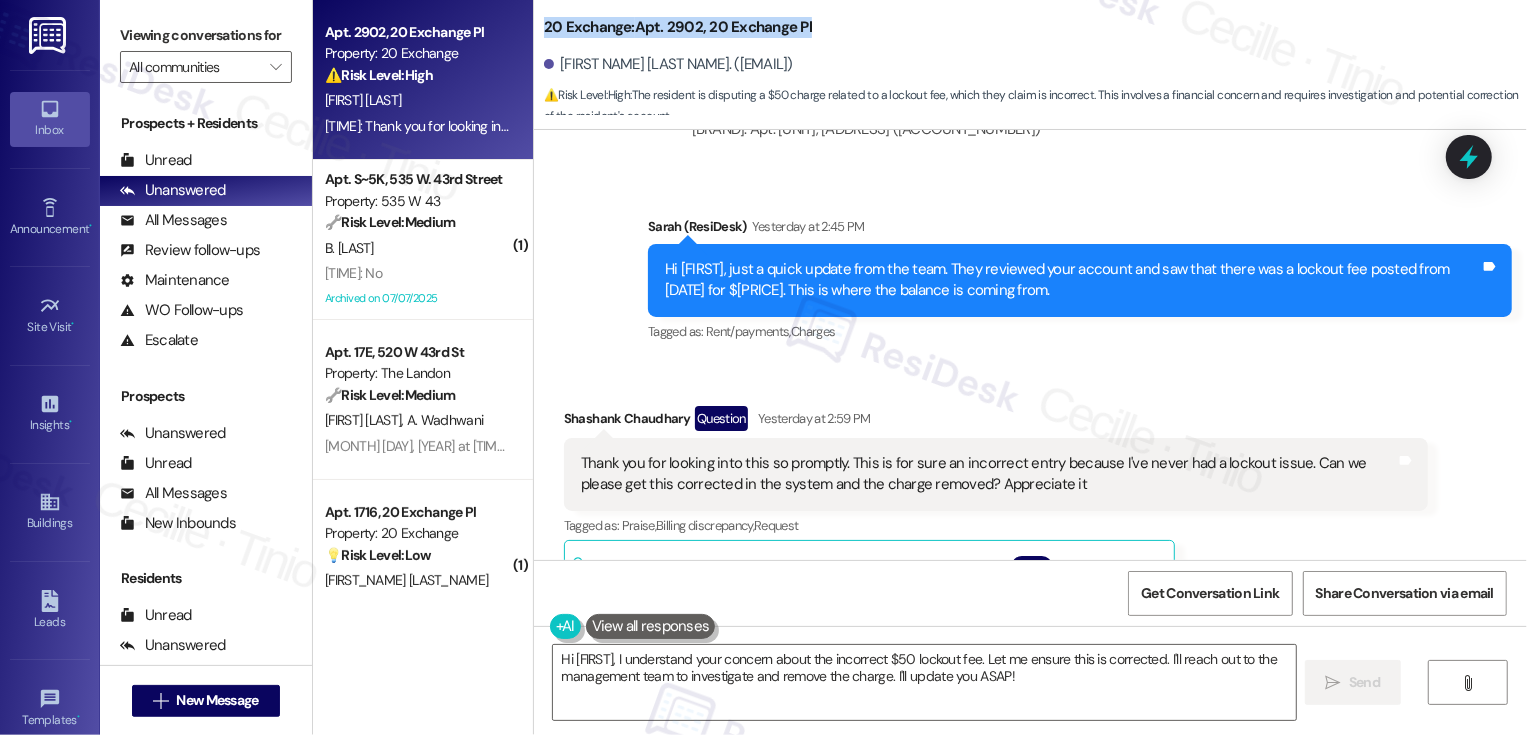 drag, startPoint x: 530, startPoint y: 22, endPoint x: 860, endPoint y: 26, distance: 330.02423 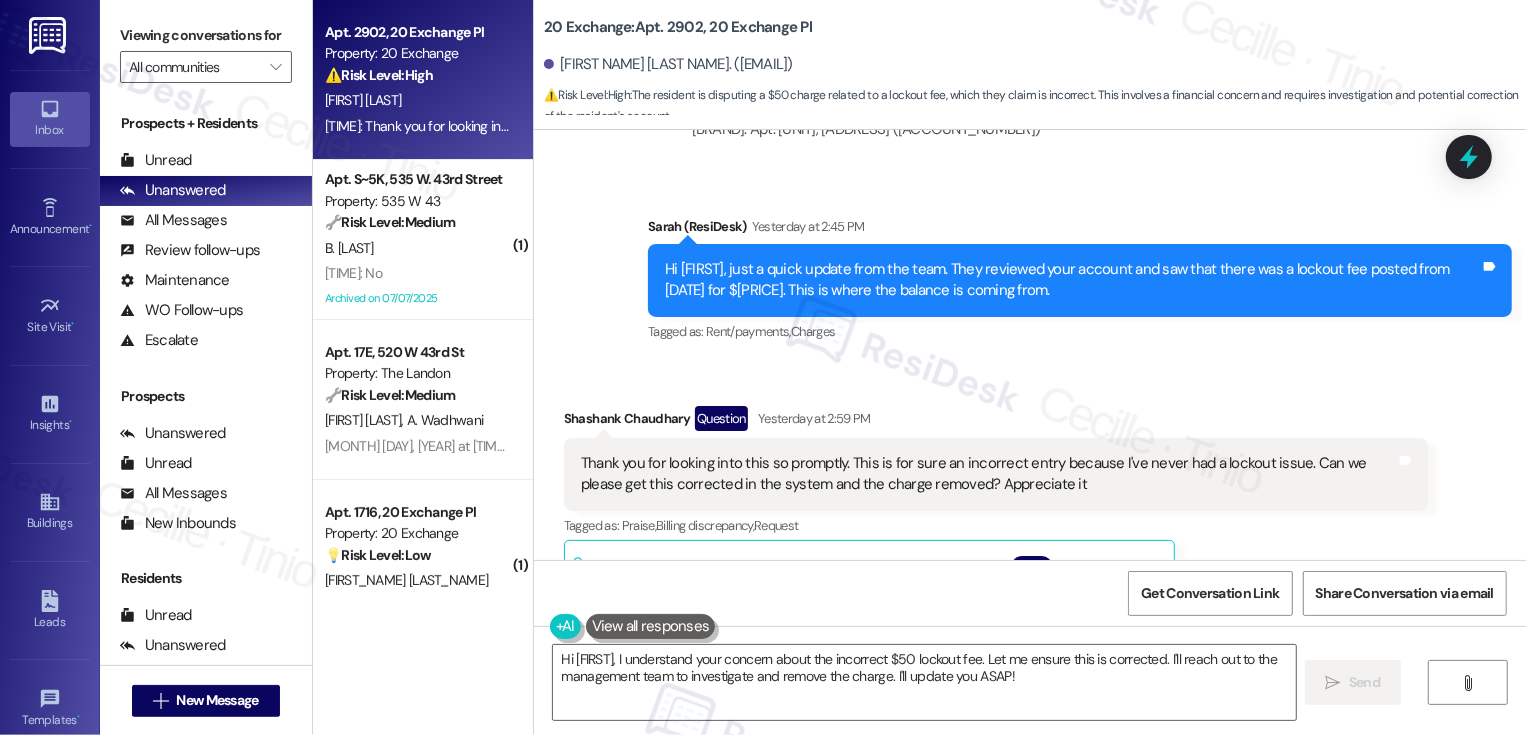 drag, startPoint x: 833, startPoint y: 437, endPoint x: 1023, endPoint y: 464, distance: 191.90883 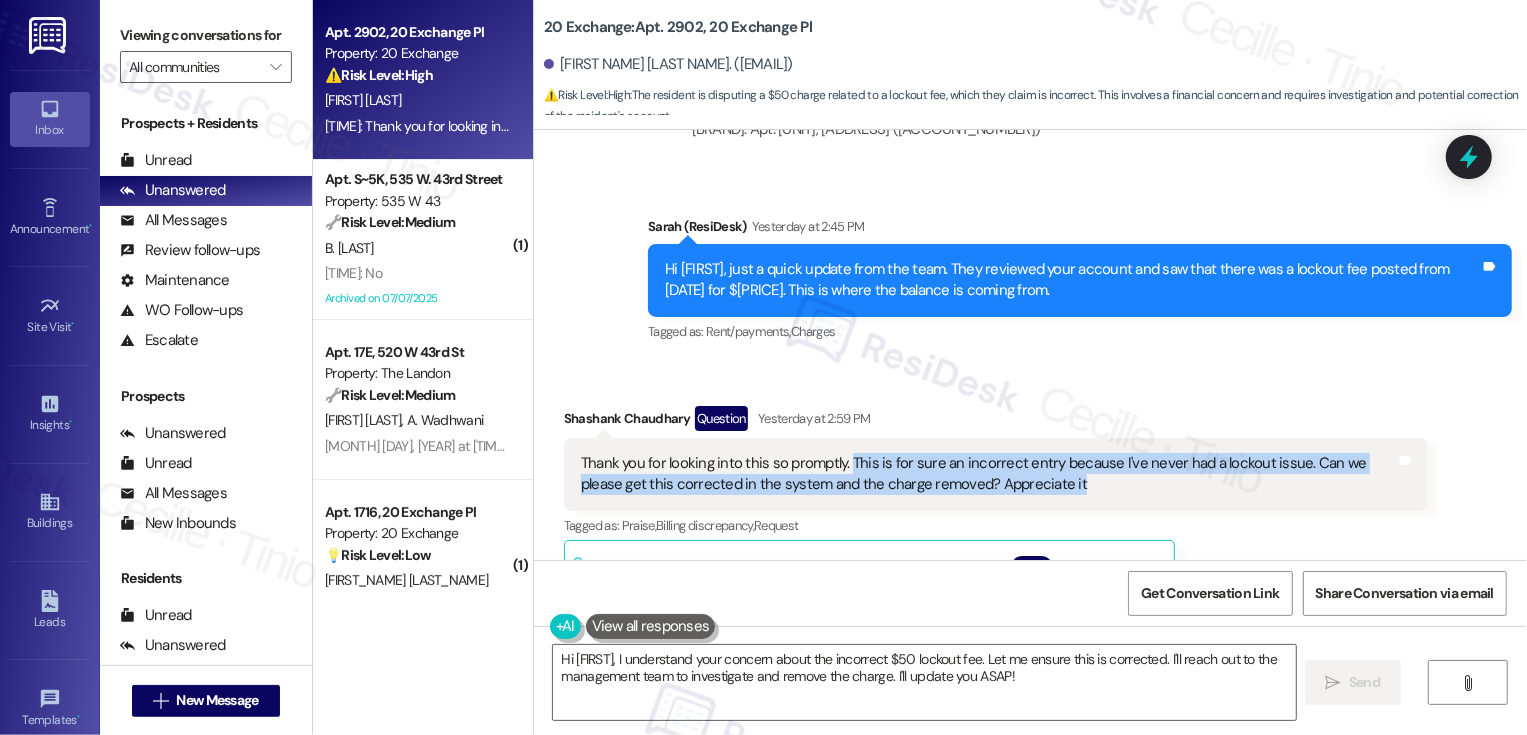 drag, startPoint x: 836, startPoint y: 440, endPoint x: 1049, endPoint y: 461, distance: 214.03271 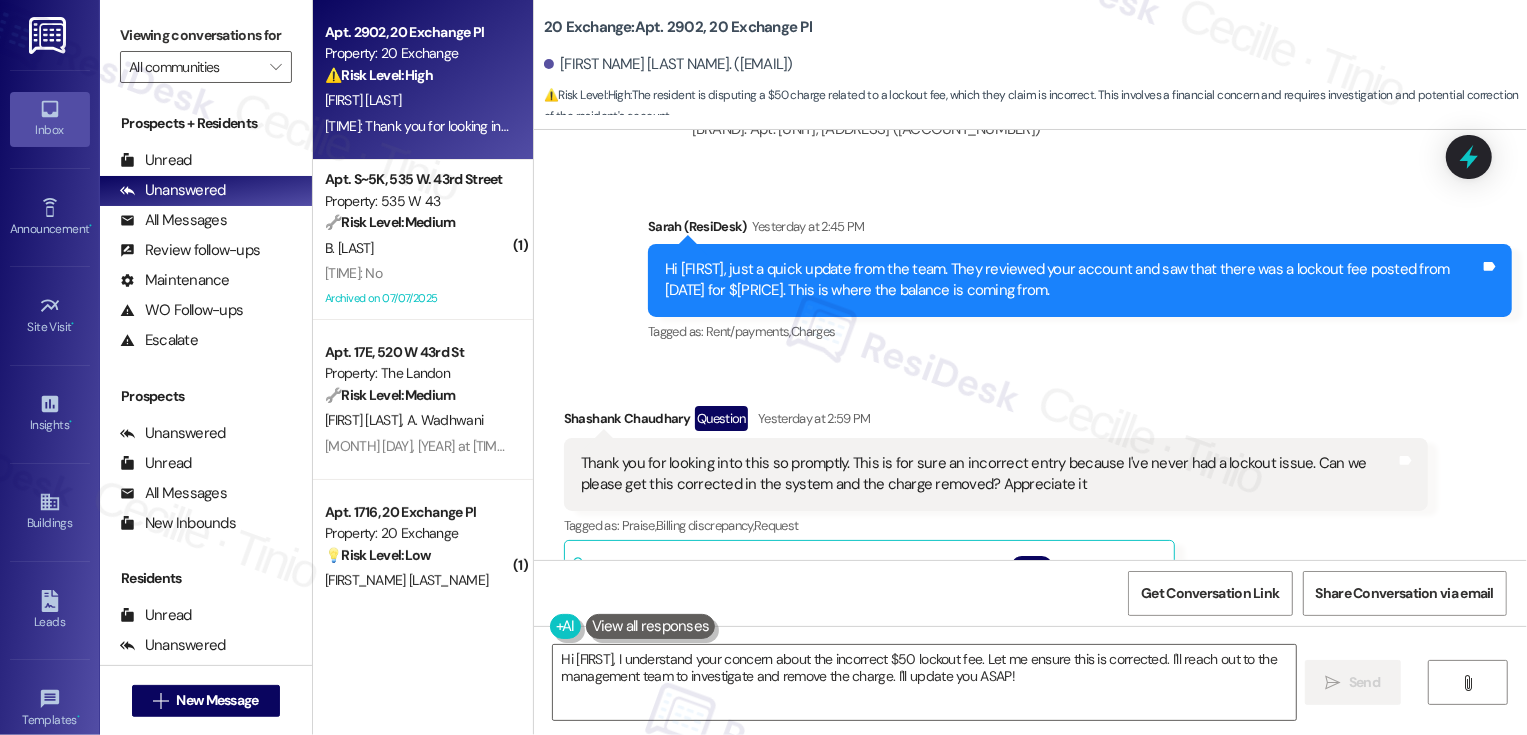click on "Sent via SMS [FIRST_NAME] (ResiDesk) Yesterday at [TIME] Hi [FIRST_NAME], just a quick update from the team. They reviewed your account and saw that there was a lockout fee posted from [DATE] for $[AMOUNT]. This is where the balance is coming from. Tags and notes Tagged as: Rent/payments , Click to highlight conversations about Rent/payments Charges Click to highlight conversations about Charges" at bounding box center [1030, 266] 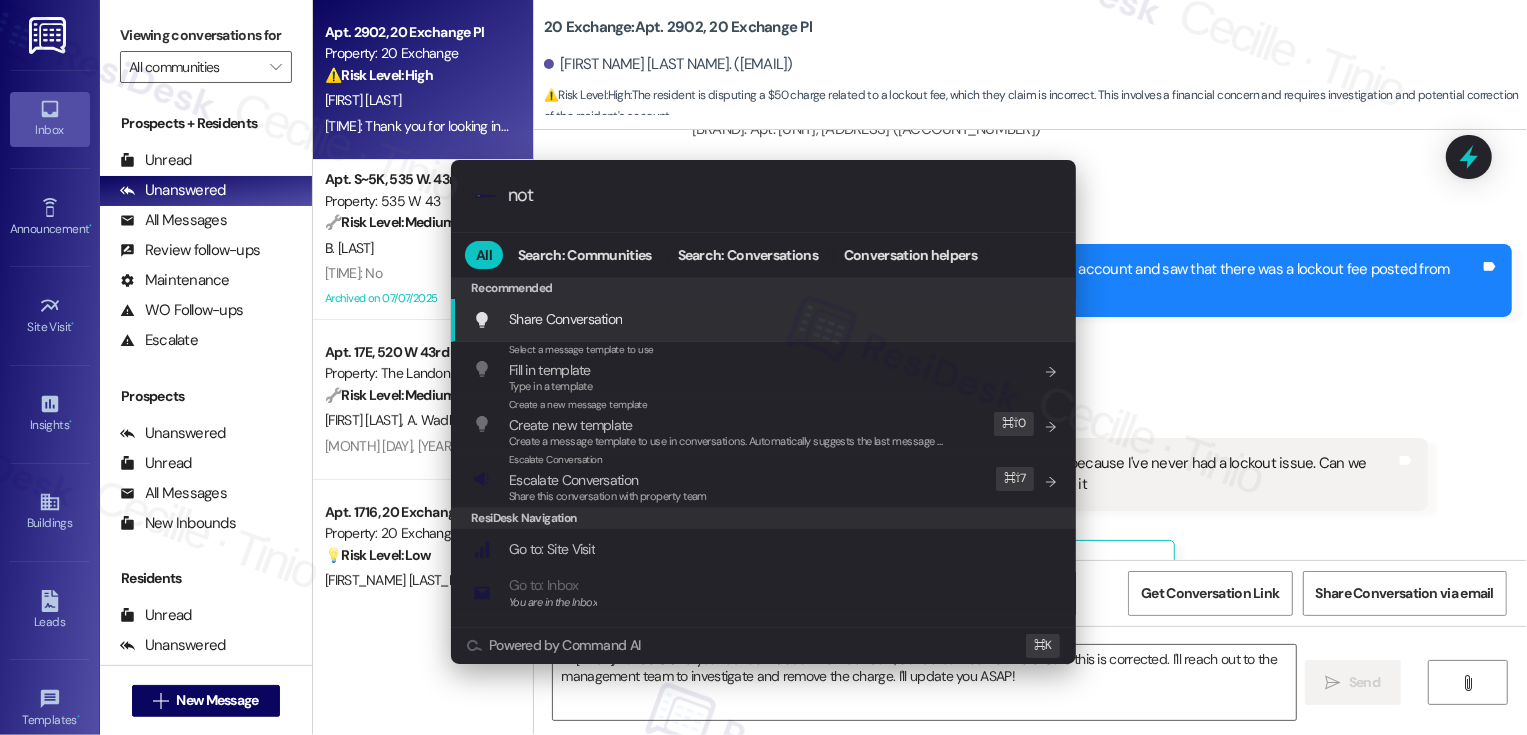 type on "note" 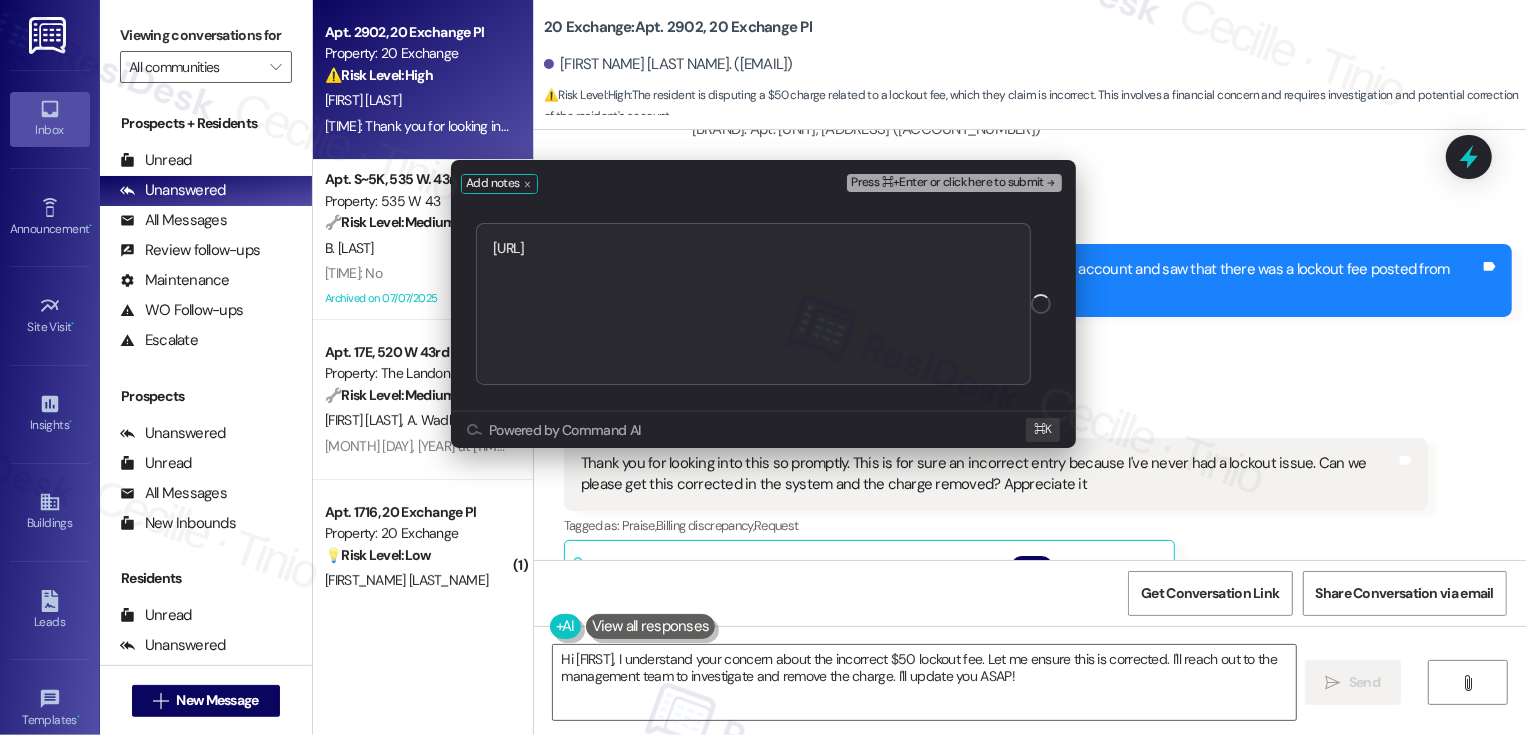type on "[URL]" 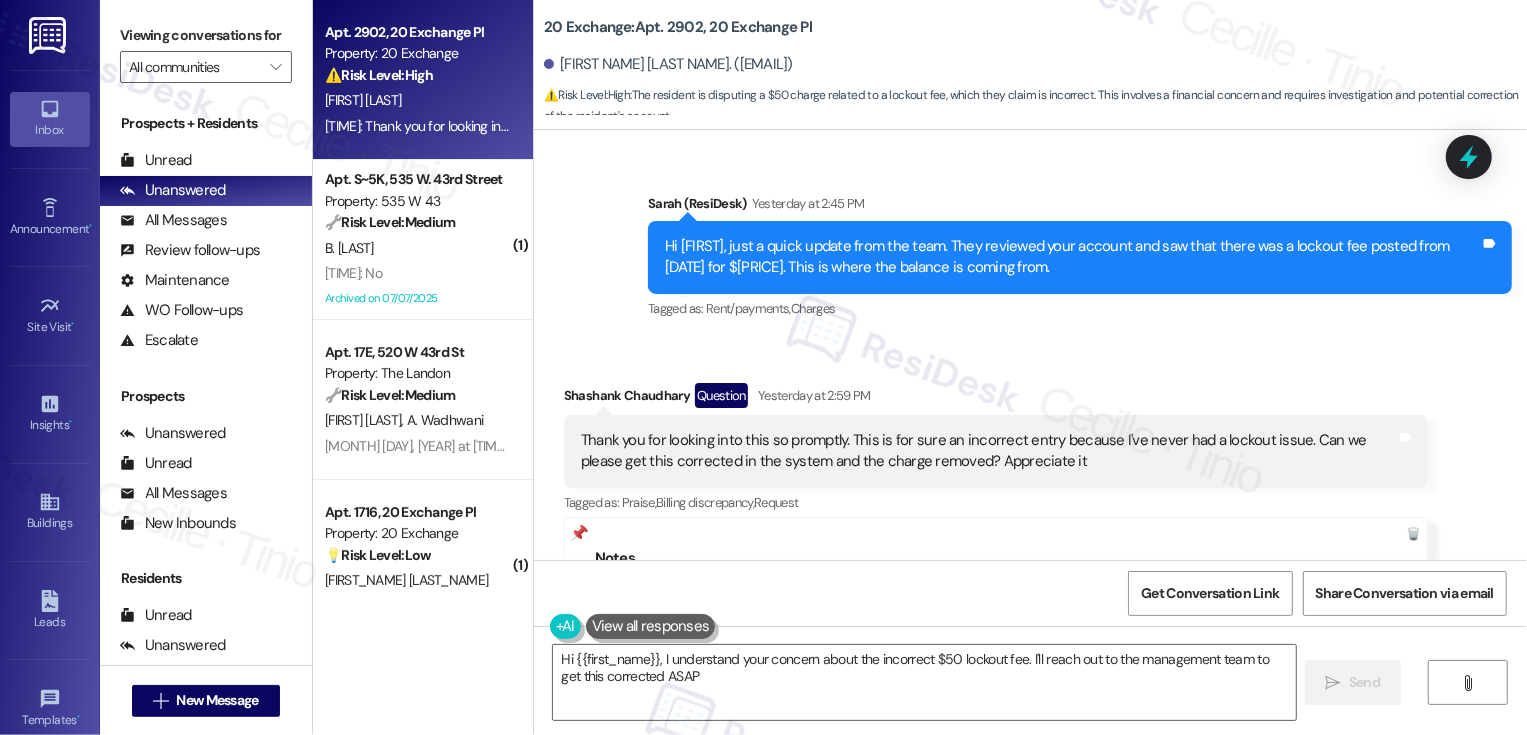 scroll, scrollTop: 6310, scrollLeft: 0, axis: vertical 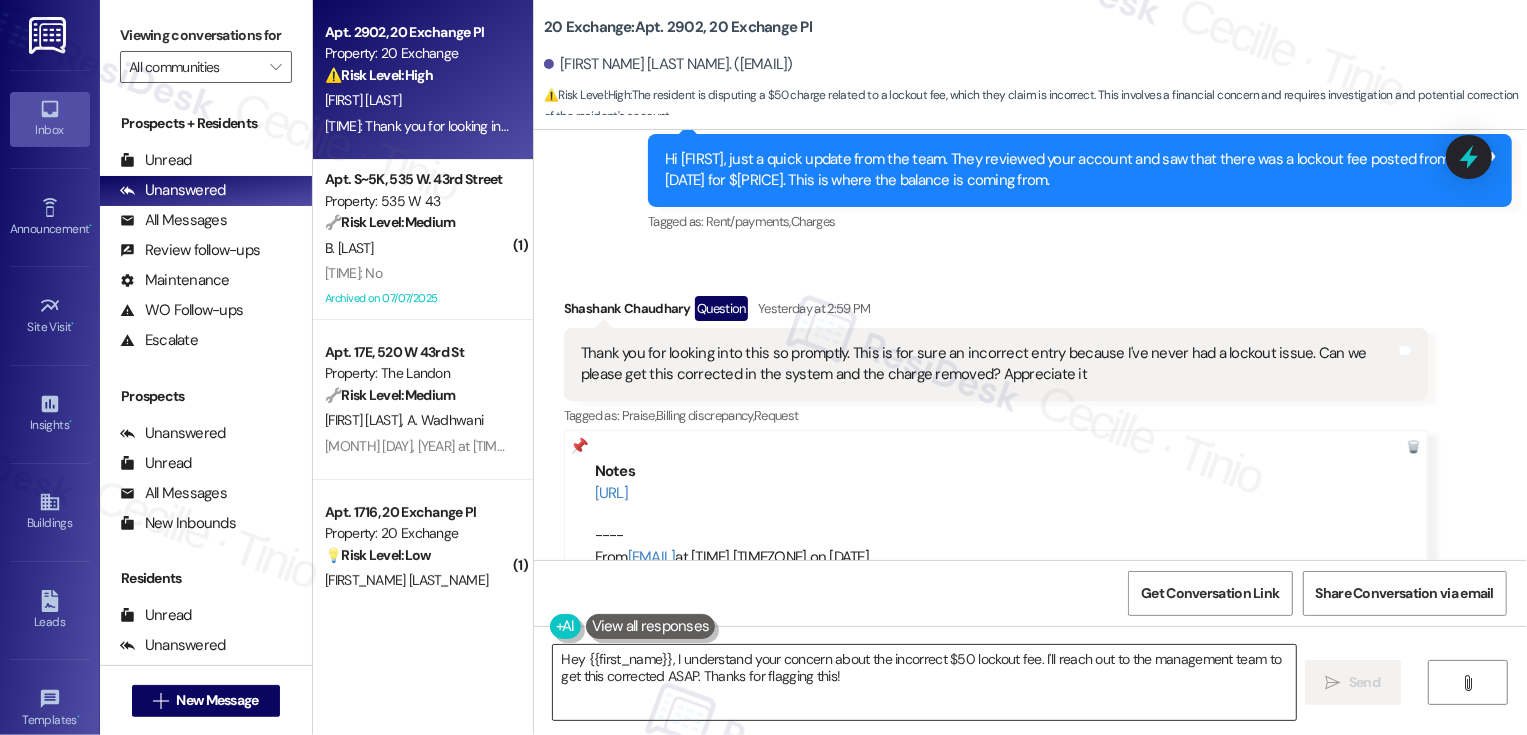 click on "Hey {{first_name}}, I understand your concern about the incorrect $50 lockout fee. I'll reach out to the management team to get this corrected ASAP. Thanks for flagging this!" at bounding box center [924, 682] 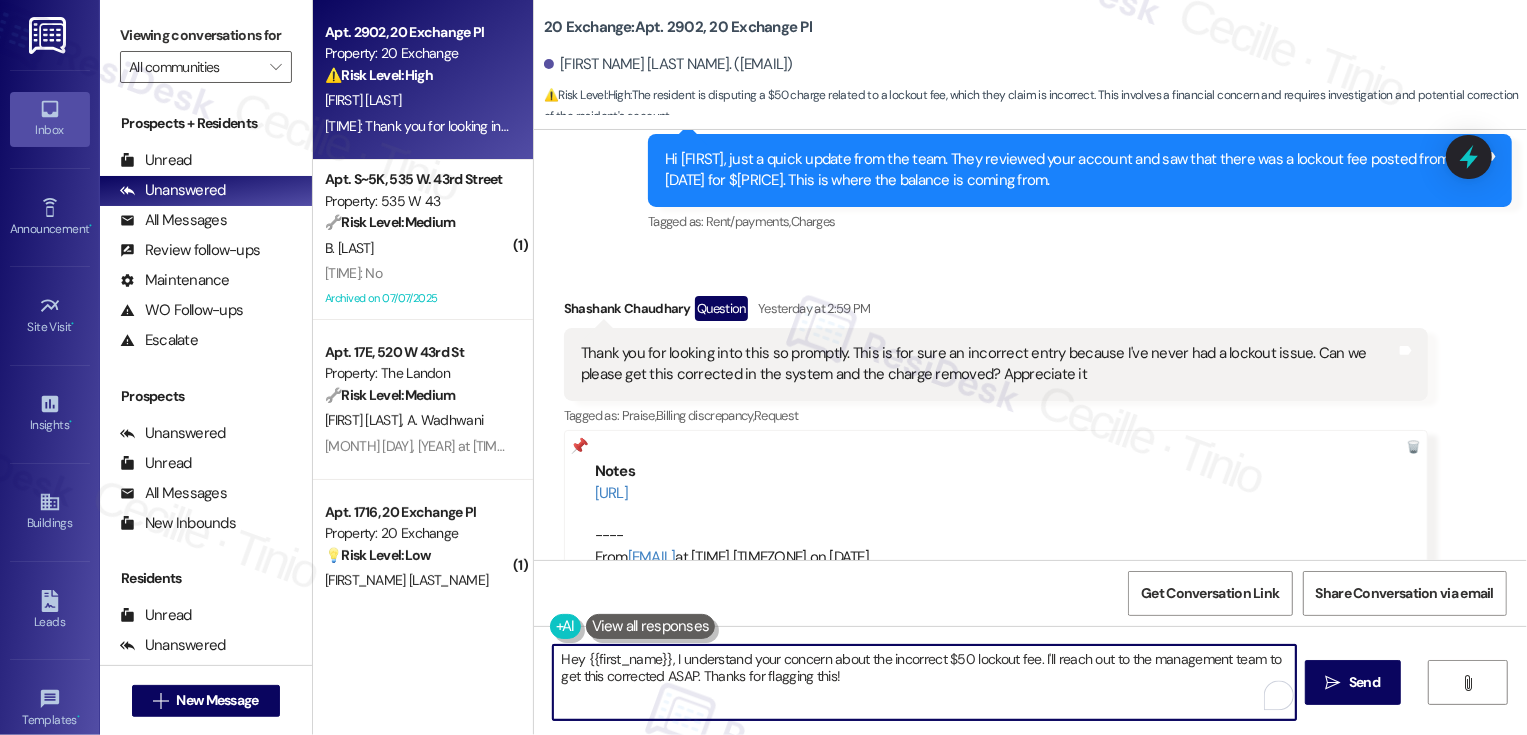 drag, startPoint x: 662, startPoint y: 659, endPoint x: 509, endPoint y: 659, distance: 153 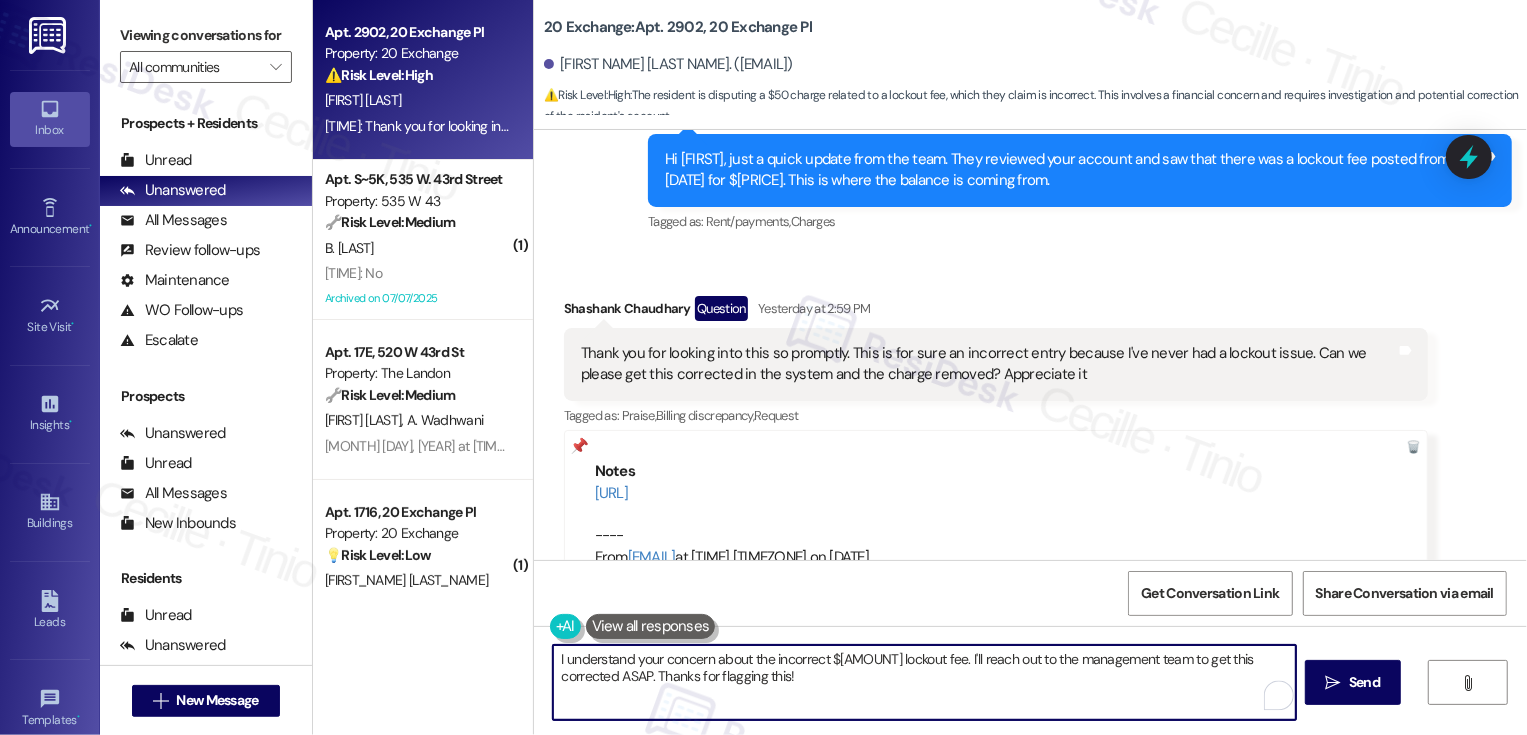 click on "I understand your concern about the incorrect $50 lockout fee. I'll reach out to the management team to get this corrected ASAP. Thanks for flagging this!" at bounding box center [924, 682] 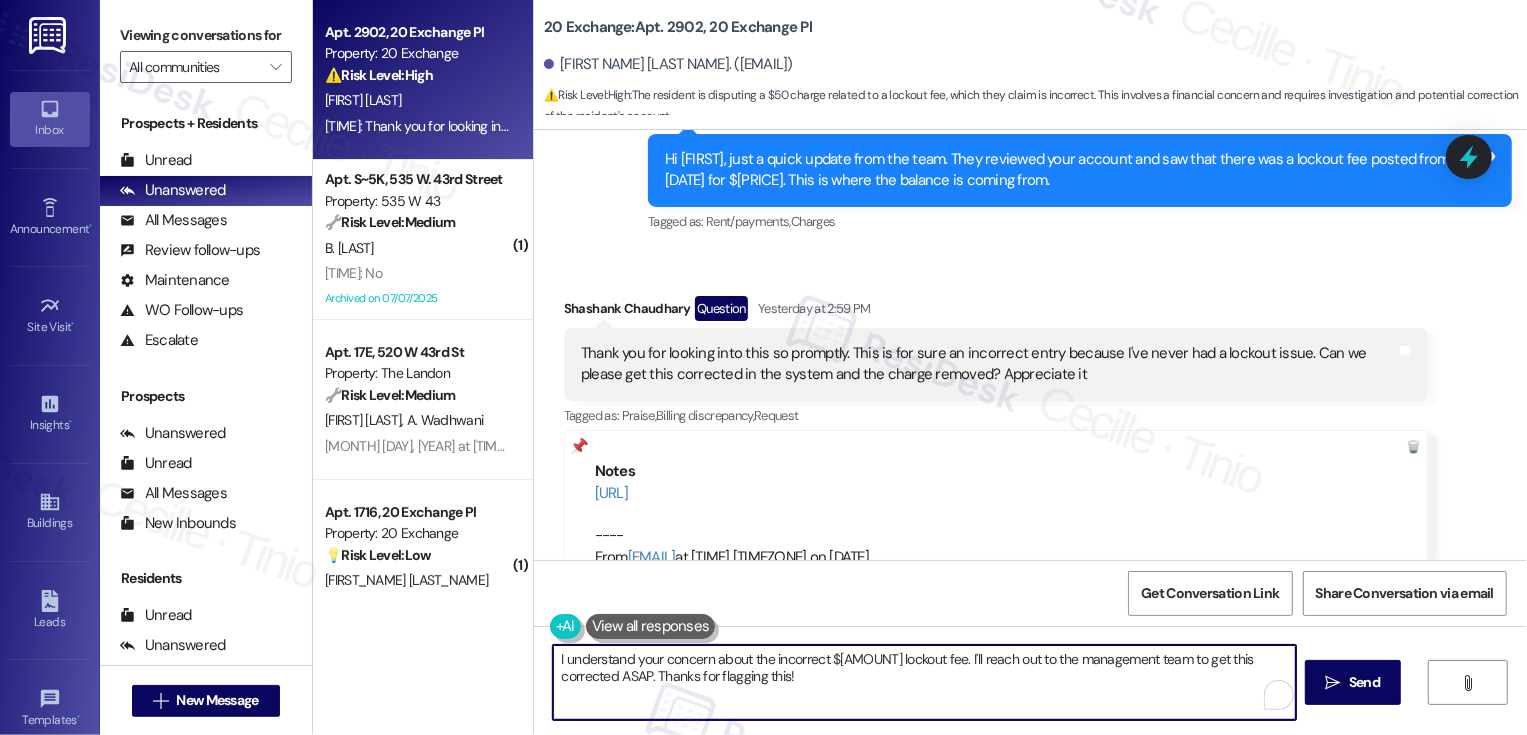 drag, startPoint x: 1141, startPoint y: 659, endPoint x: 1177, endPoint y: 713, distance: 64.899925 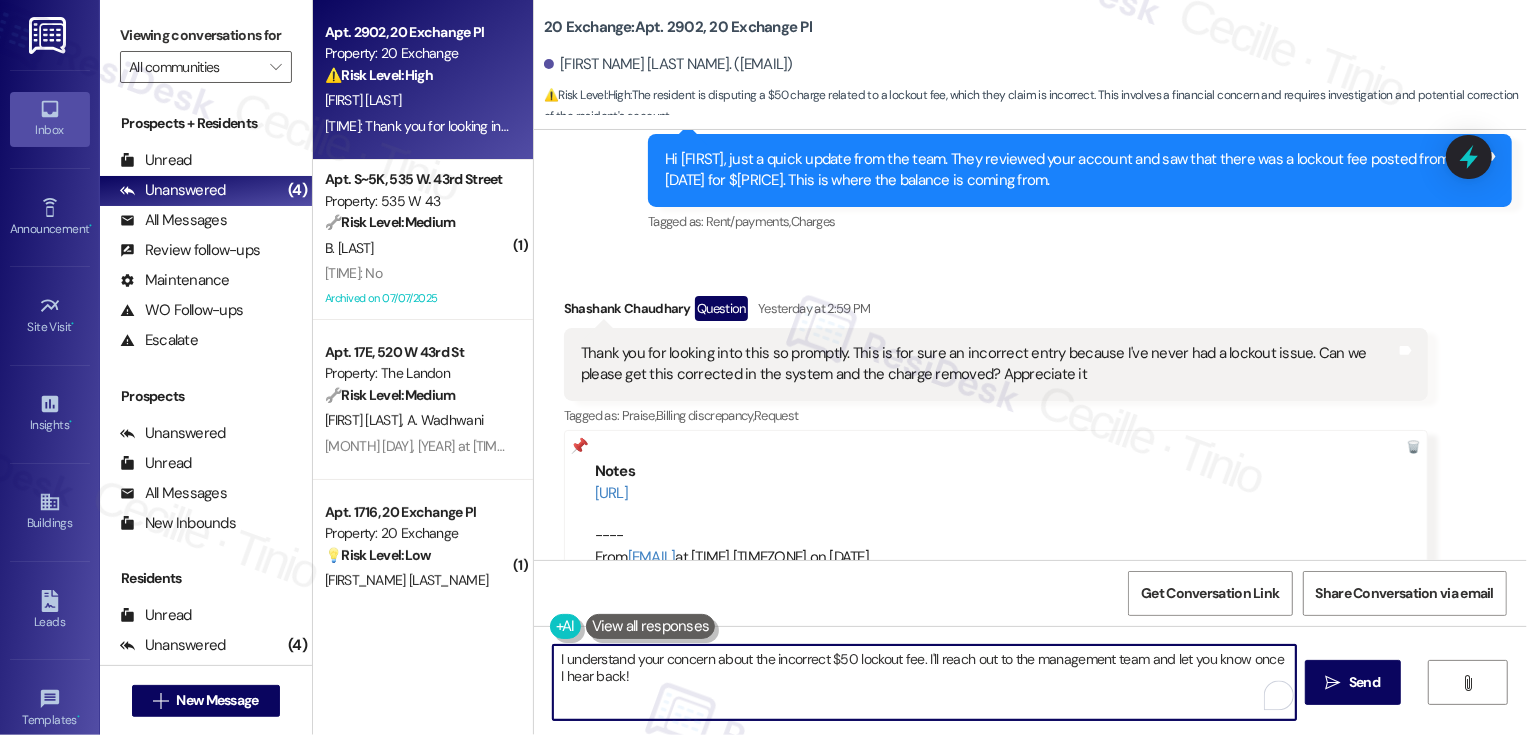 click on "I understand your concern about the incorrect $50 lockout fee. I'll reach out to the management team and let you know once I hear back!" at bounding box center [924, 682] 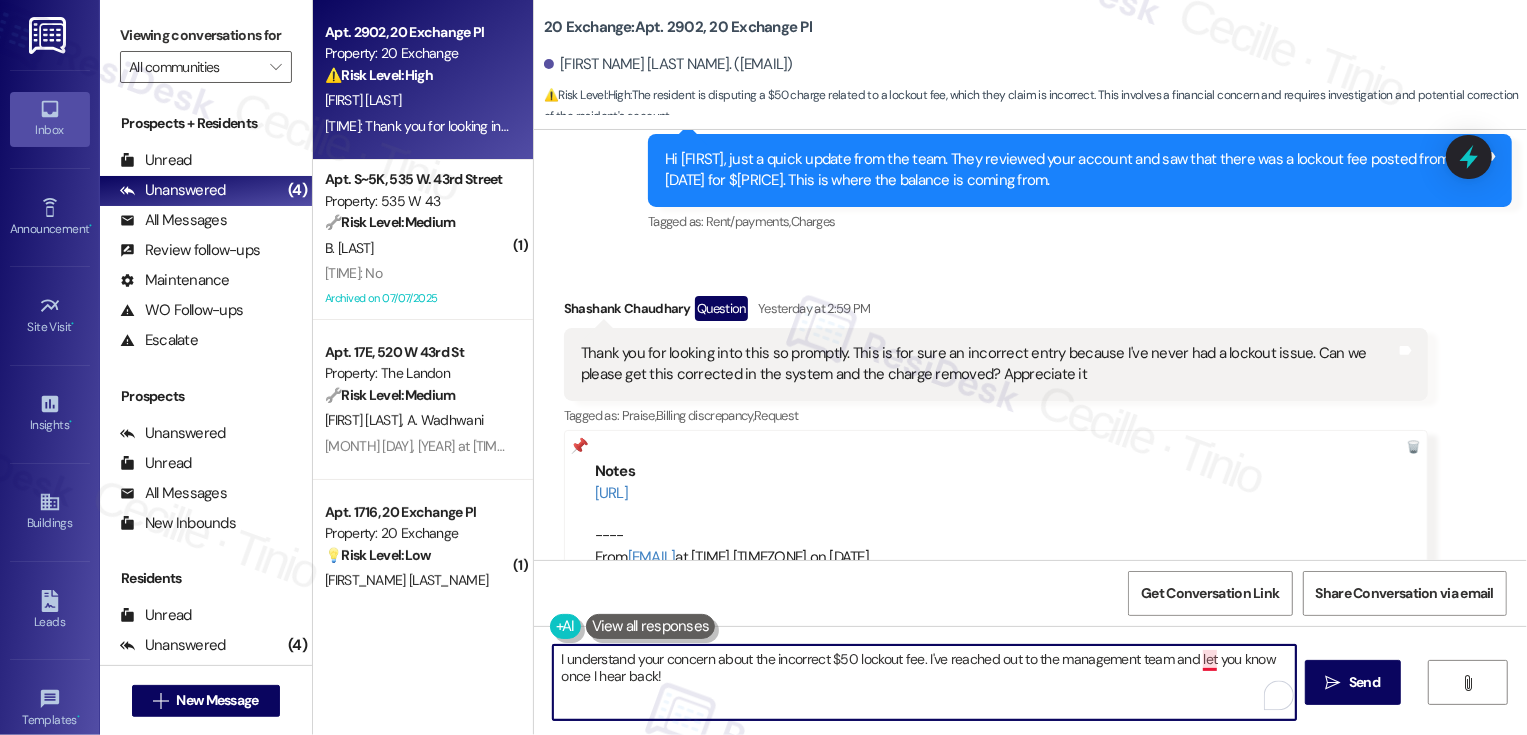 click on "I understand your concern about the incorrect $50 lockout fee. I've reached out to the management team and let you know once I hear back!" at bounding box center [924, 682] 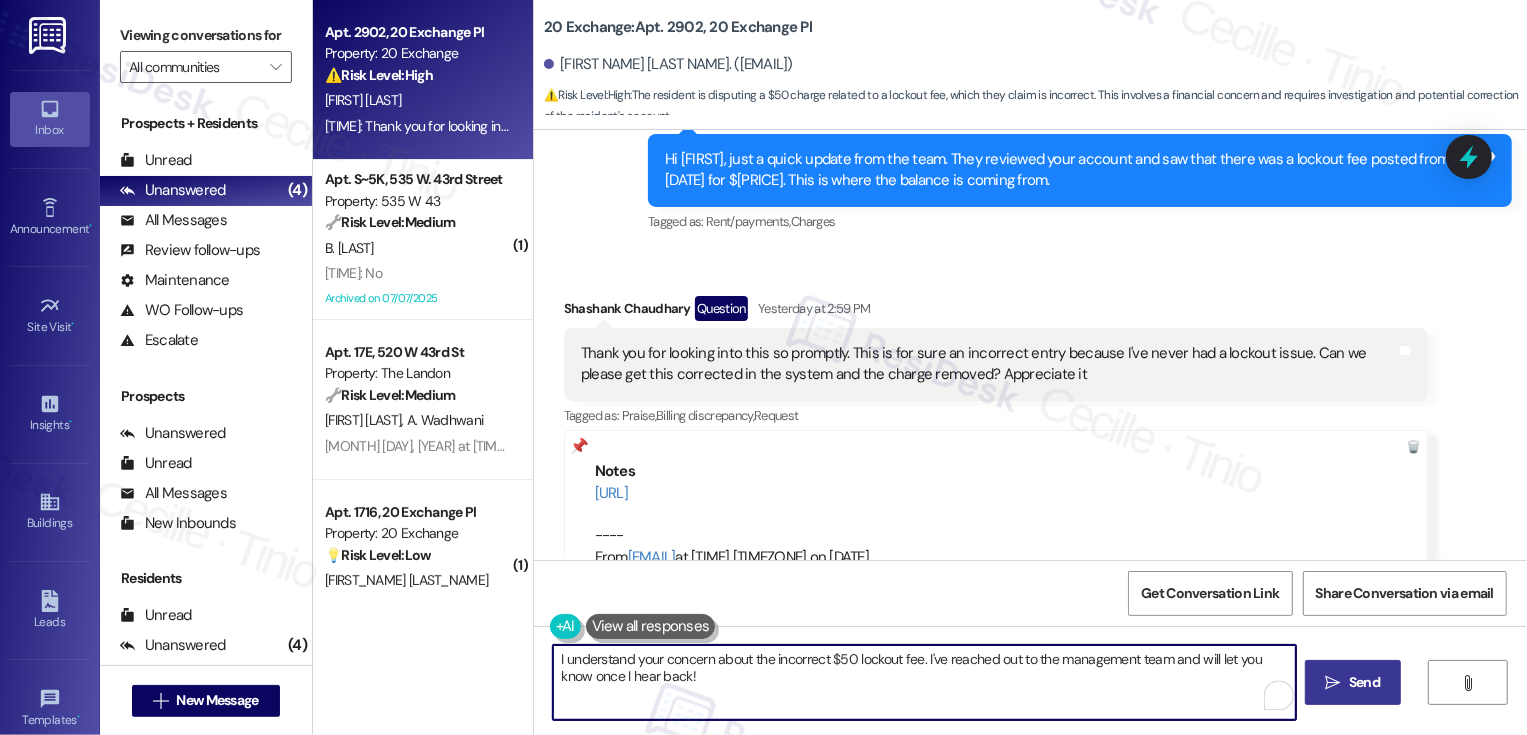 type on "I understand your concern about the incorrect $50 lockout fee. I've reached out to the management team and will let you know once I hear back!" 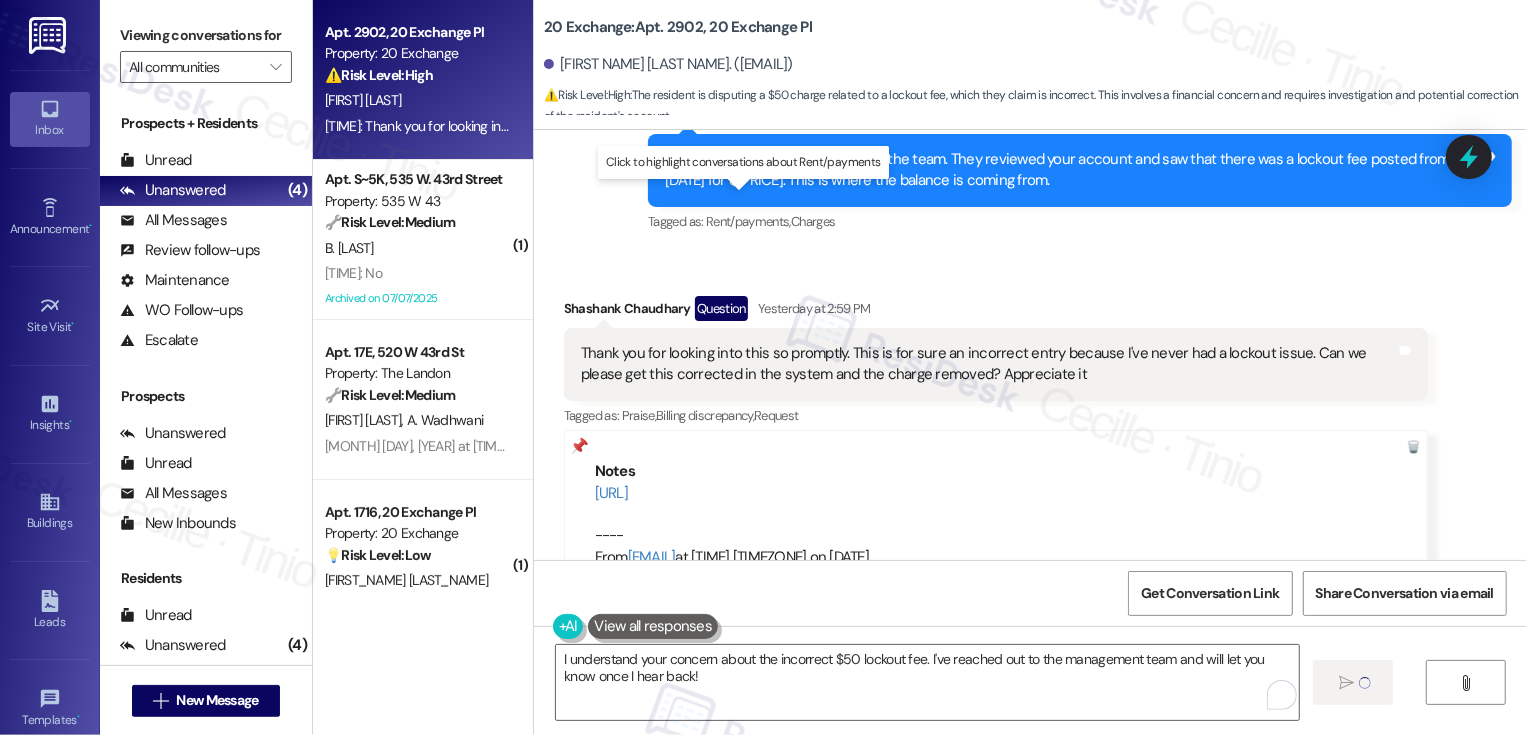 type 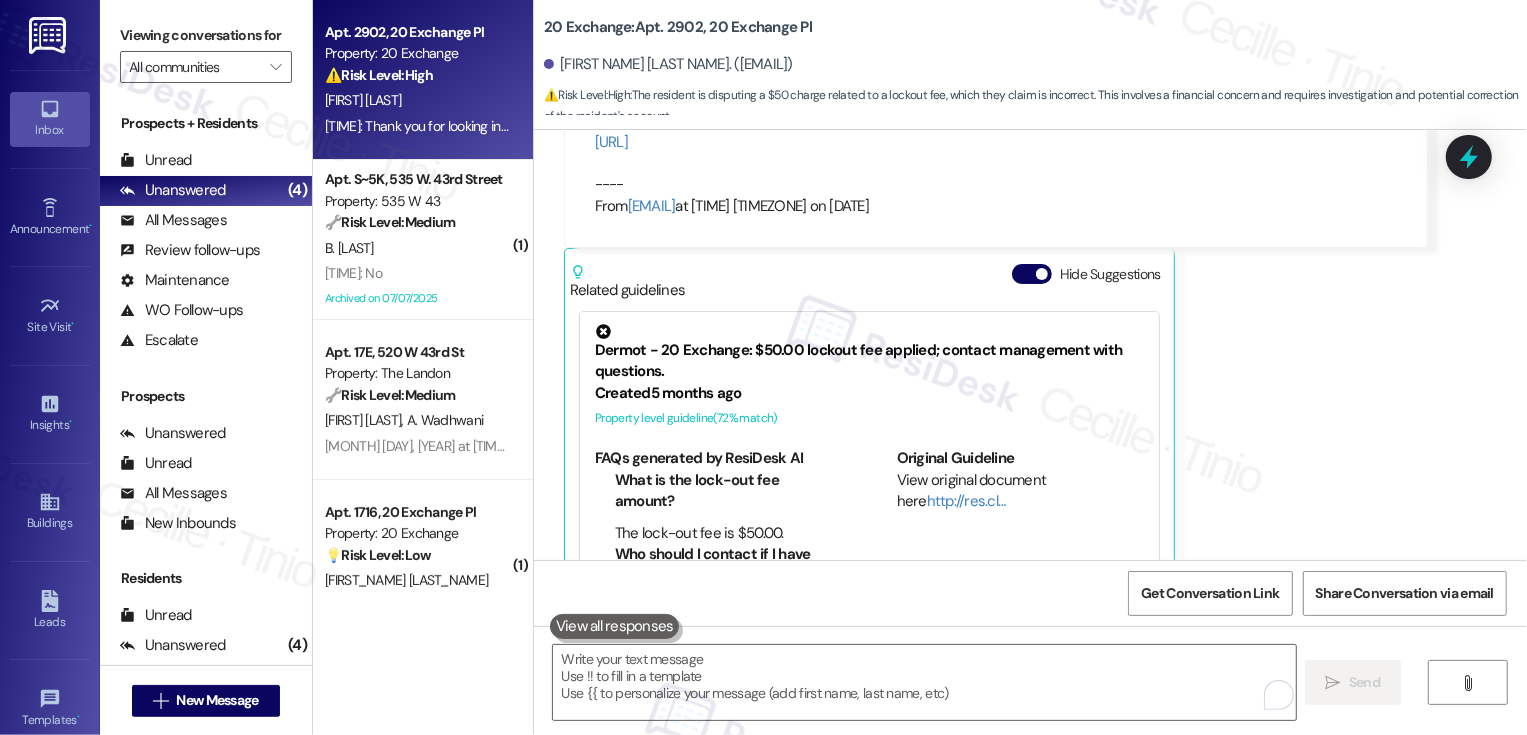 scroll, scrollTop: 6695, scrollLeft: 0, axis: vertical 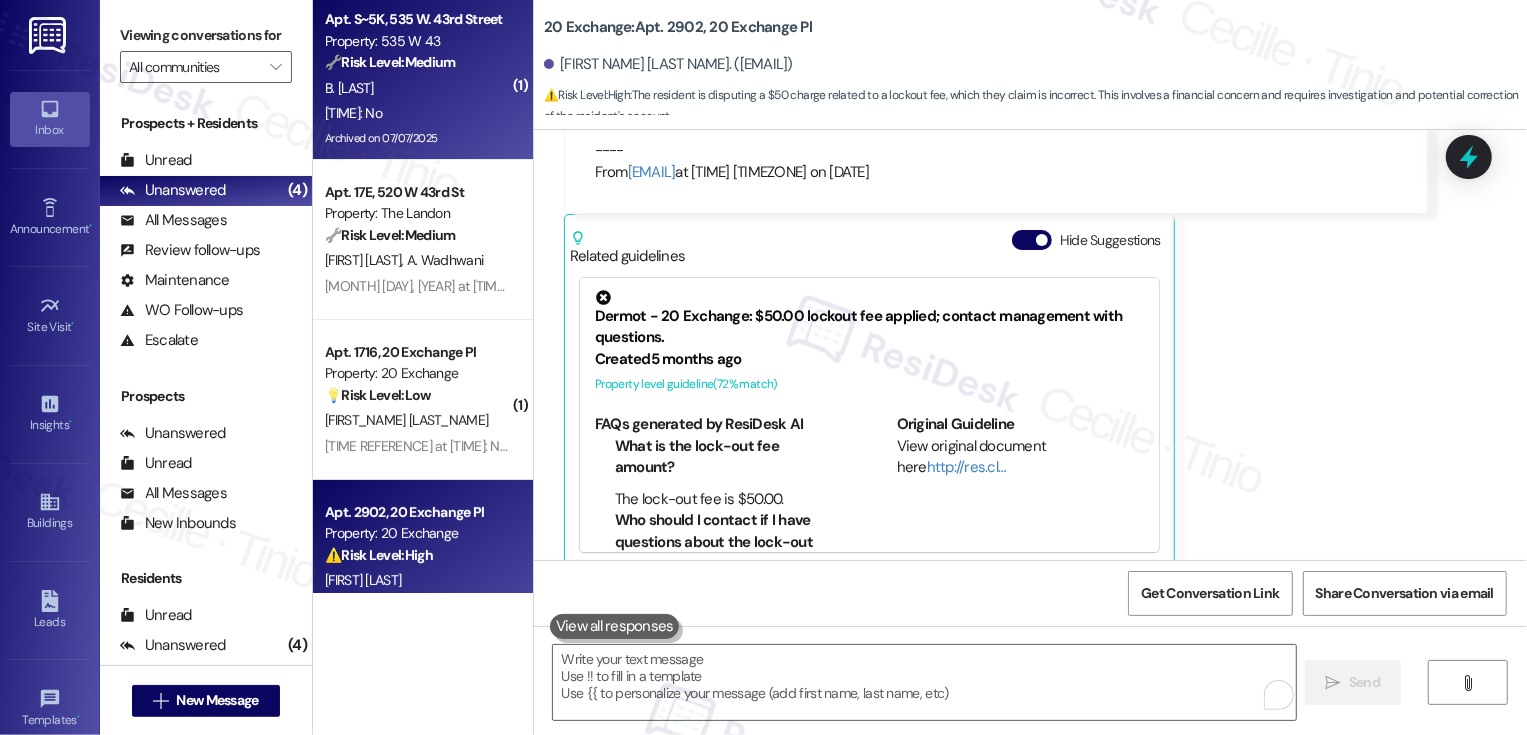 click on "[LAST]" at bounding box center (417, 88) 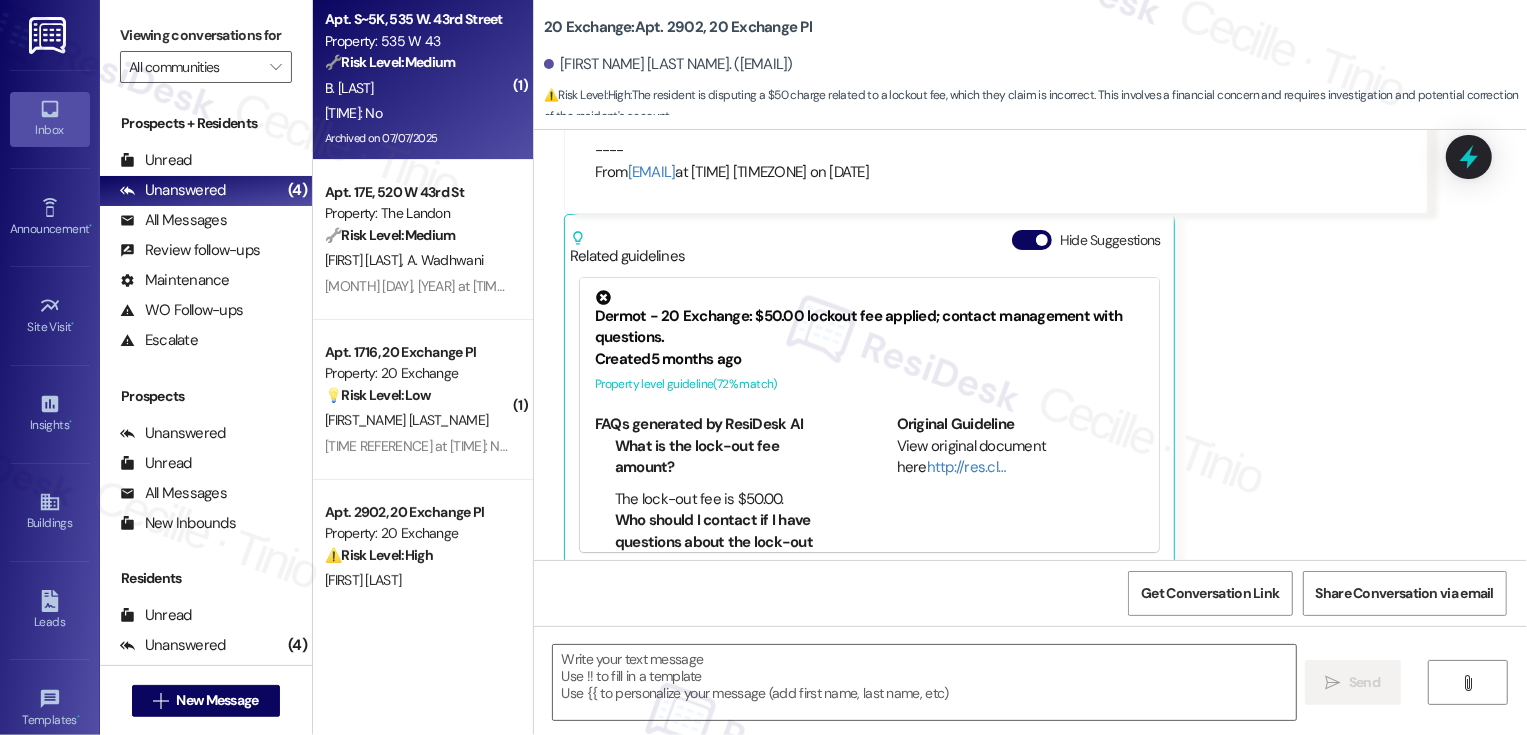 click on "[LAST]" at bounding box center (417, 88) 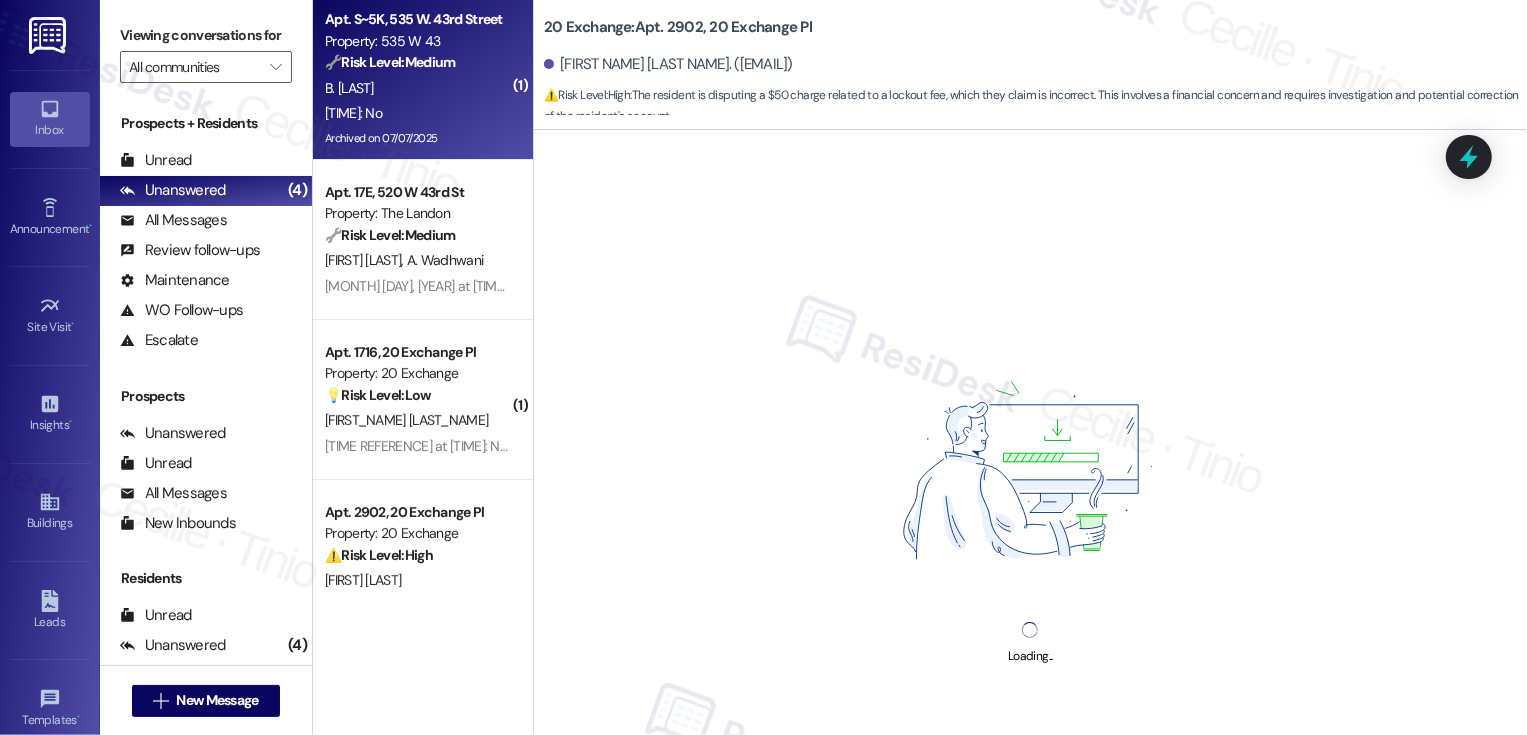 click on "[LAST]" at bounding box center (417, 88) 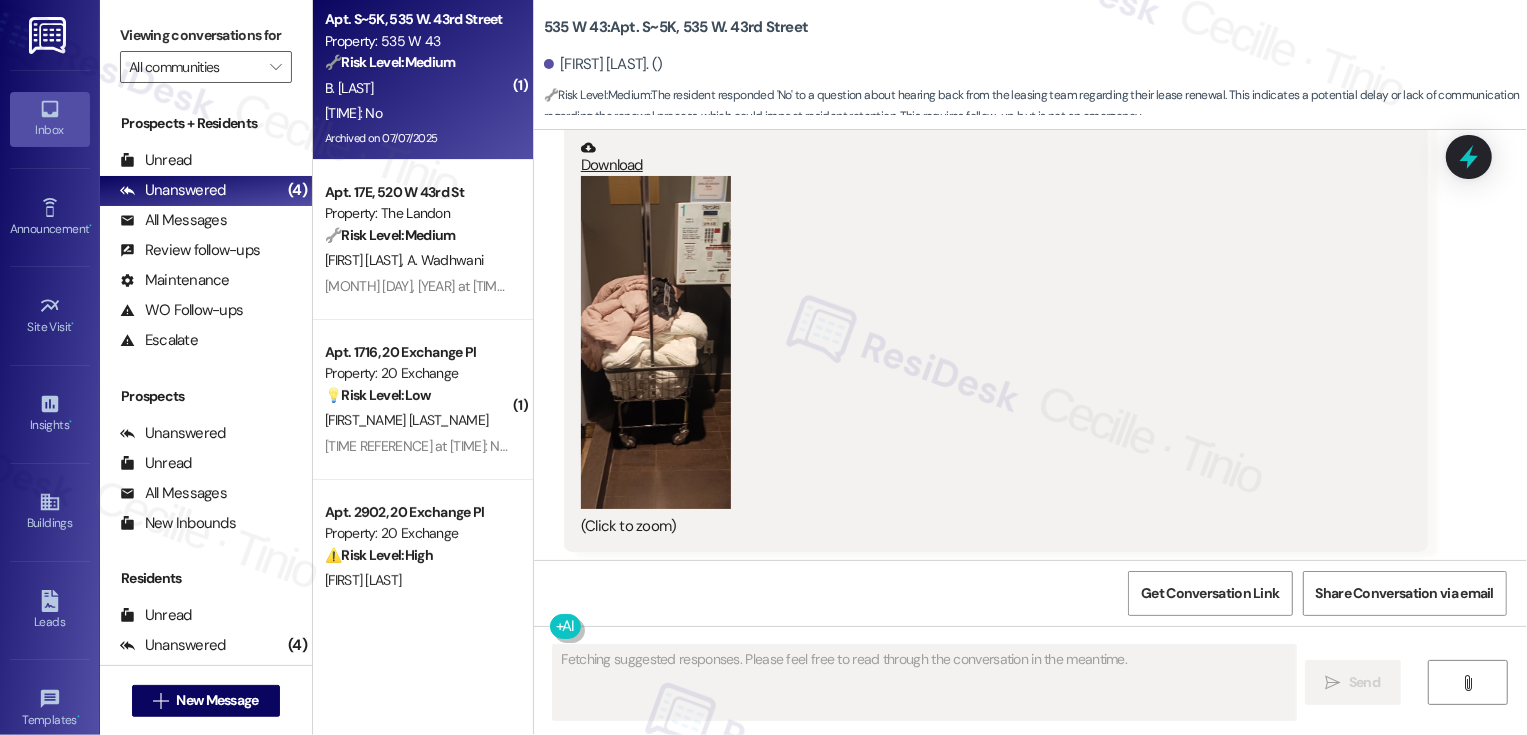 scroll, scrollTop: 34997, scrollLeft: 0, axis: vertical 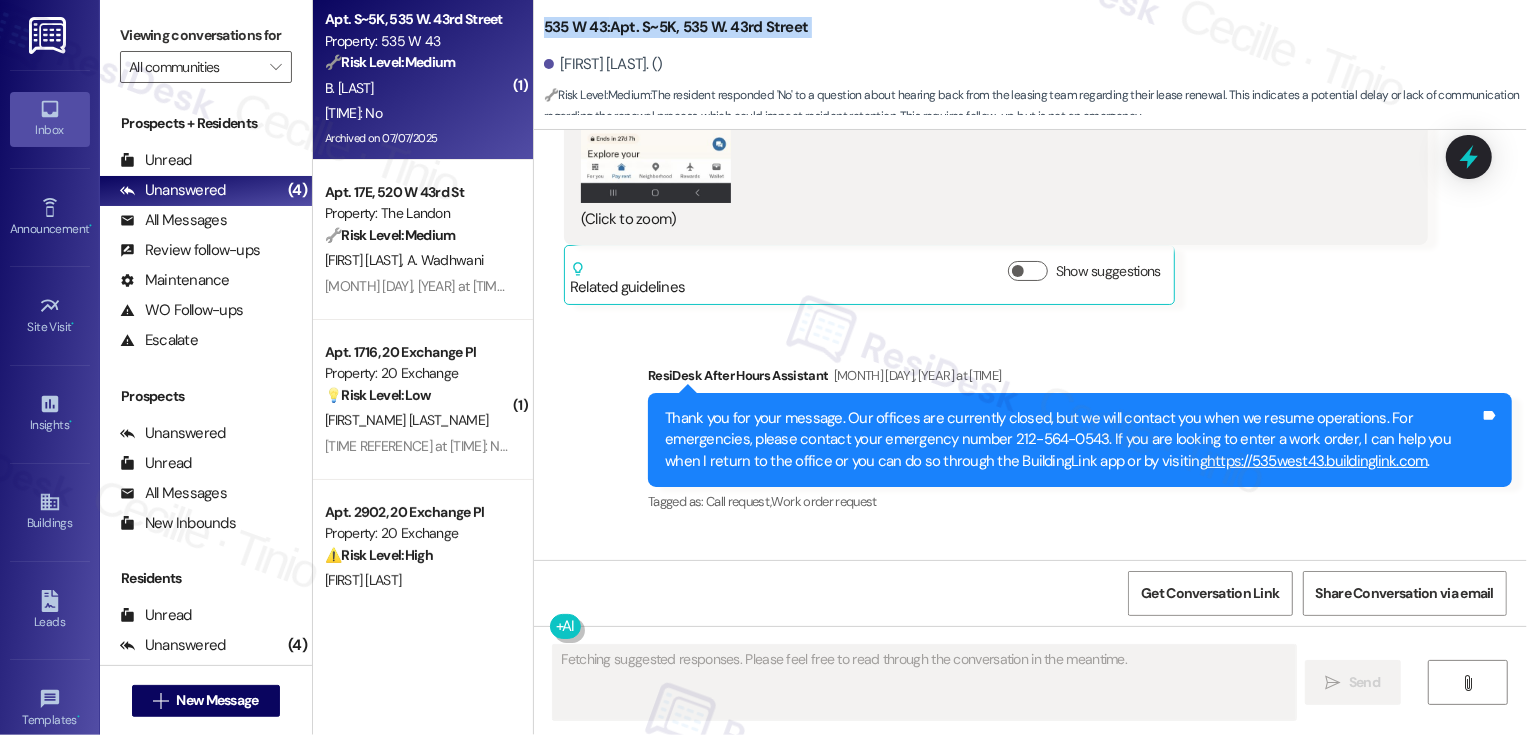 drag, startPoint x: 531, startPoint y: 28, endPoint x: 874, endPoint y: 40, distance: 343.20984 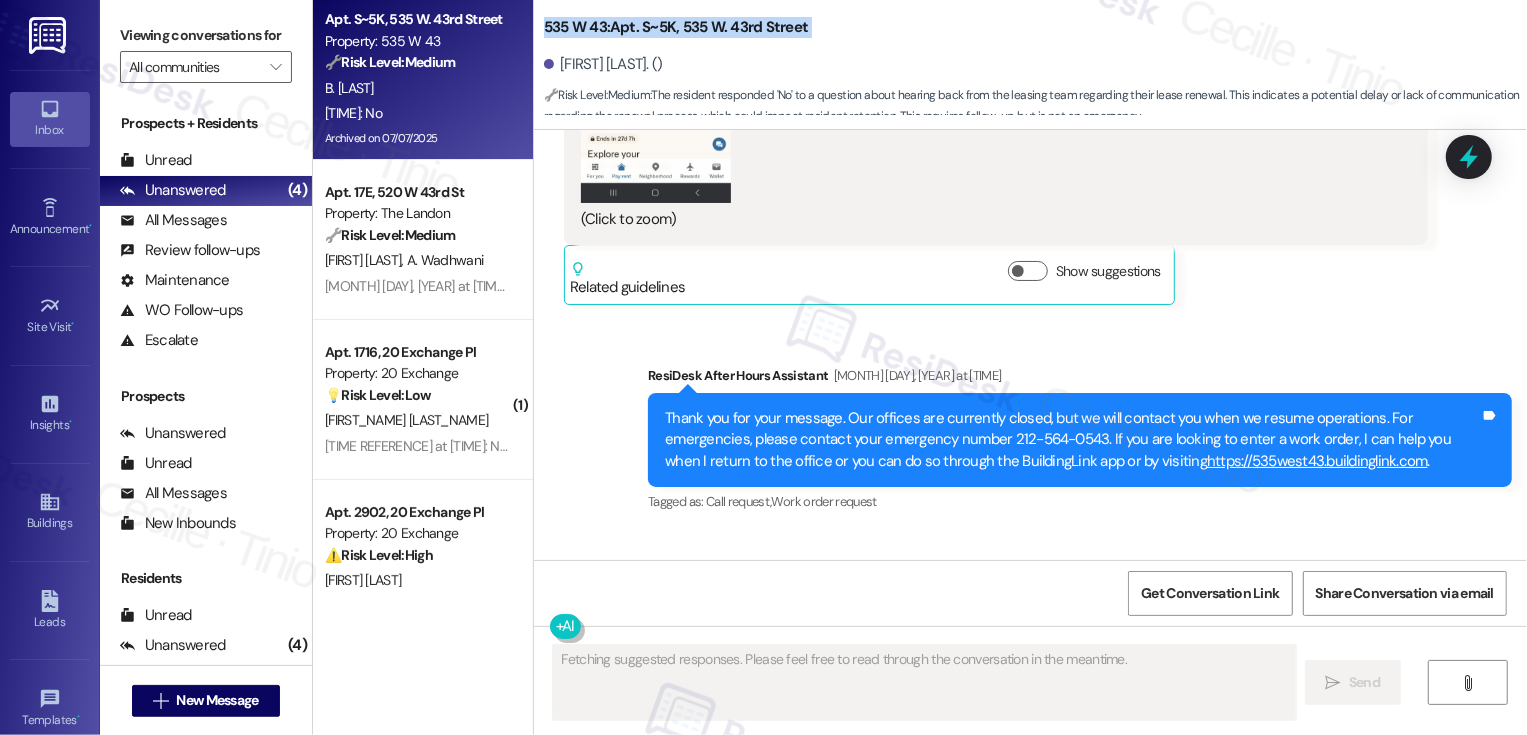 click on "Byron Beltran. ()" at bounding box center [1035, 65] 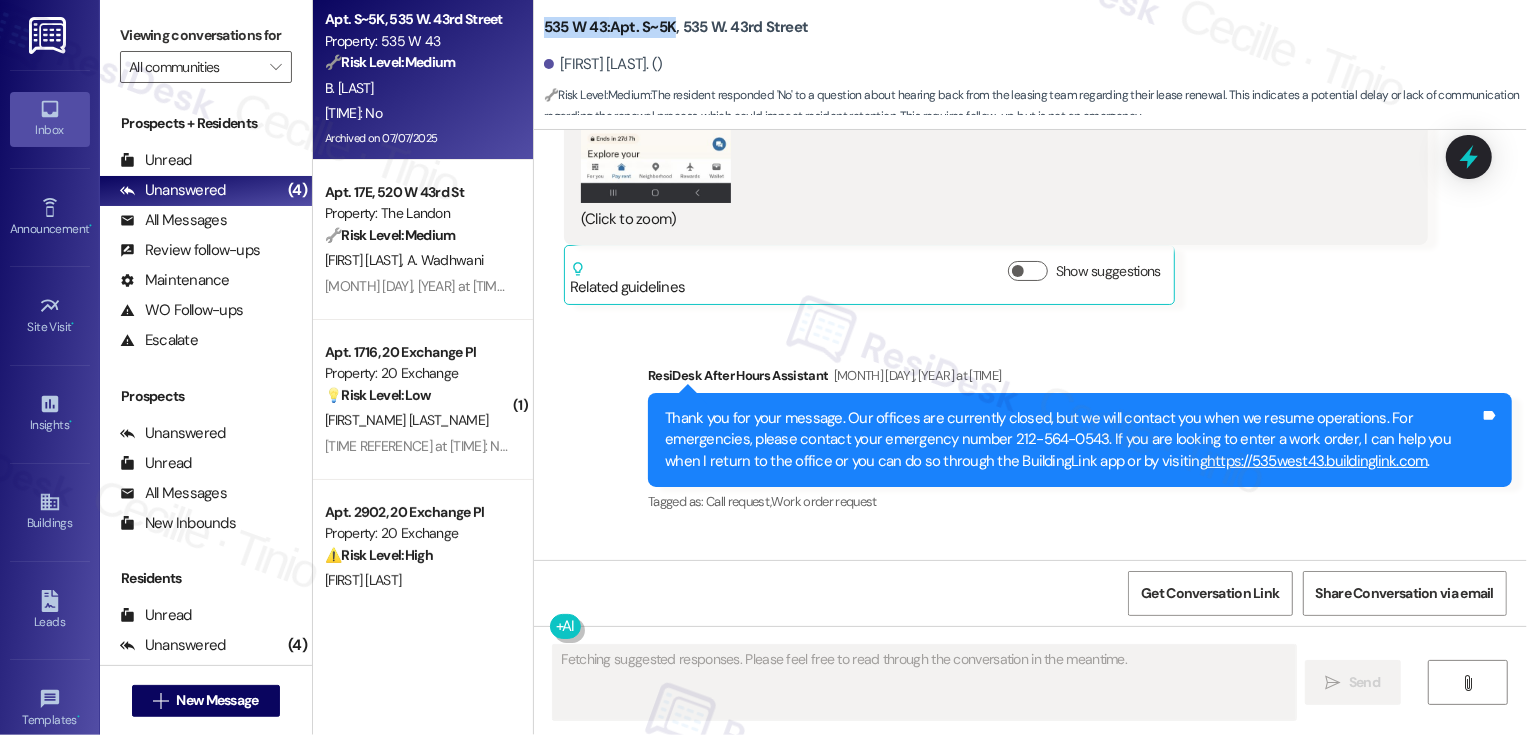 drag, startPoint x: 532, startPoint y: 29, endPoint x: 661, endPoint y: 28, distance: 129.00388 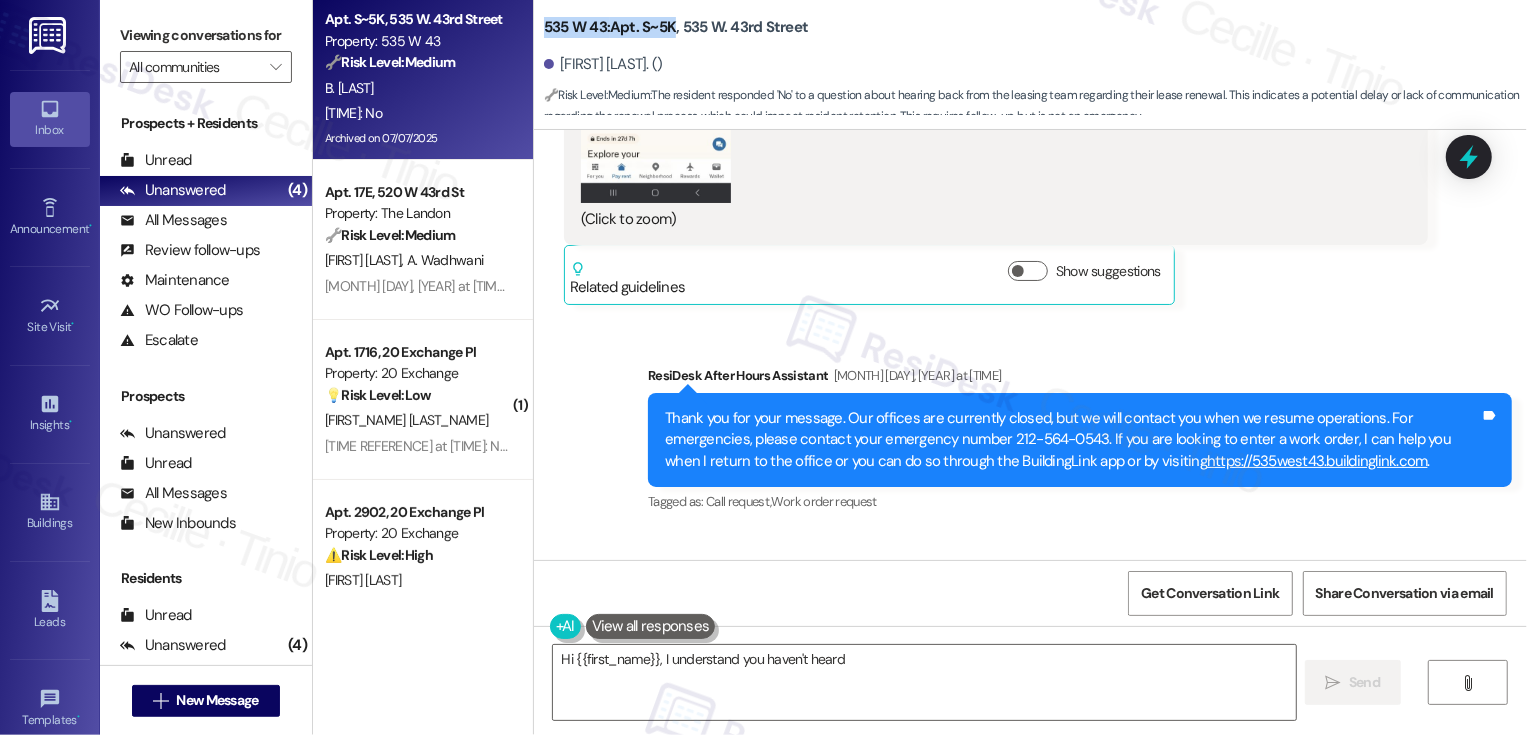 copy on "535 W 43:  Apt. S~5K" 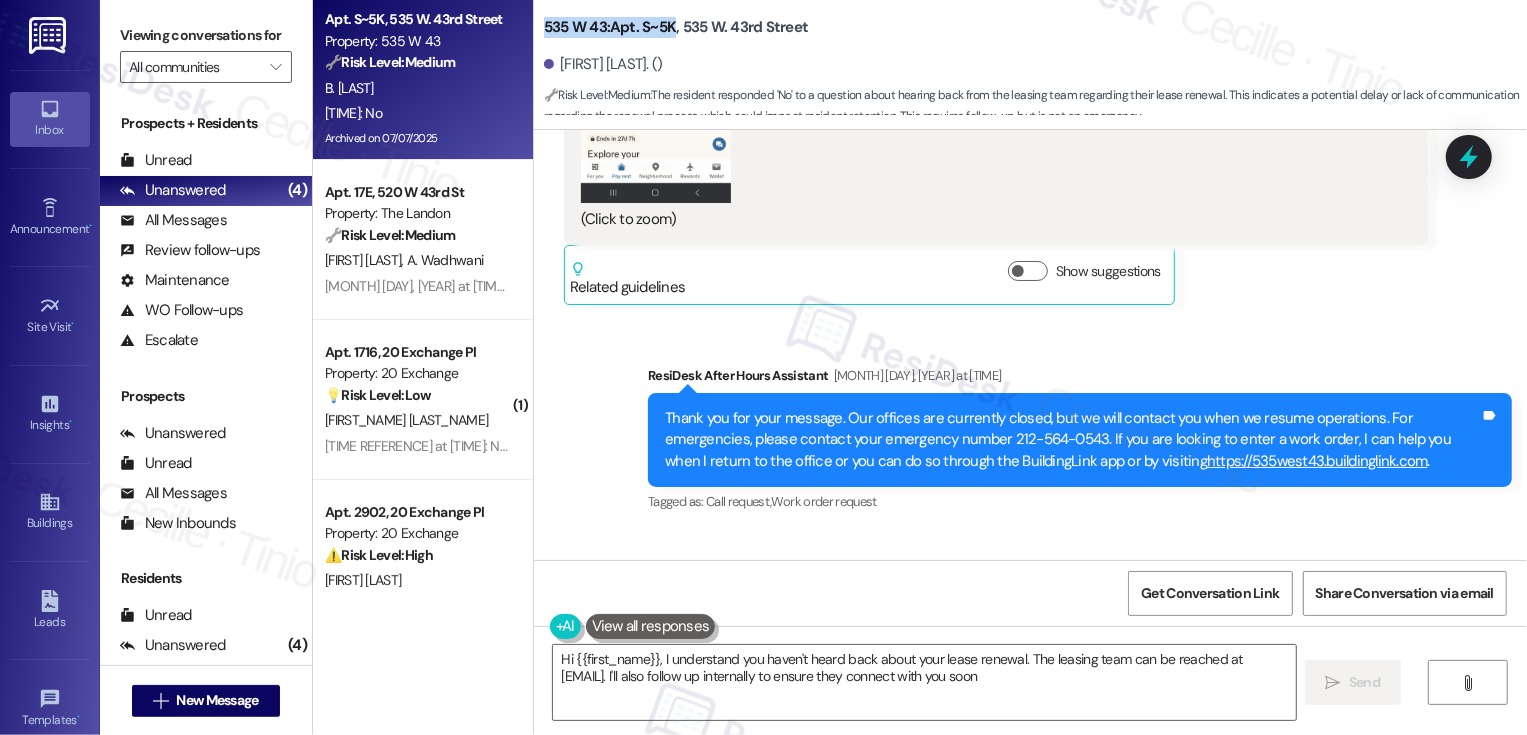 type on "Hi {{first_name}}, I understand you haven't heard back about your lease renewal. The leasing team can be reached at 535West43Leasing@dermotcompany.com. I'll also follow up internally to ensure they connect with you soon!" 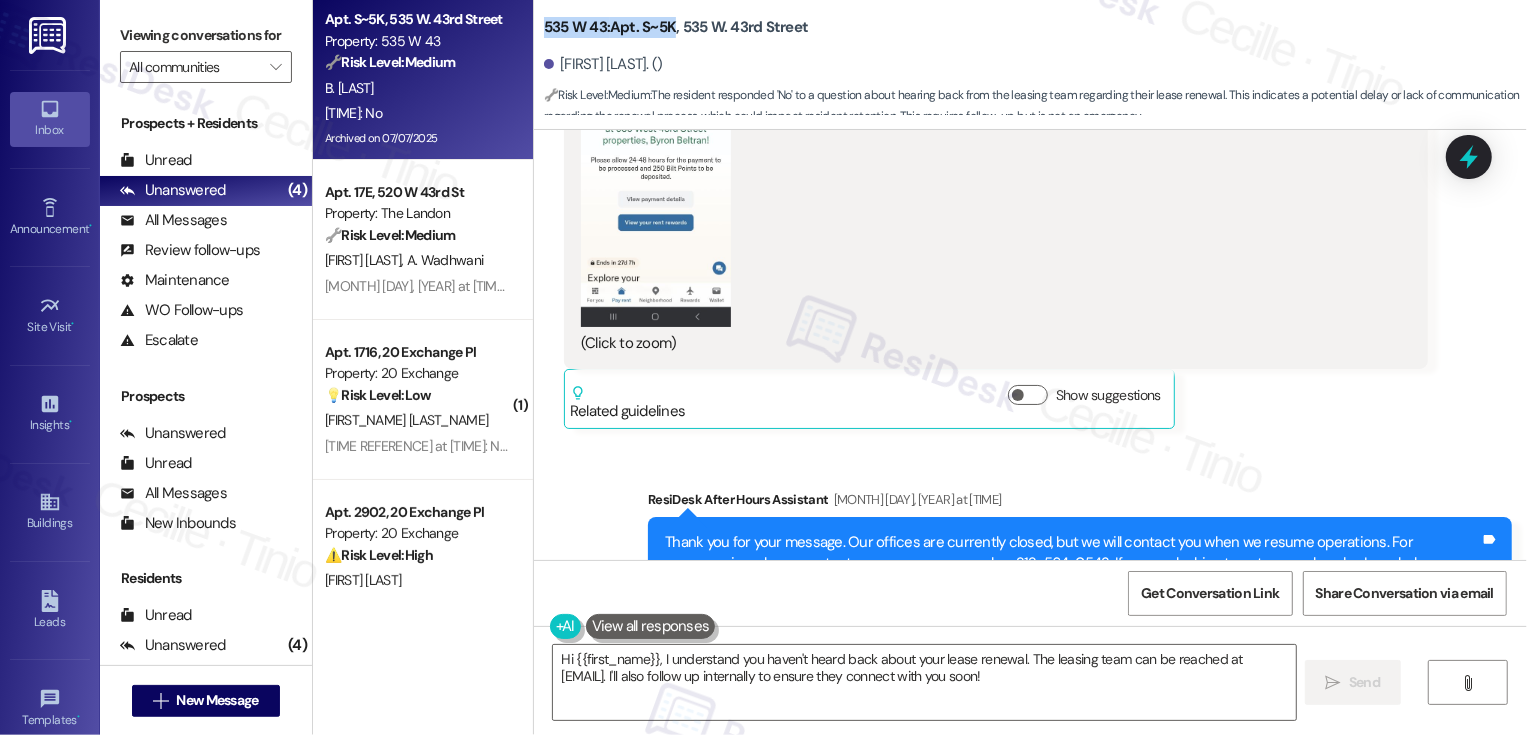 scroll, scrollTop: 34997, scrollLeft: 0, axis: vertical 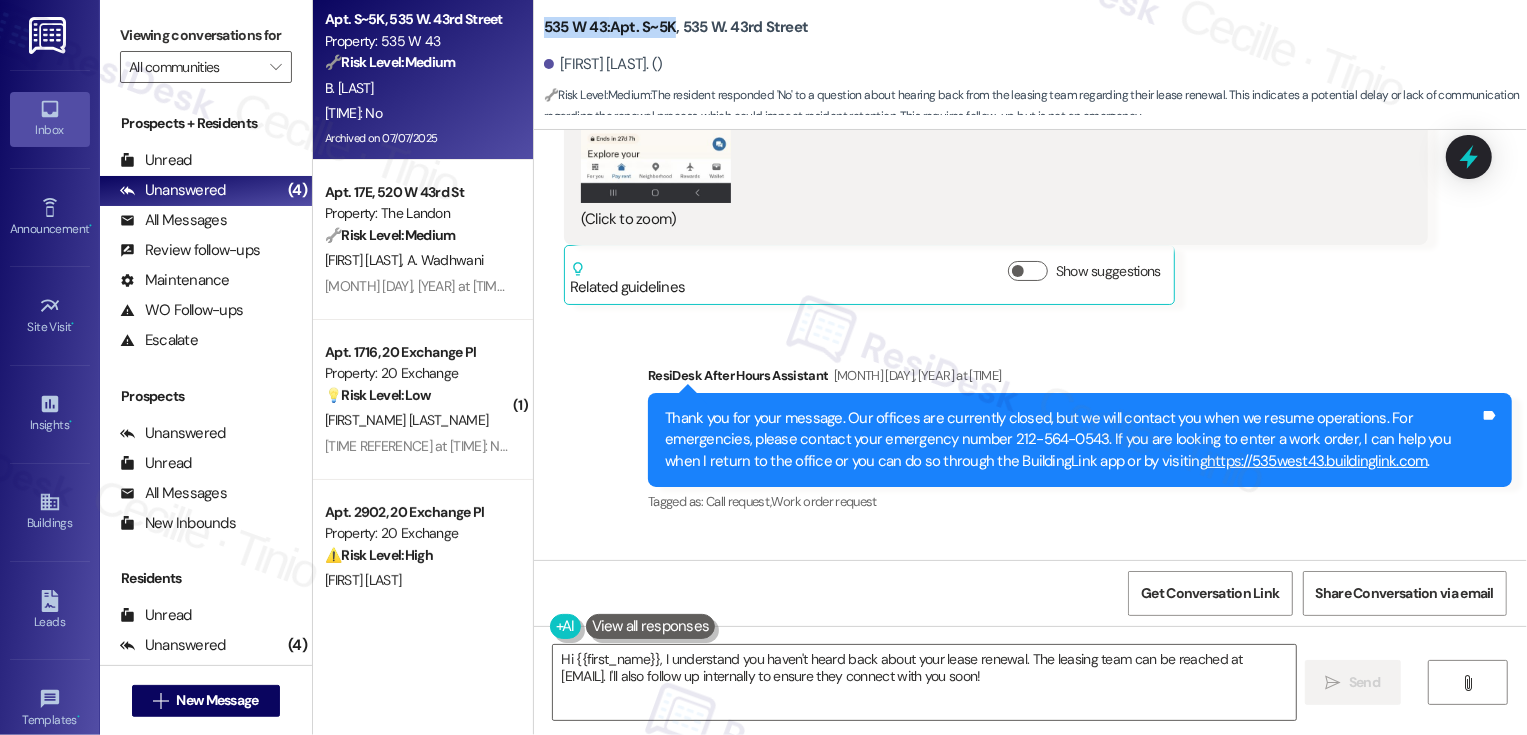 click on "Received via SMS Byron Beltran Yesterday at 2:37 PM No Tags and notes Tagged as:   Negative response Click to highlight conversations about Negative response" at bounding box center [1030, 806] 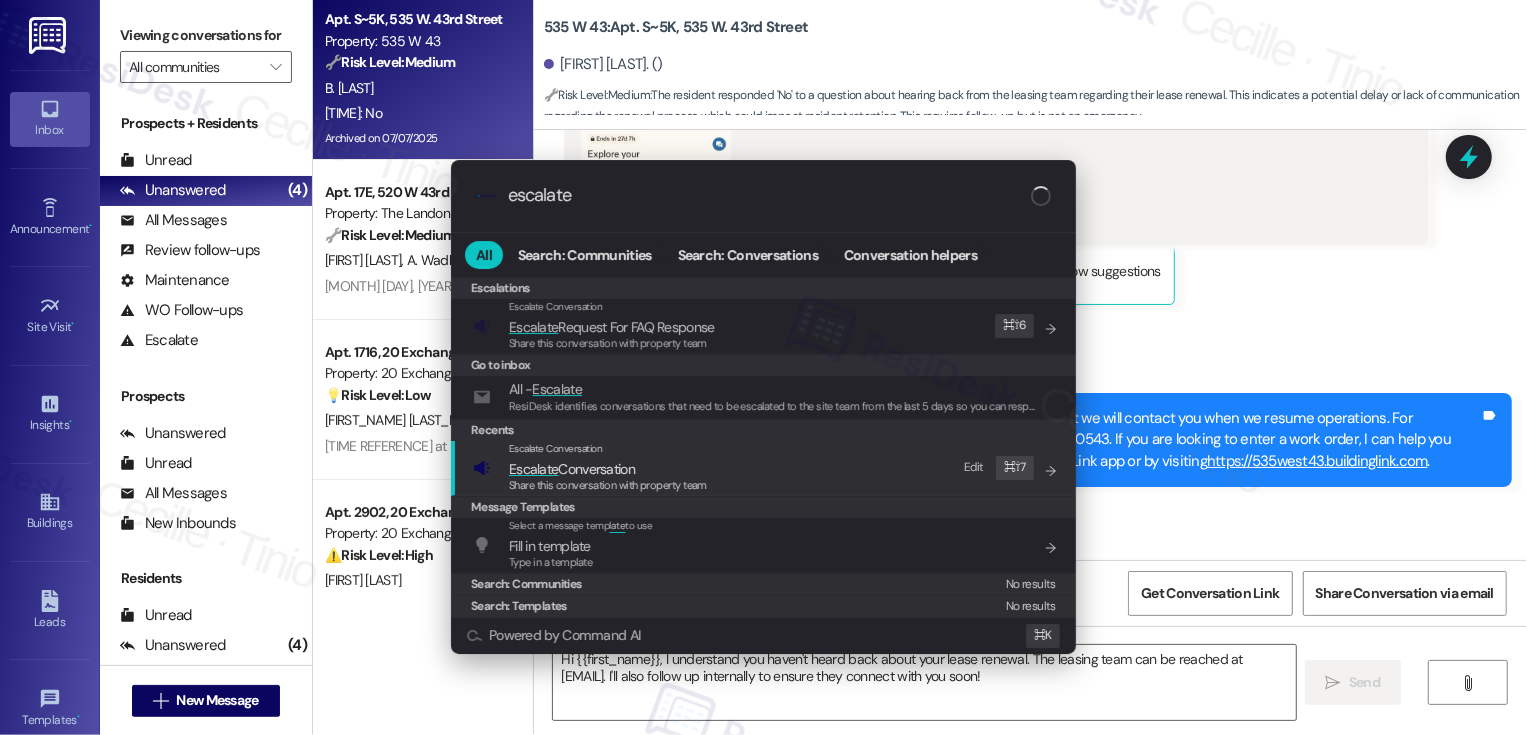 type on "escalate" 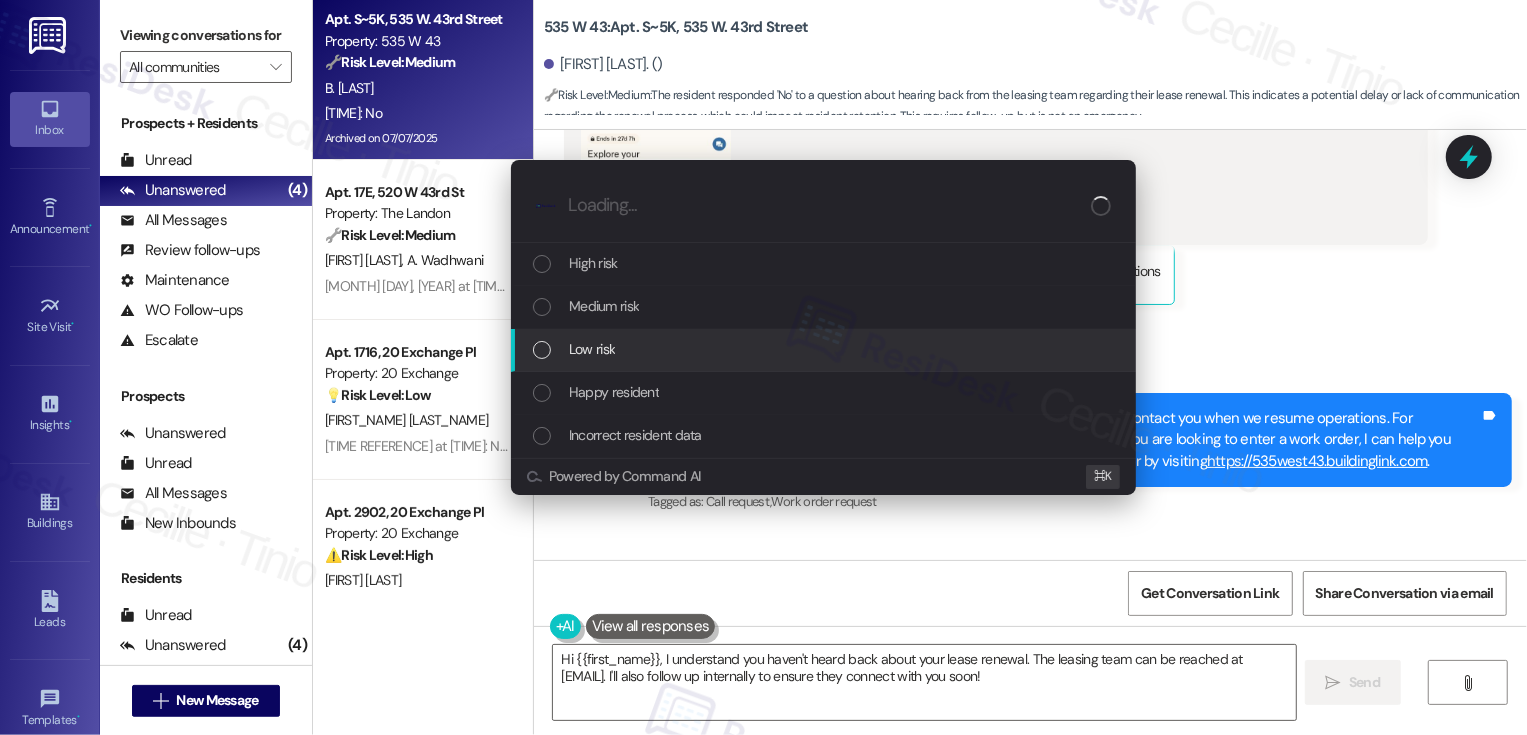 click on "Low risk" at bounding box center [825, 349] 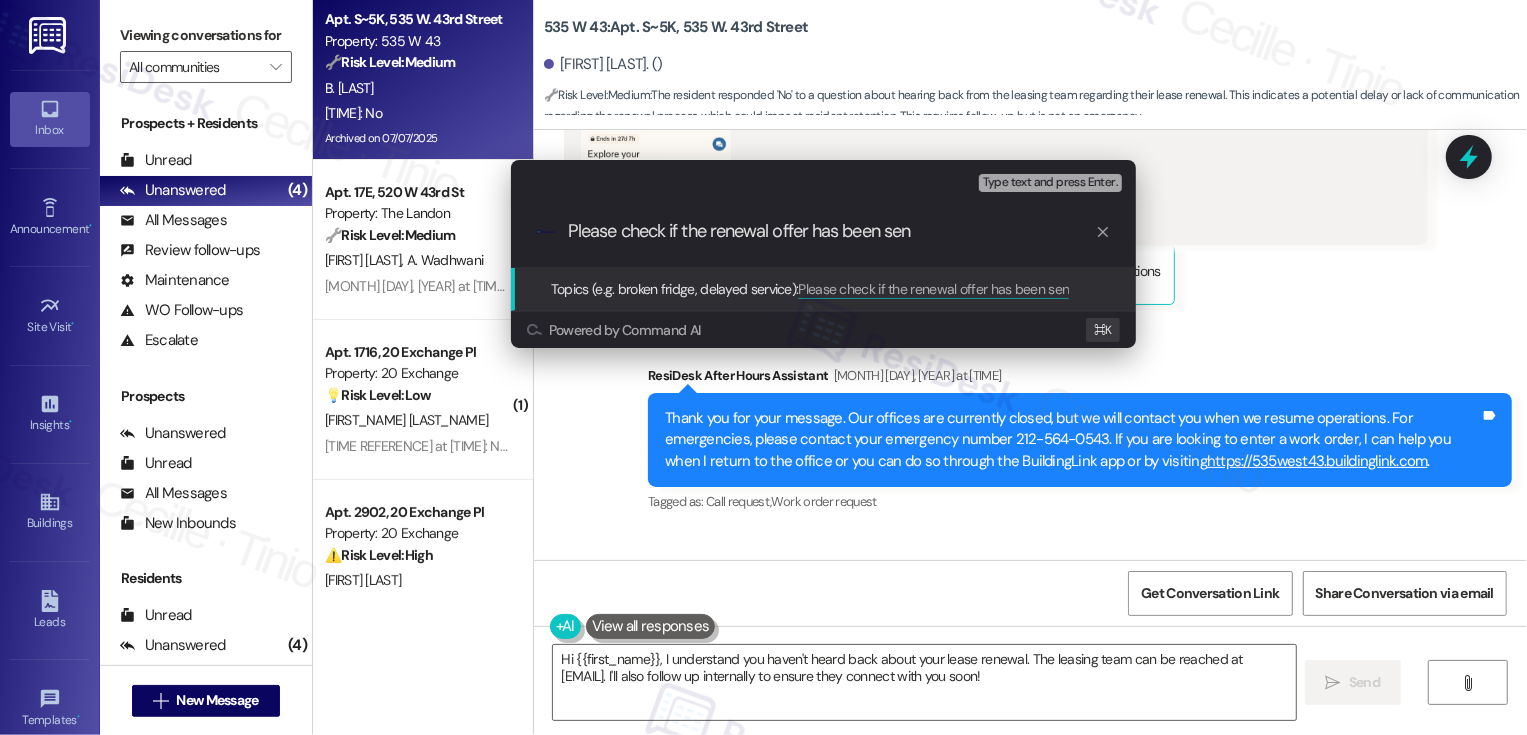 type on "Please check if the renewal offer has been sent" 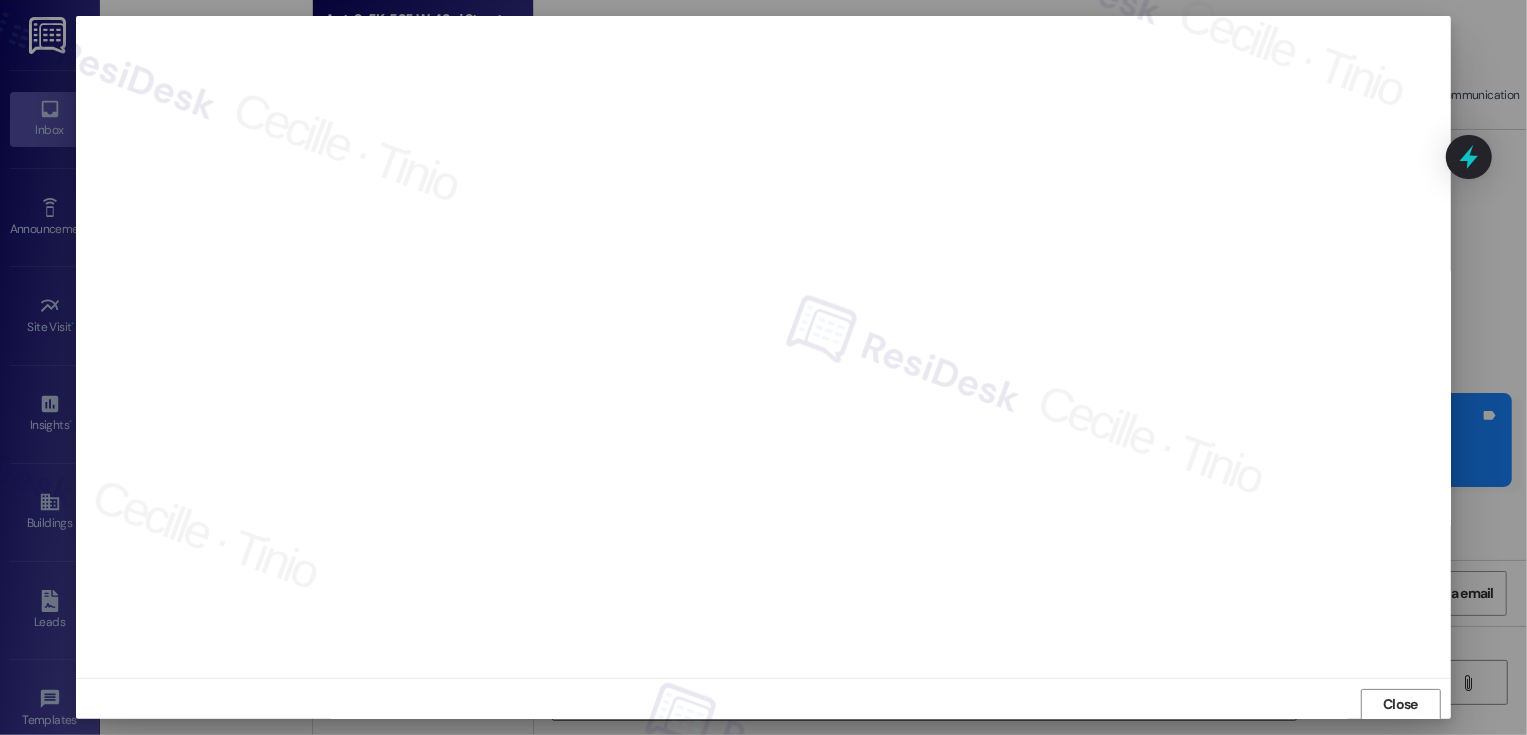 scroll, scrollTop: 1, scrollLeft: 0, axis: vertical 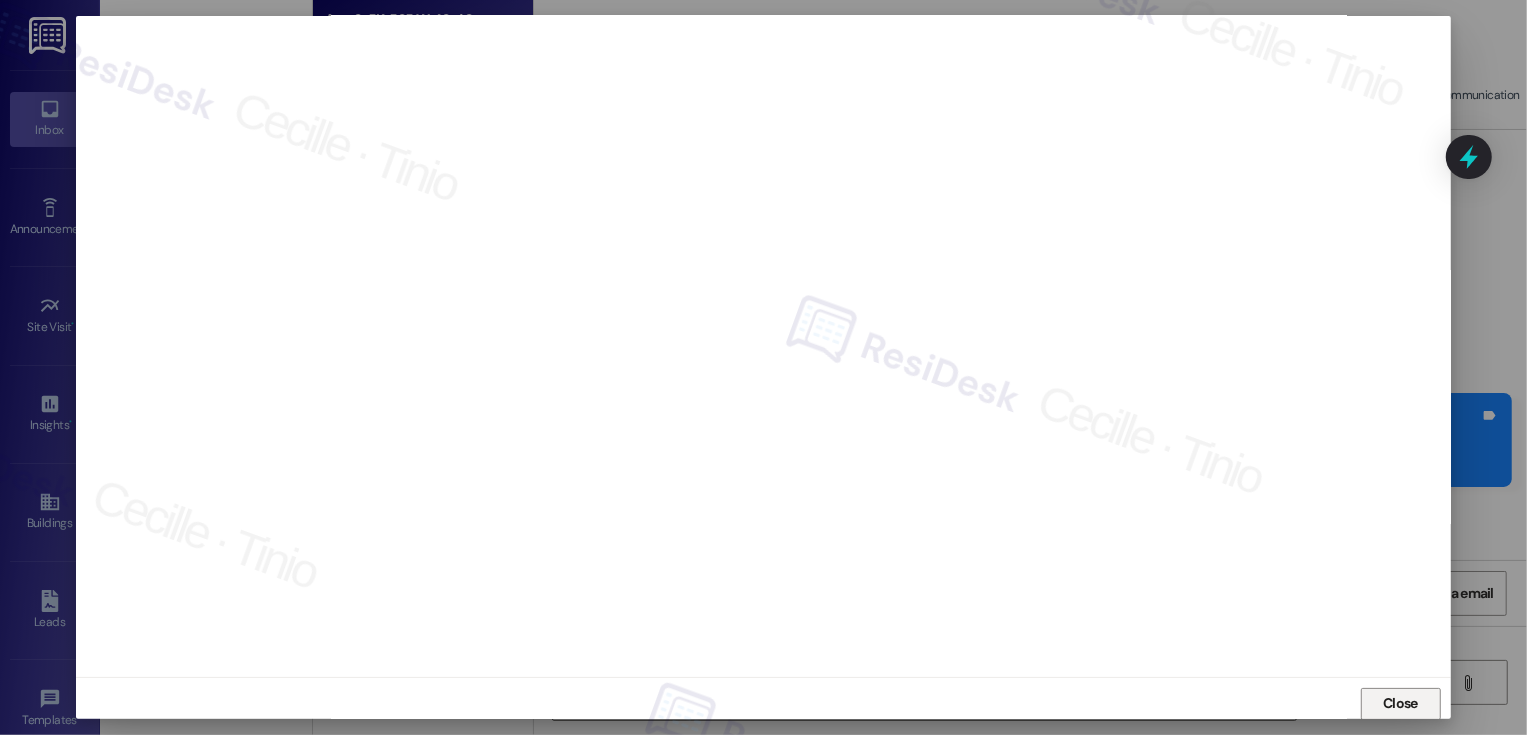 click on "Close" at bounding box center (1401, 704) 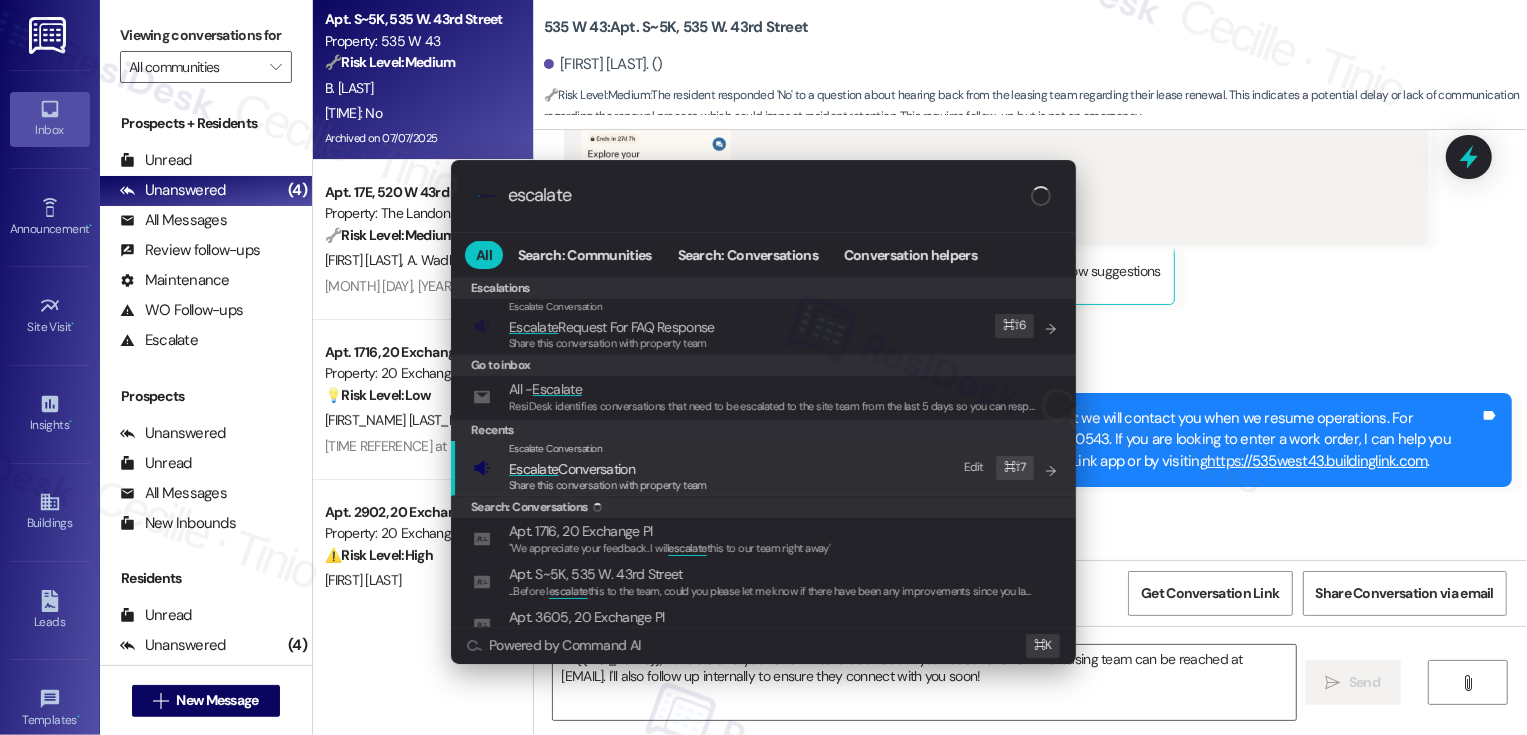 type on "escalate" 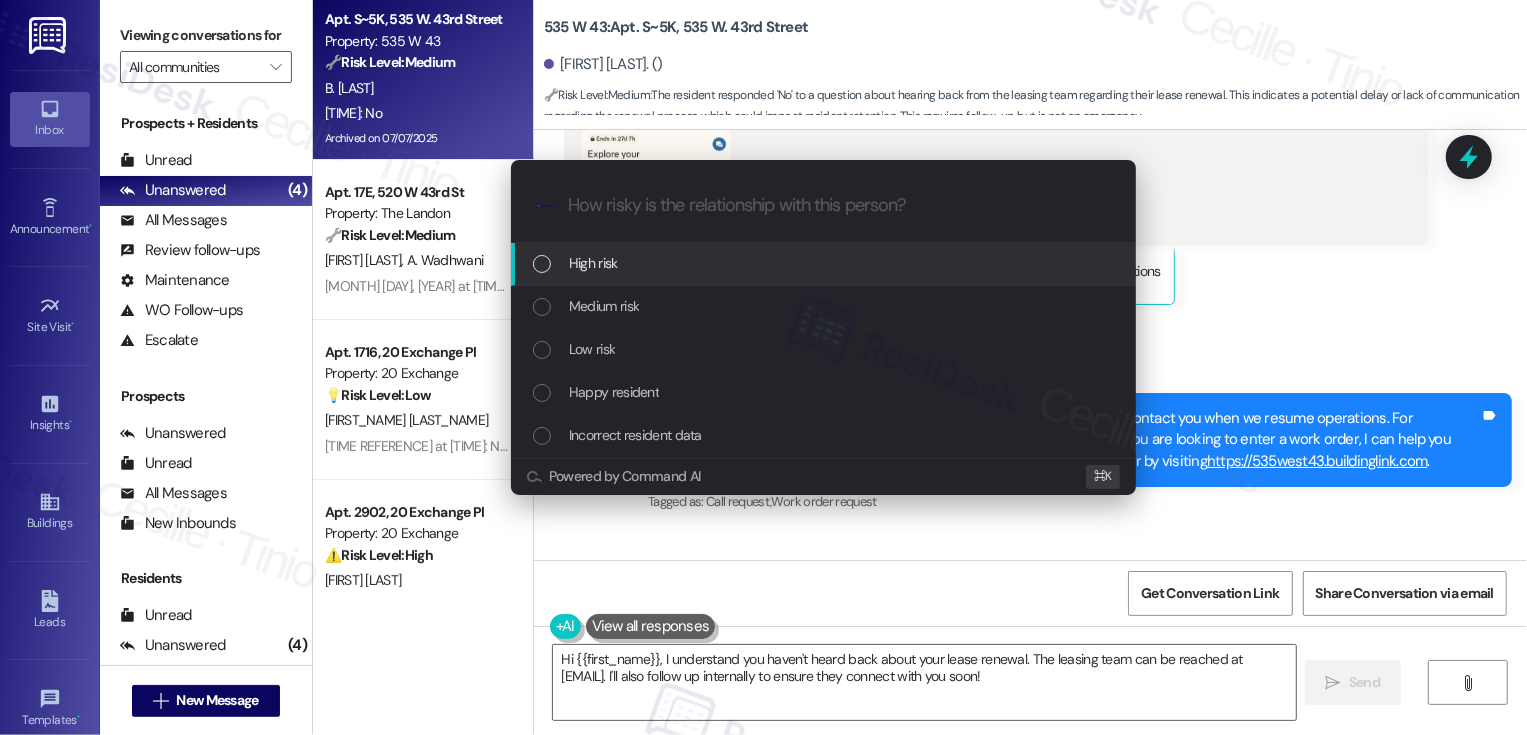 click on "Low risk" at bounding box center (592, 349) 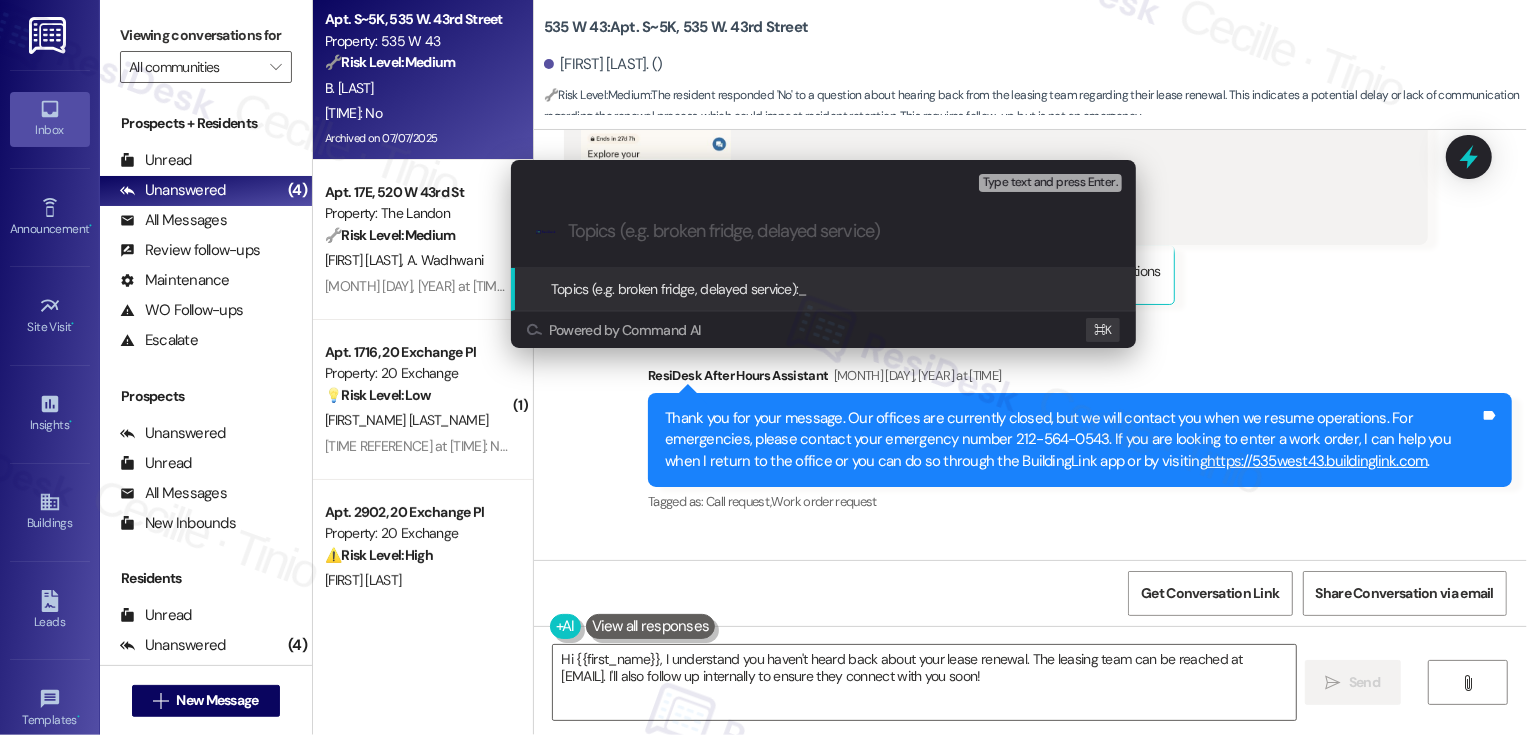 paste on "Please check if the renewal offer has been sent" 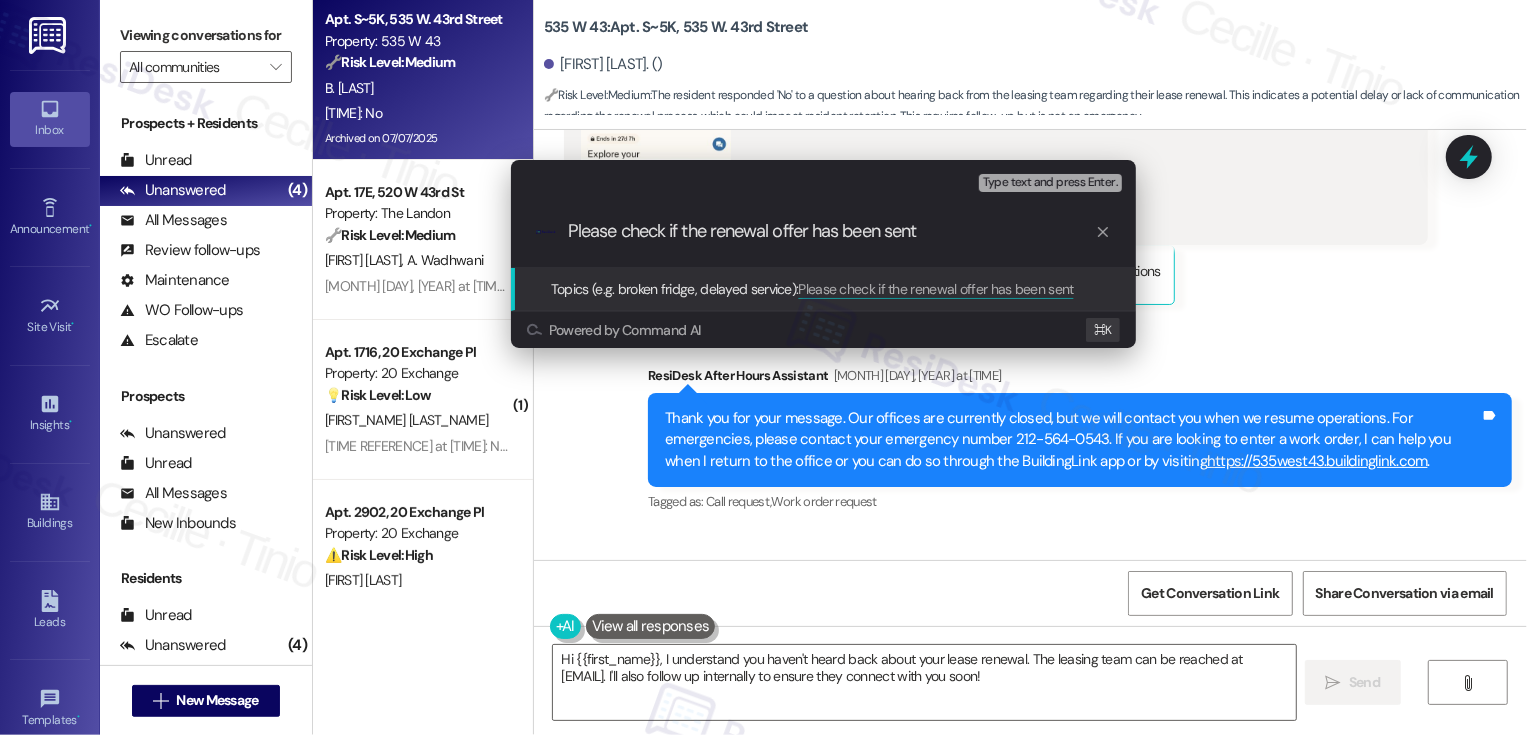 type 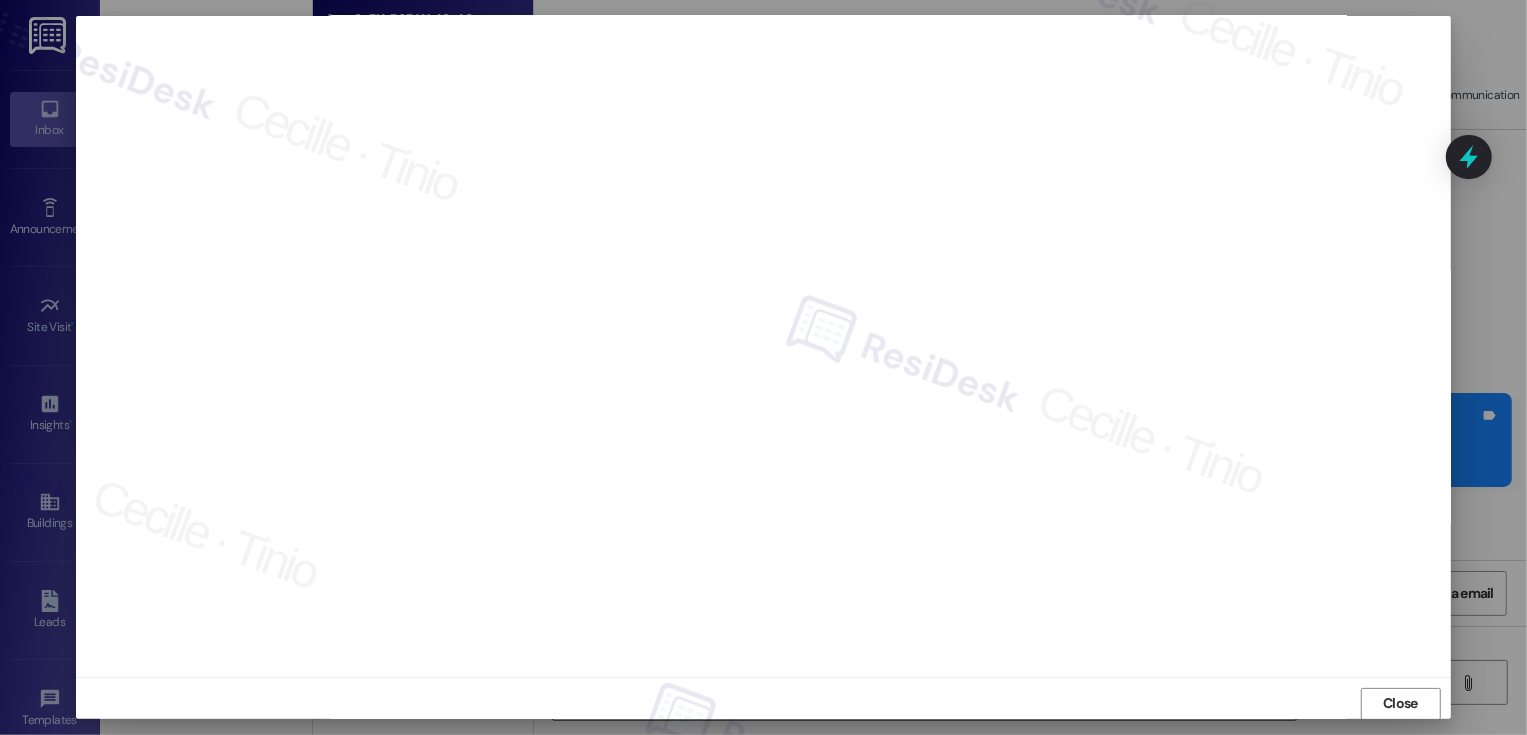 scroll, scrollTop: 11, scrollLeft: 0, axis: vertical 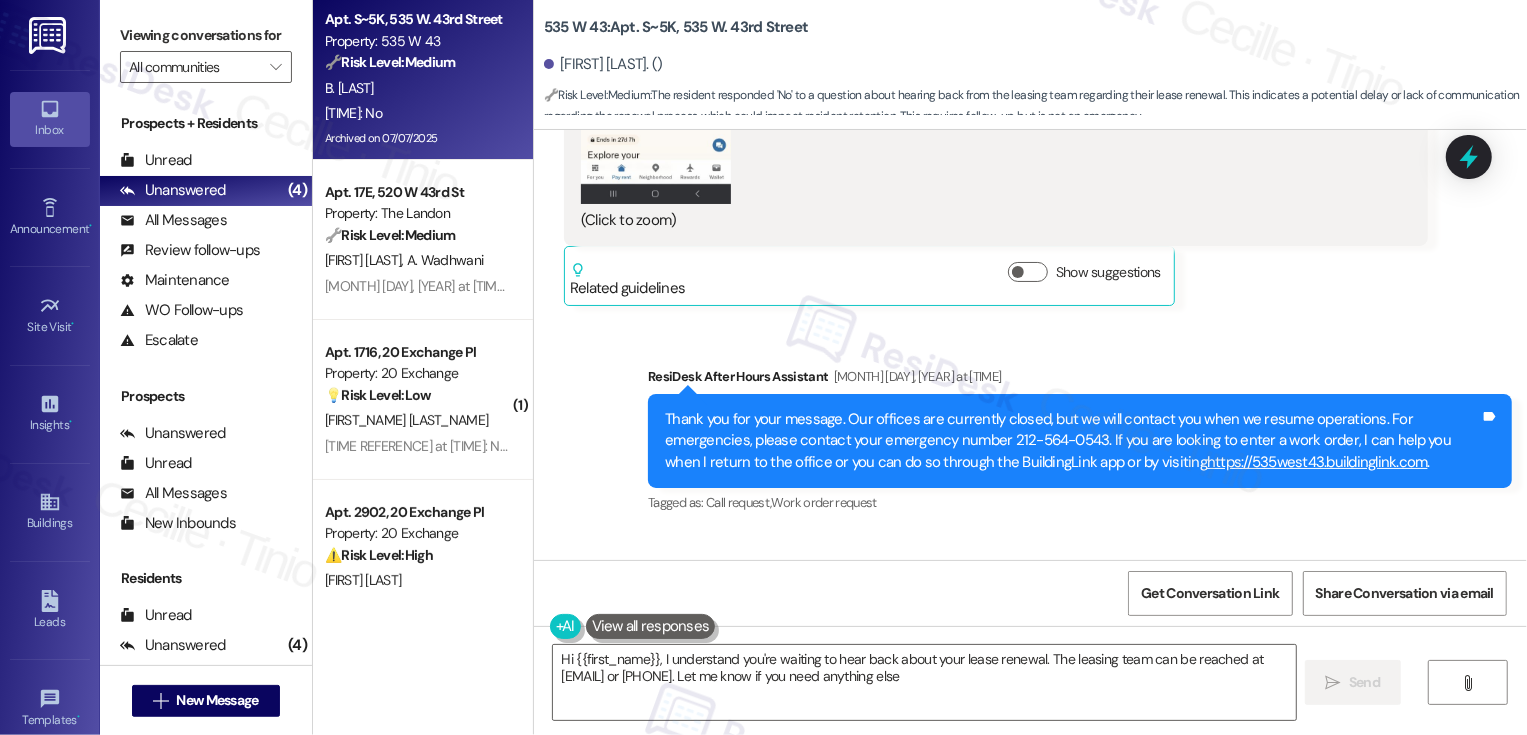 type on "Hi {{first_name}}, I understand you're waiting to hear back about your lease renewal. The leasing team can be reached at 535West43Leasing@dermotcompany.com or 212-535-4300. Let me know if you need anything else!" 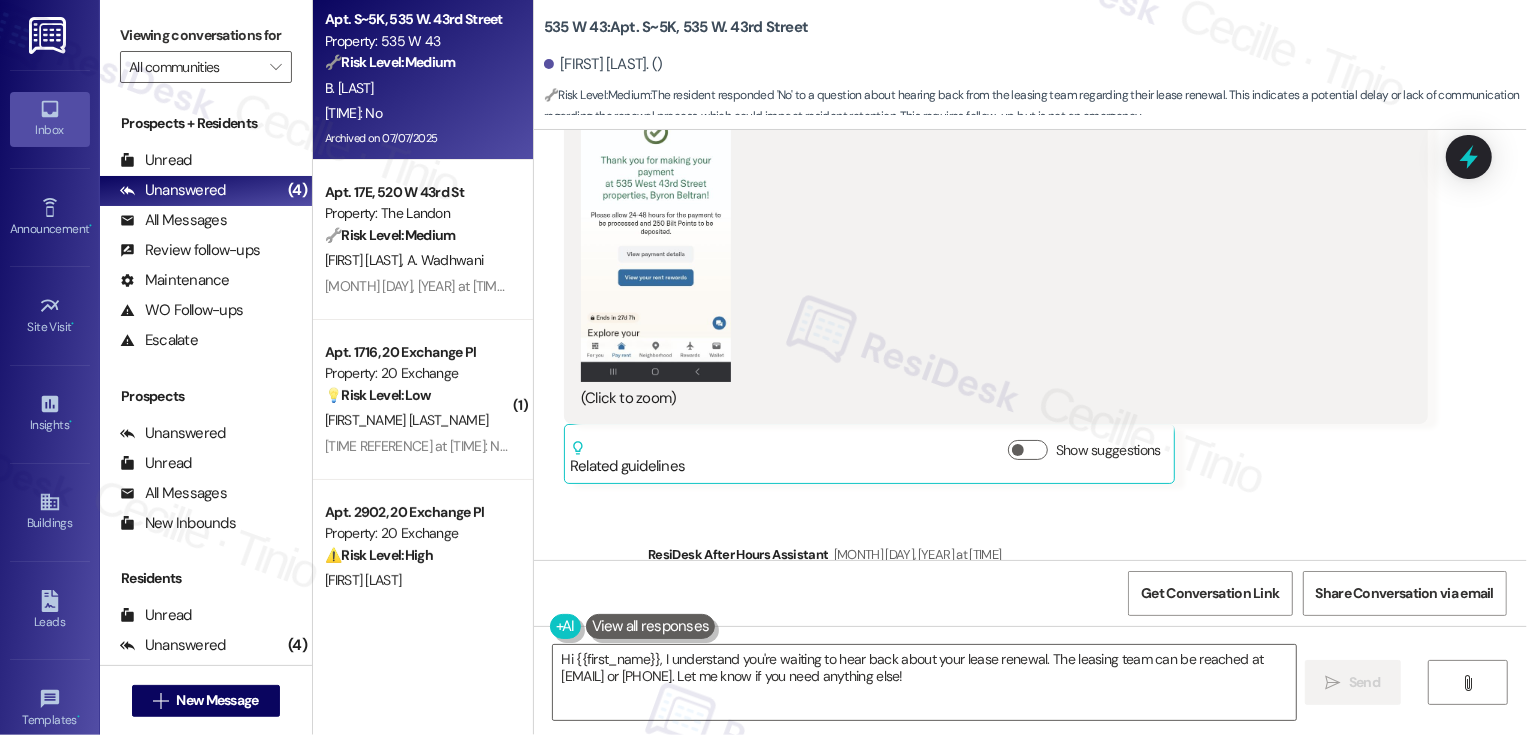 scroll, scrollTop: 34997, scrollLeft: 0, axis: vertical 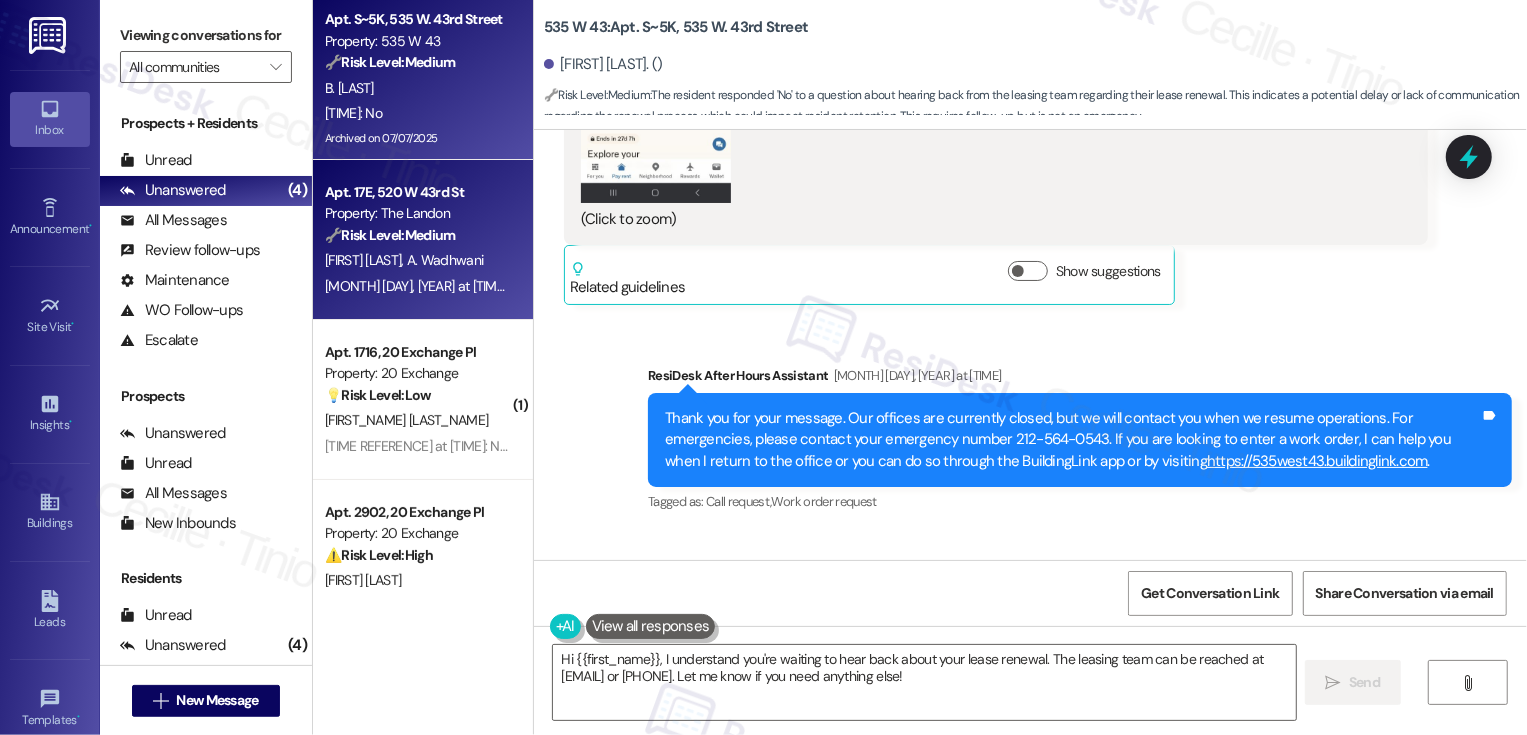 click on "Aug 05, 2025 at 5:41 PM: We should be all set now! Can you confirm the payment on your end? Aug 05, 2025 at 5:41 PM: We should be all set now! Can you confirm the payment on your end?" at bounding box center [621, 286] 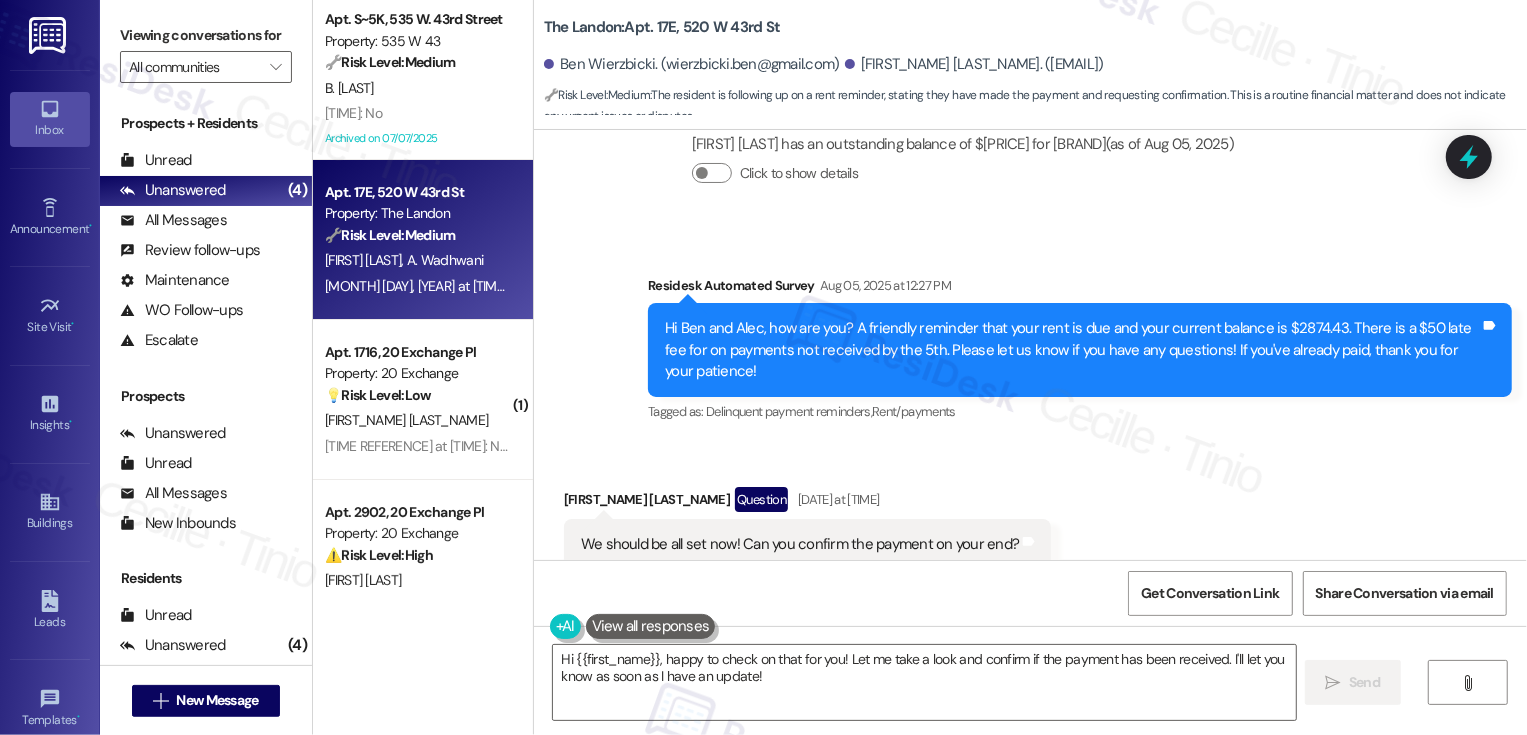 scroll, scrollTop: 2887, scrollLeft: 0, axis: vertical 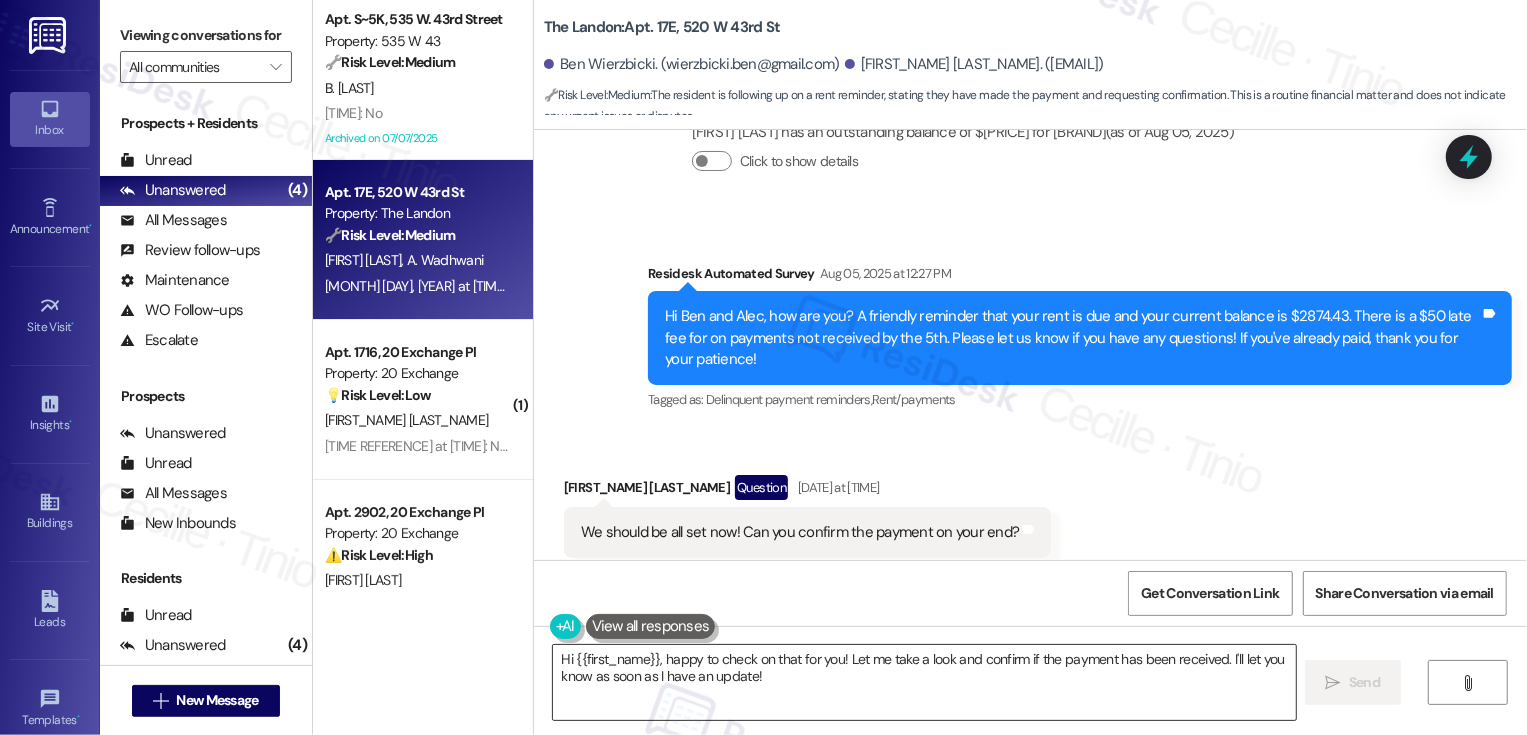 click on "Hi {{first_name}}, happy to check on that for you! Let me take a look and confirm if the payment has been received. I'll let you know as soon as I have an update!" at bounding box center (924, 682) 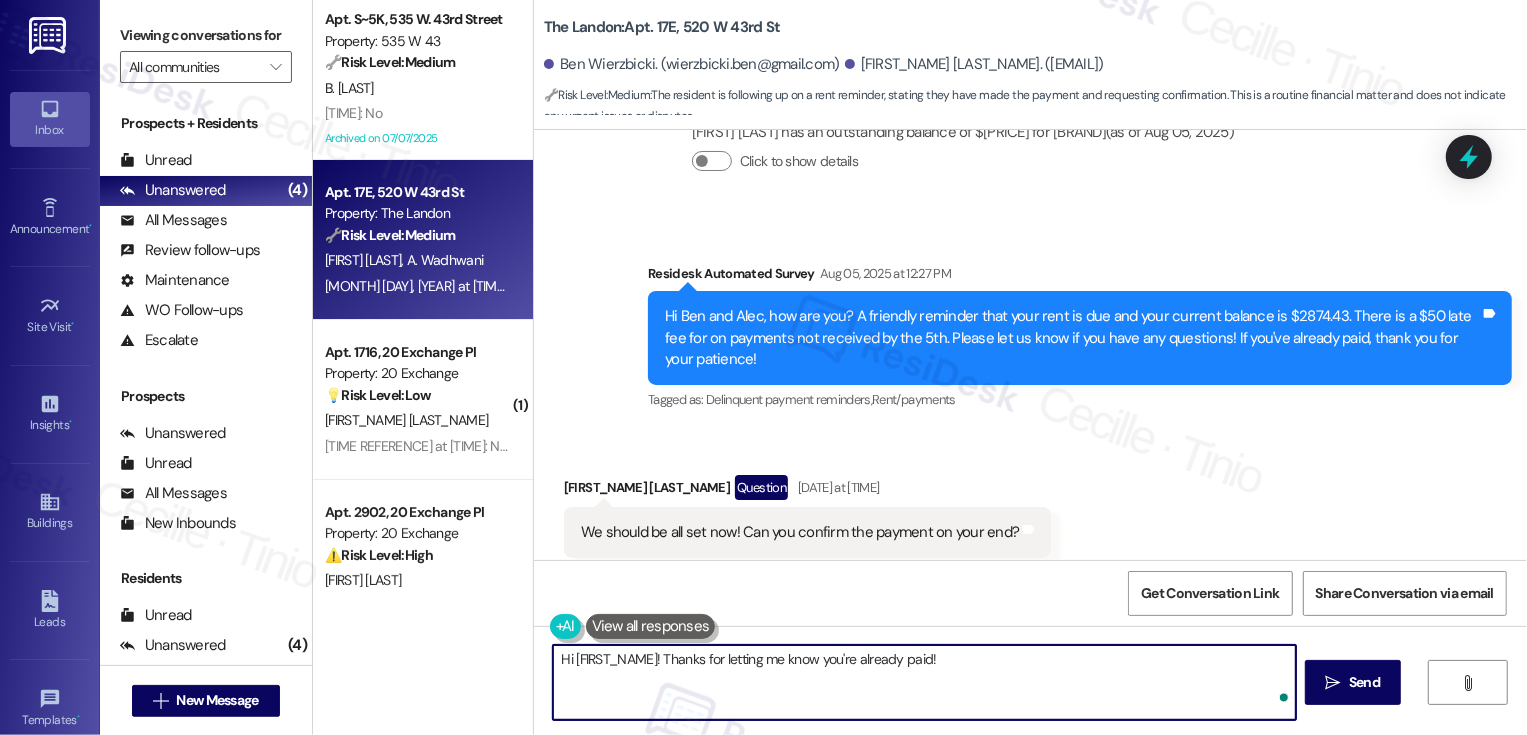 type on "Hi Alec! Thanks for letting me know you're already paid!" 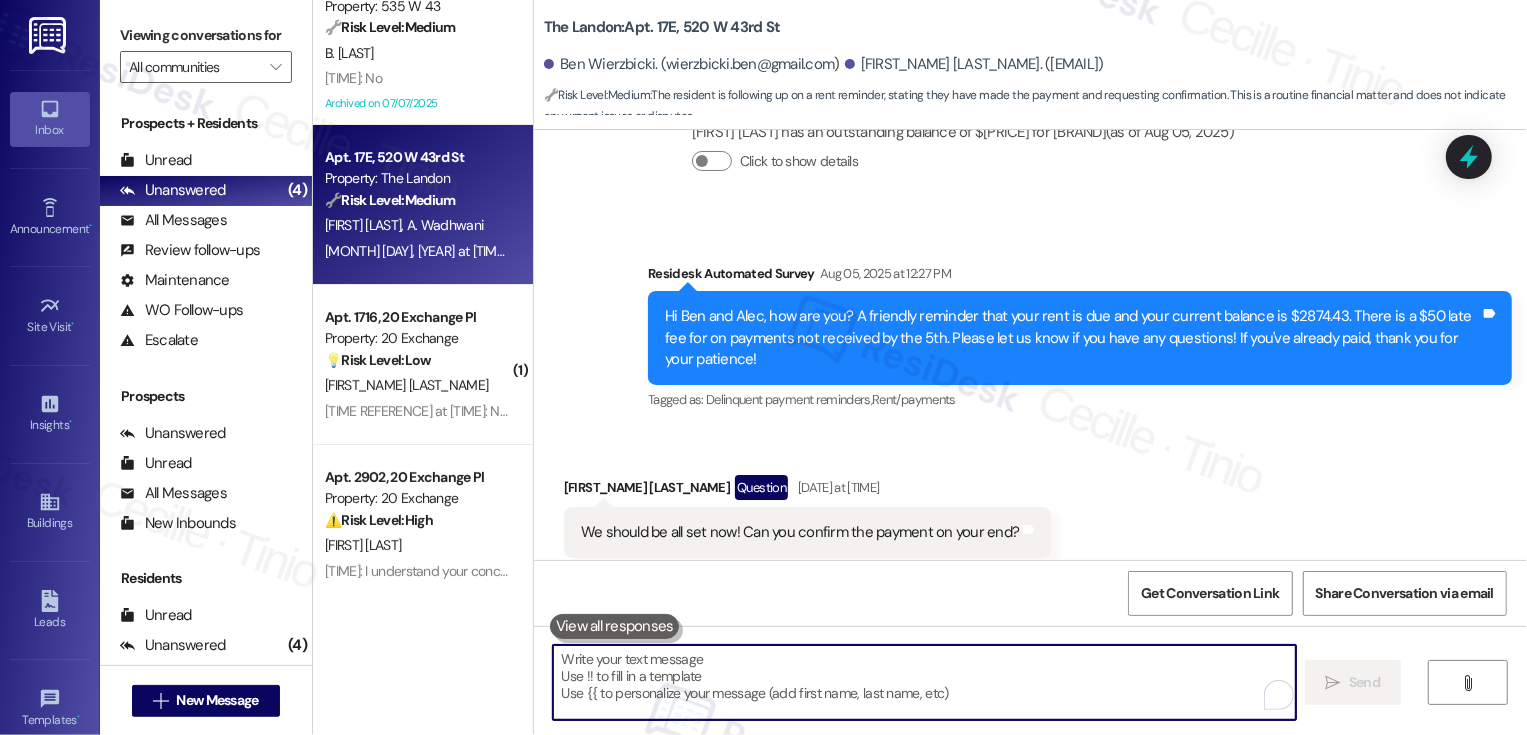 scroll, scrollTop: 46, scrollLeft: 0, axis: vertical 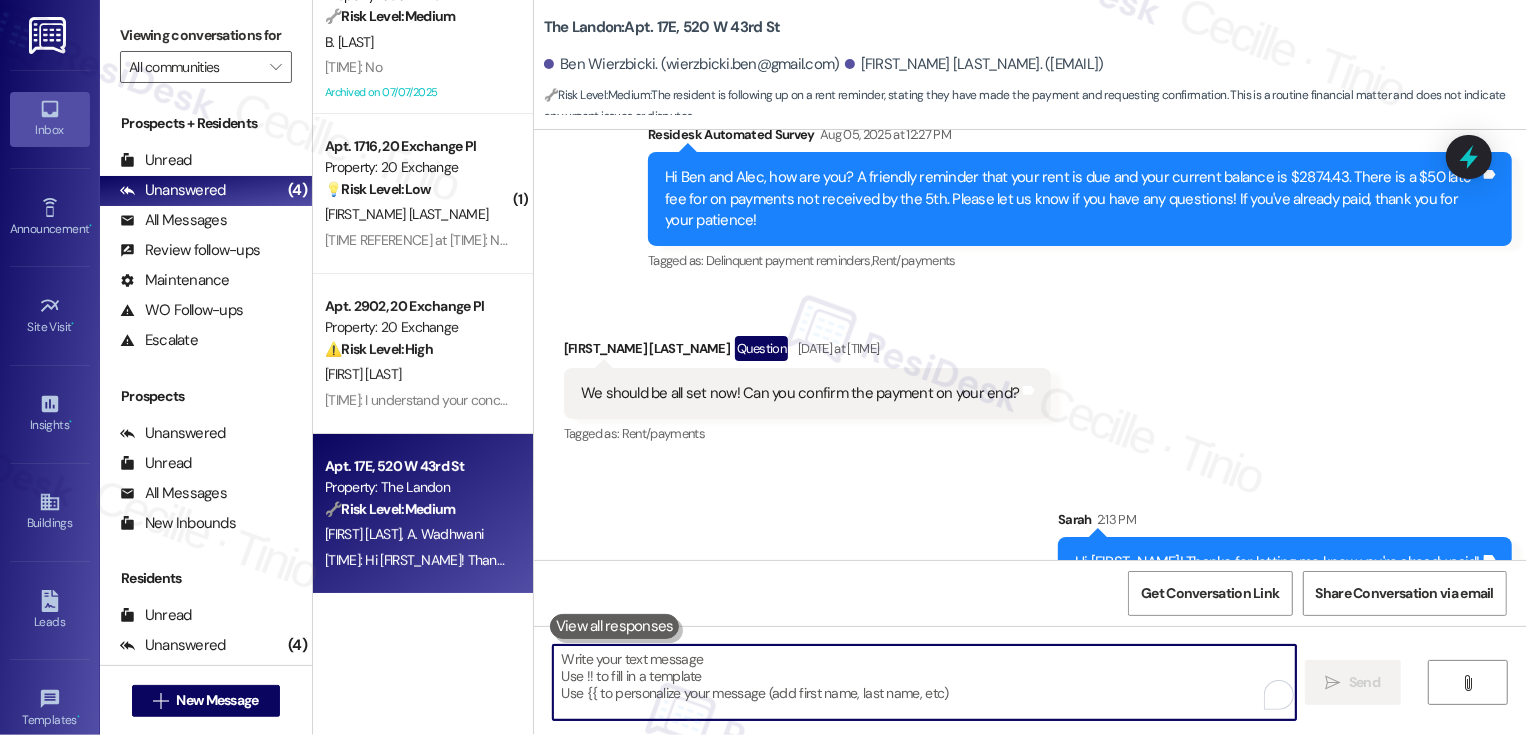 type 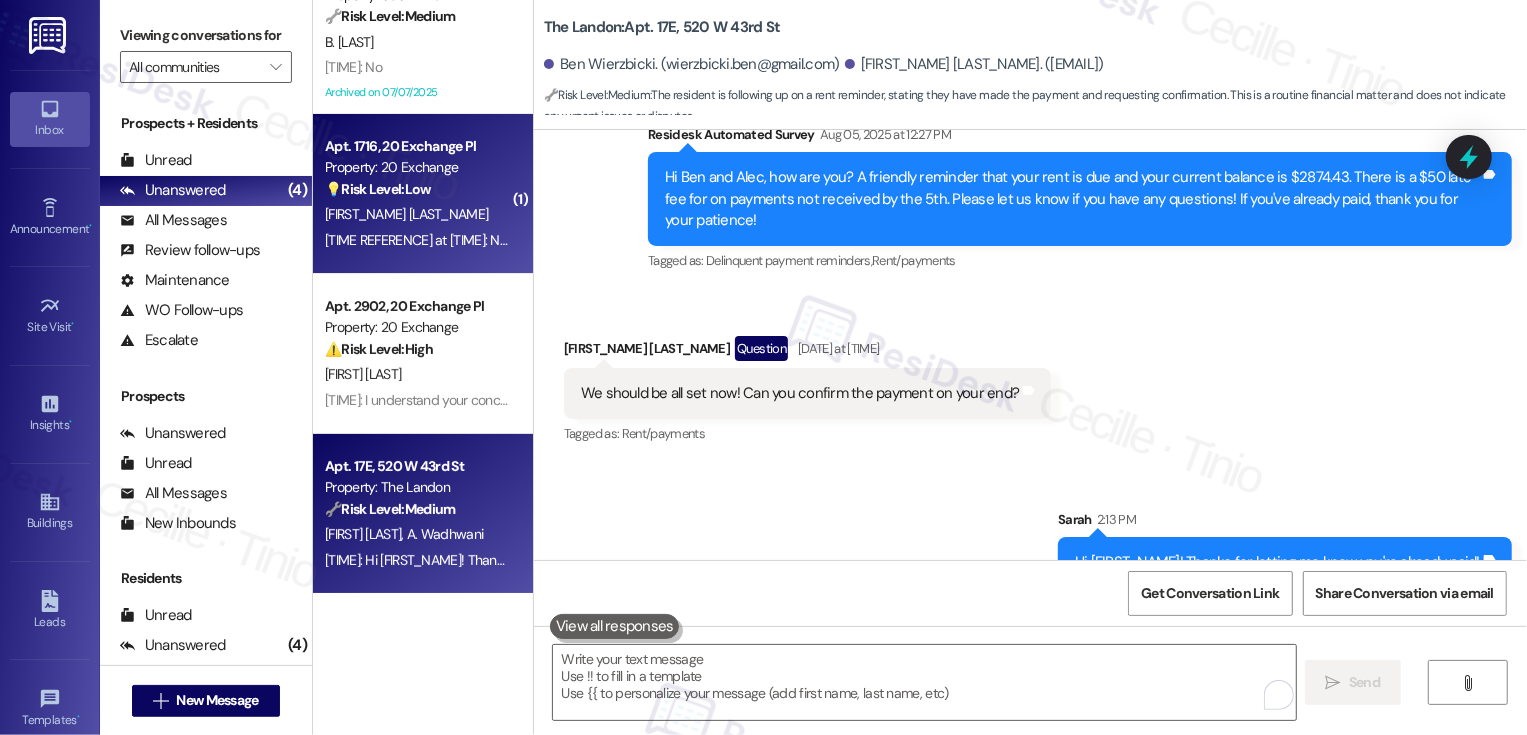 click on "T. Mcgovern" at bounding box center [417, 214] 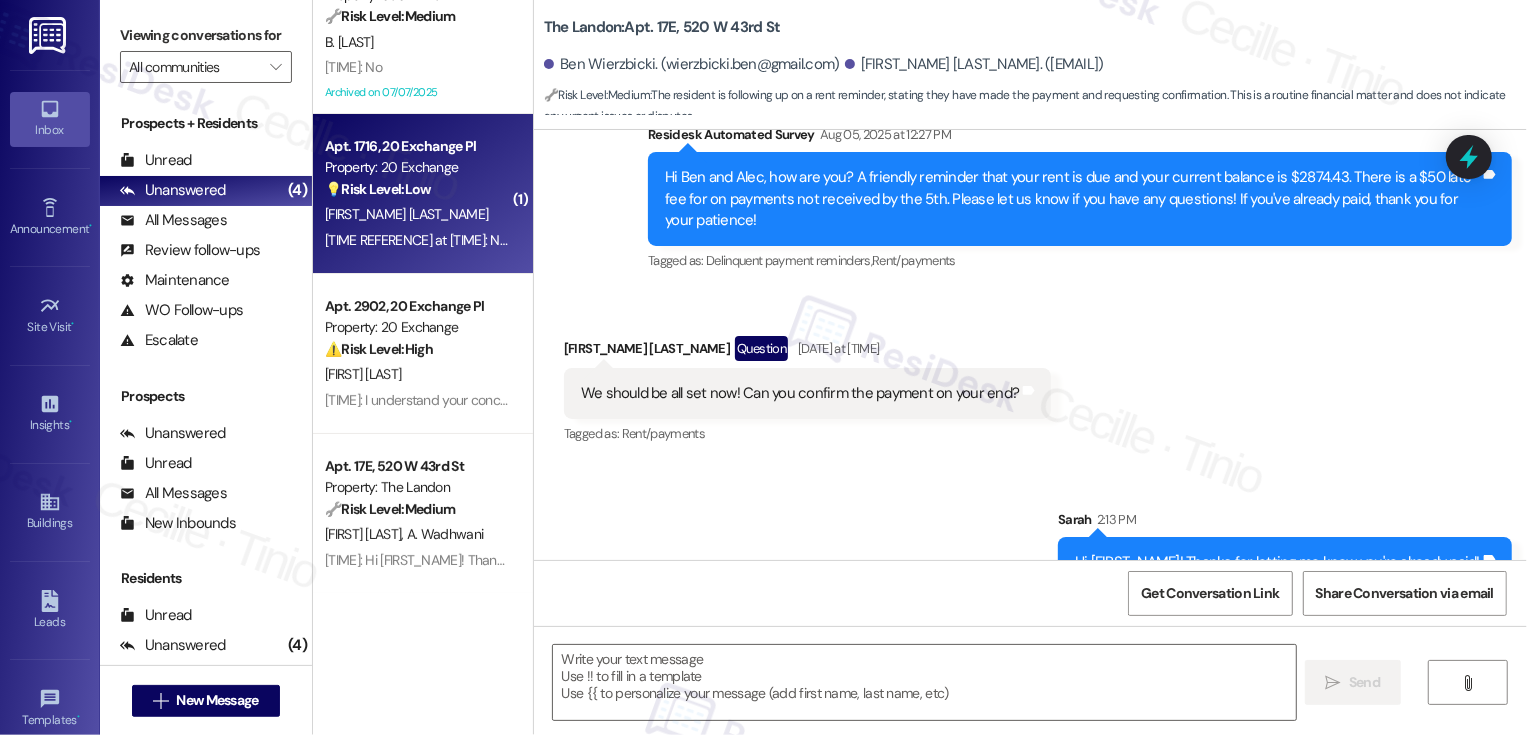 click on "T. Mcgovern" at bounding box center [417, 214] 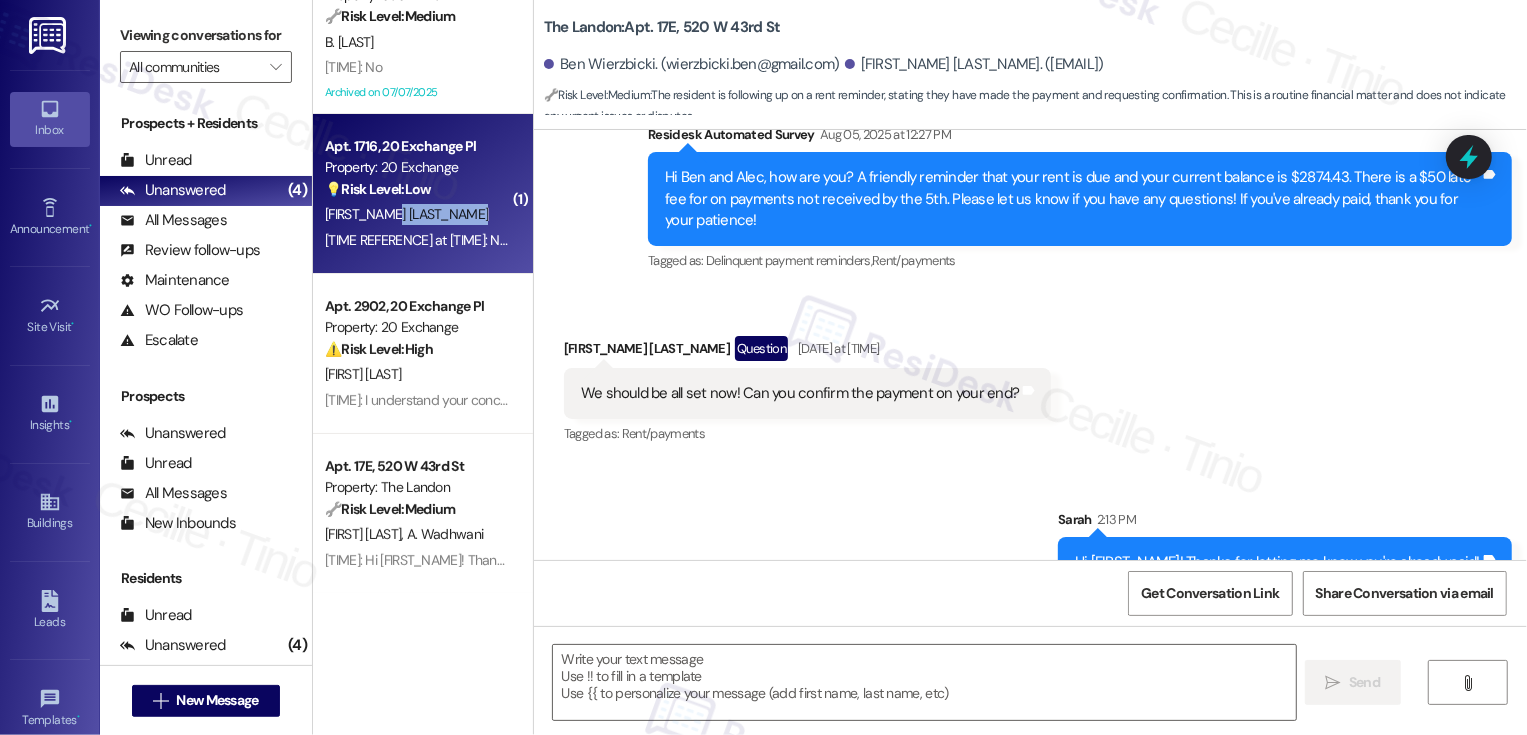 type on "Fetching suggested responses. Please feel free to read through the conversation in the meantime." 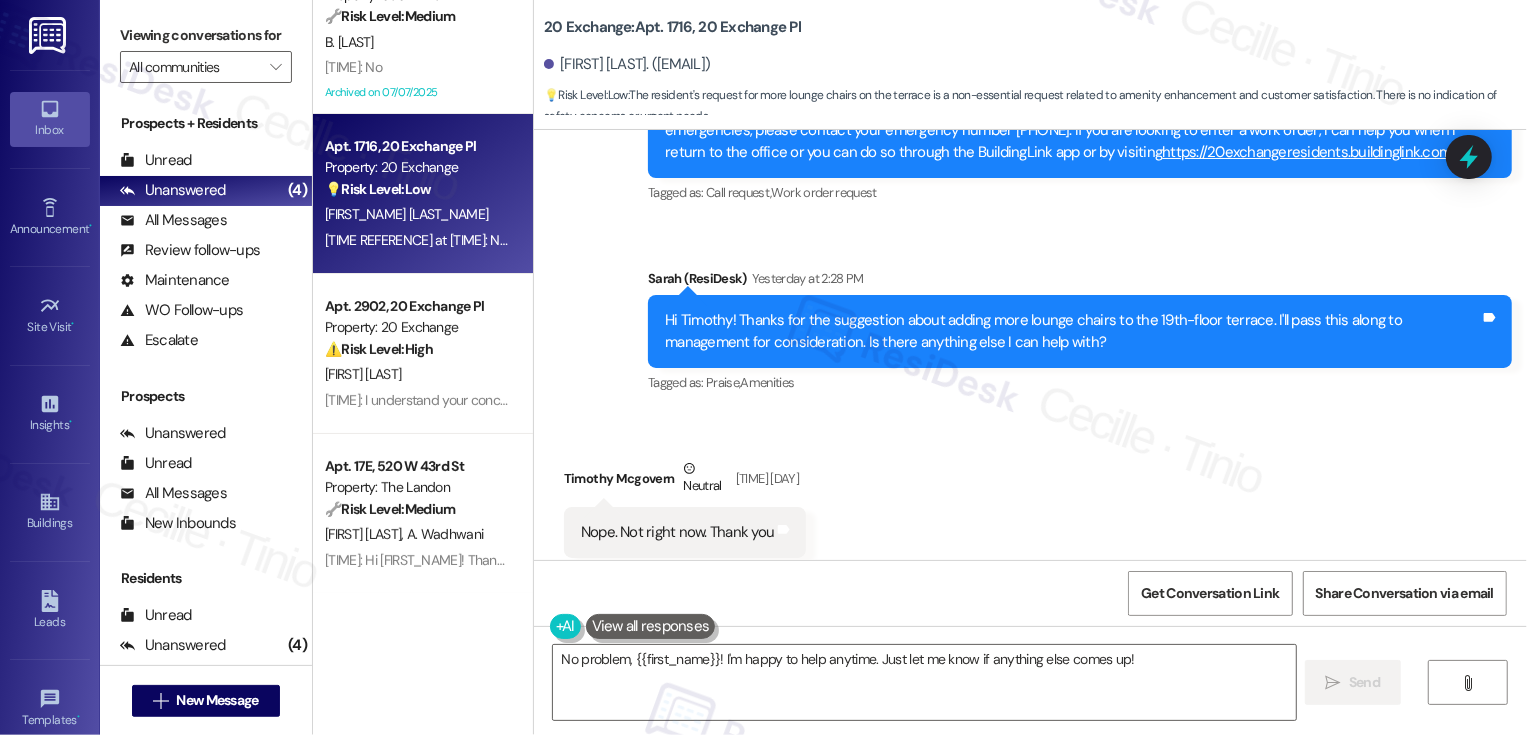 scroll, scrollTop: 7876, scrollLeft: 0, axis: vertical 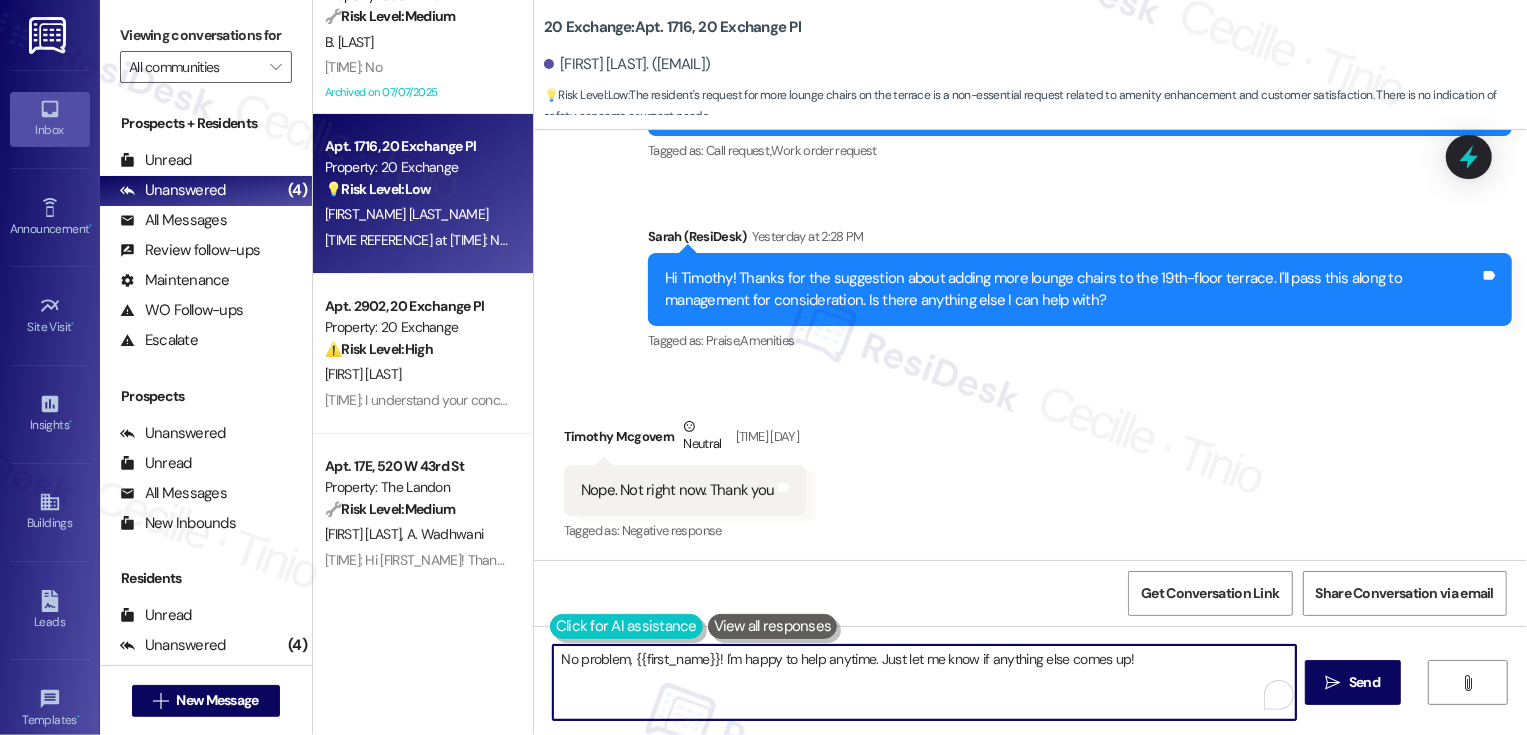 drag, startPoint x: 868, startPoint y: 660, endPoint x: 563, endPoint y: 640, distance: 305.65503 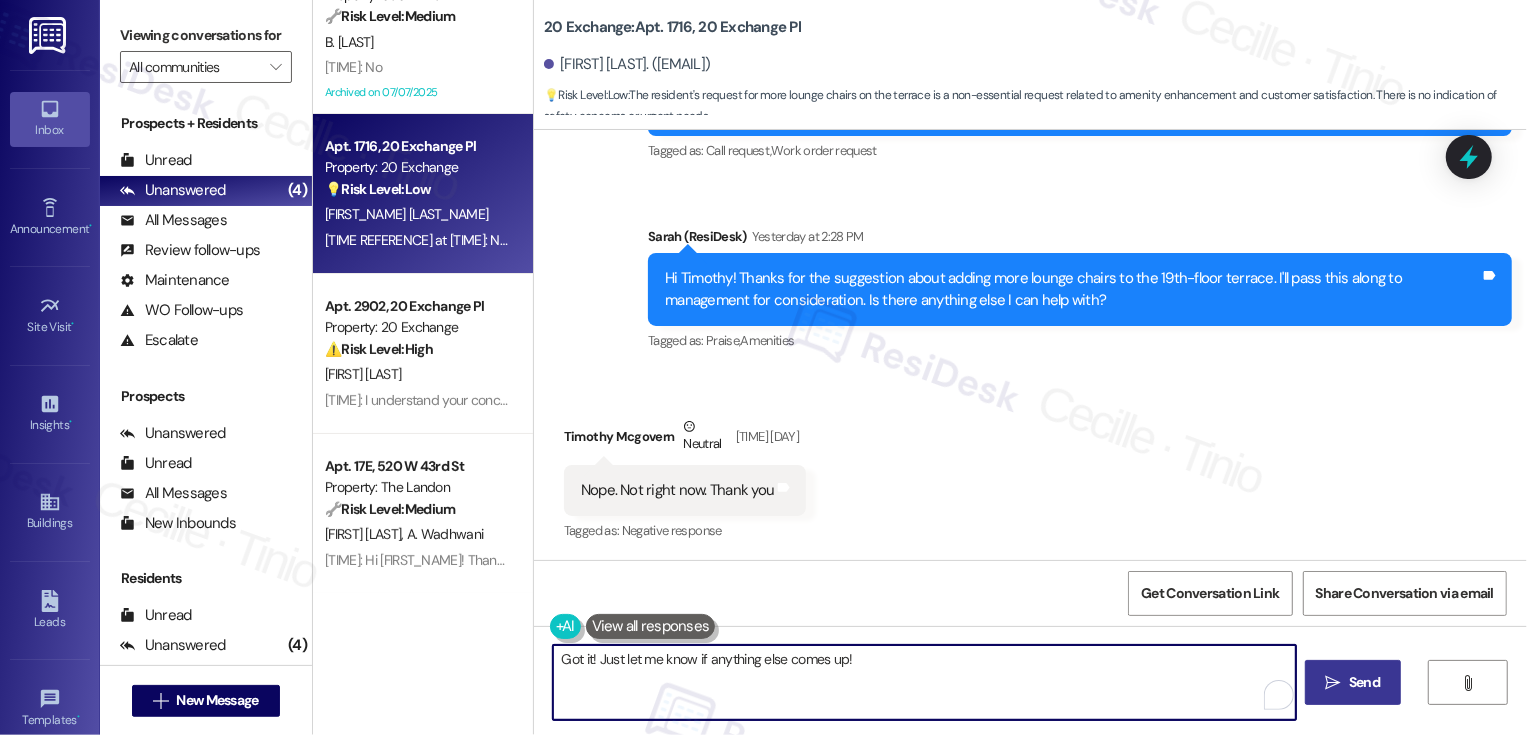 type on "Got it! Just let me know if anything else comes up!" 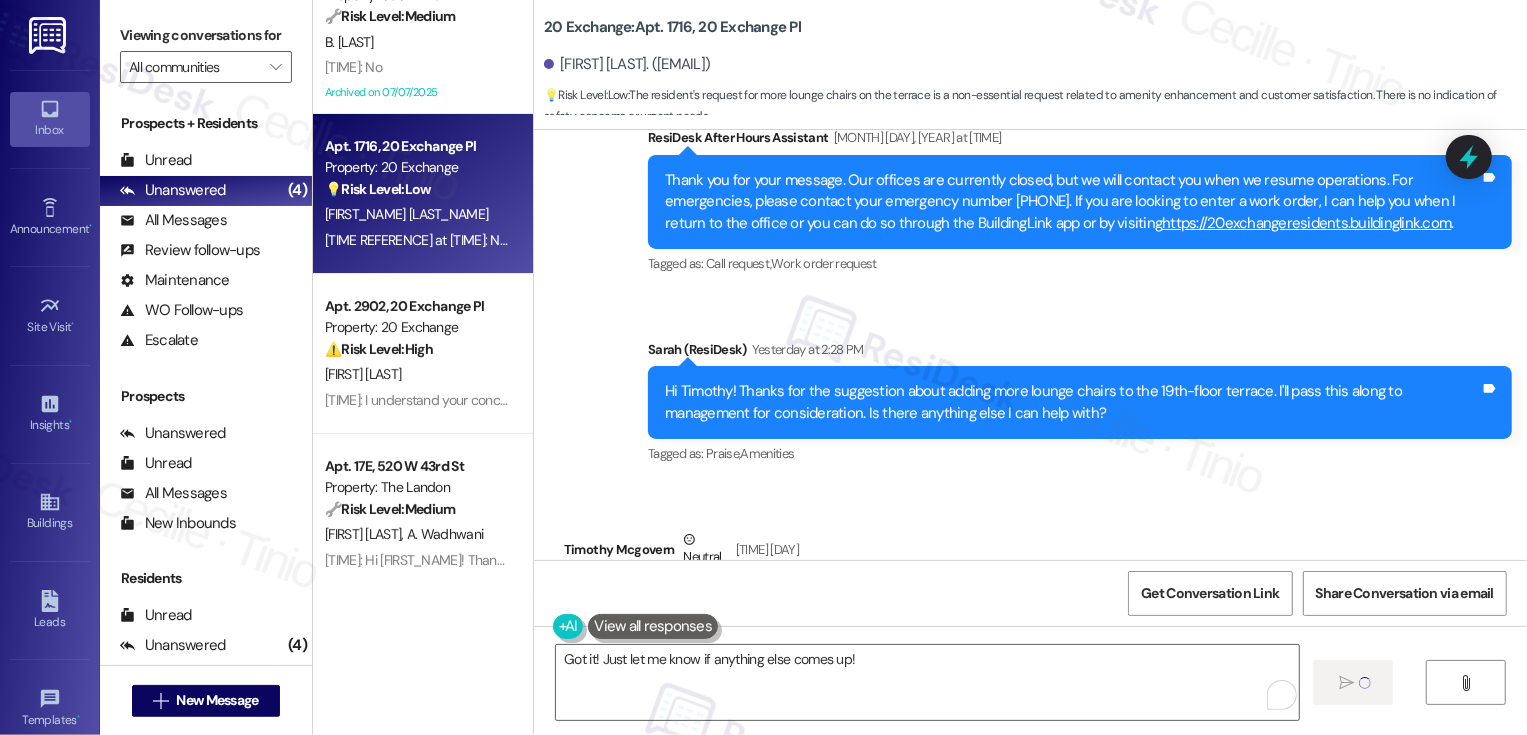 type 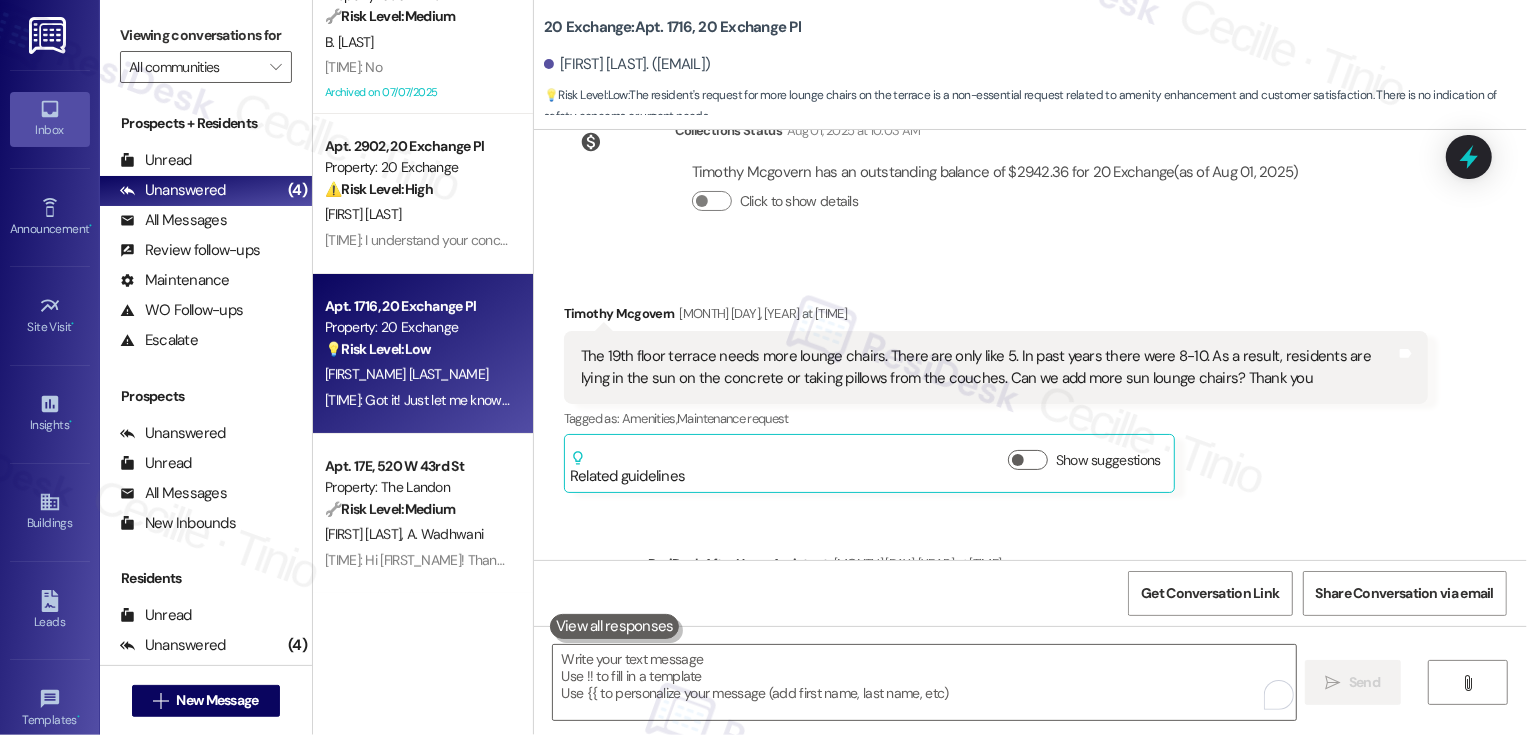 scroll, scrollTop: 7340, scrollLeft: 0, axis: vertical 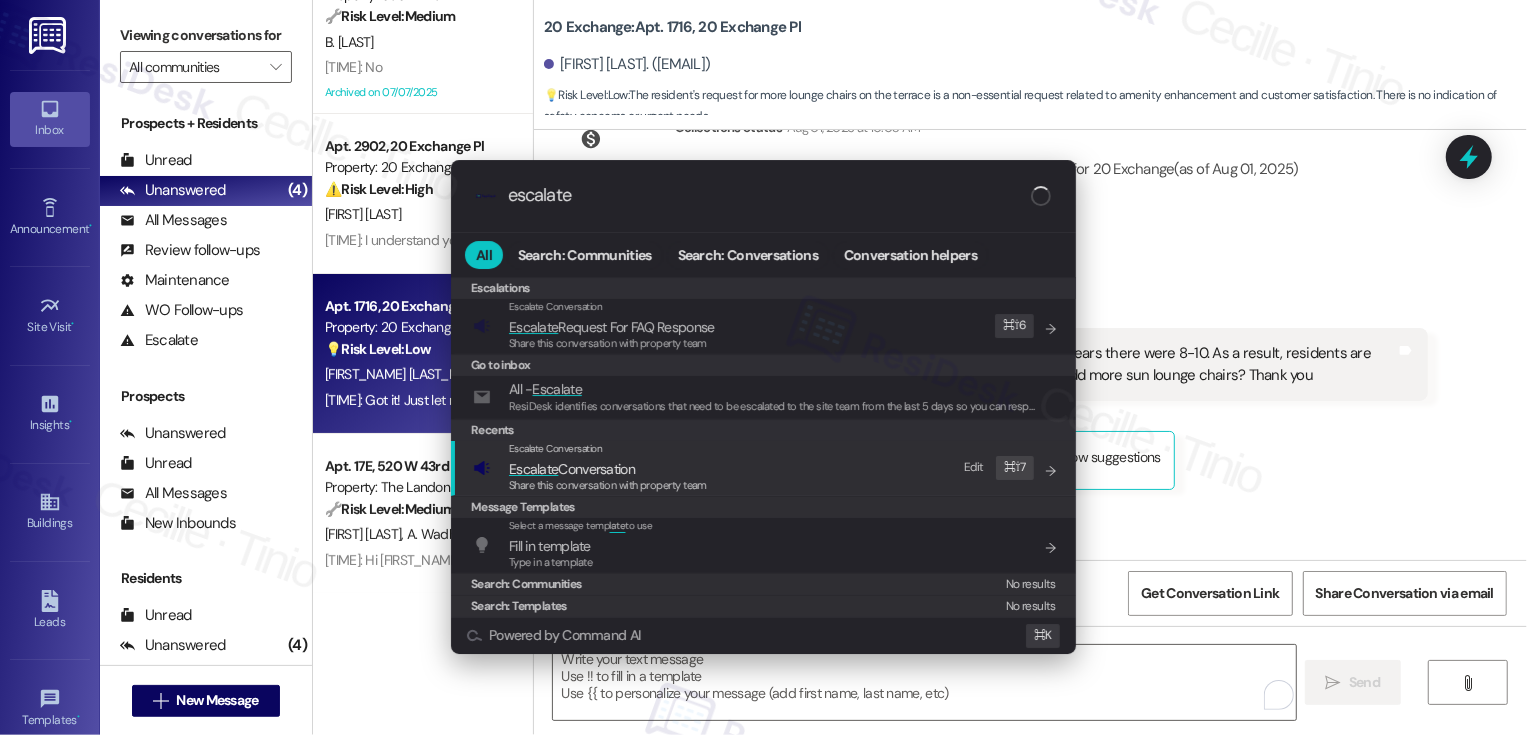 type on "escalate" 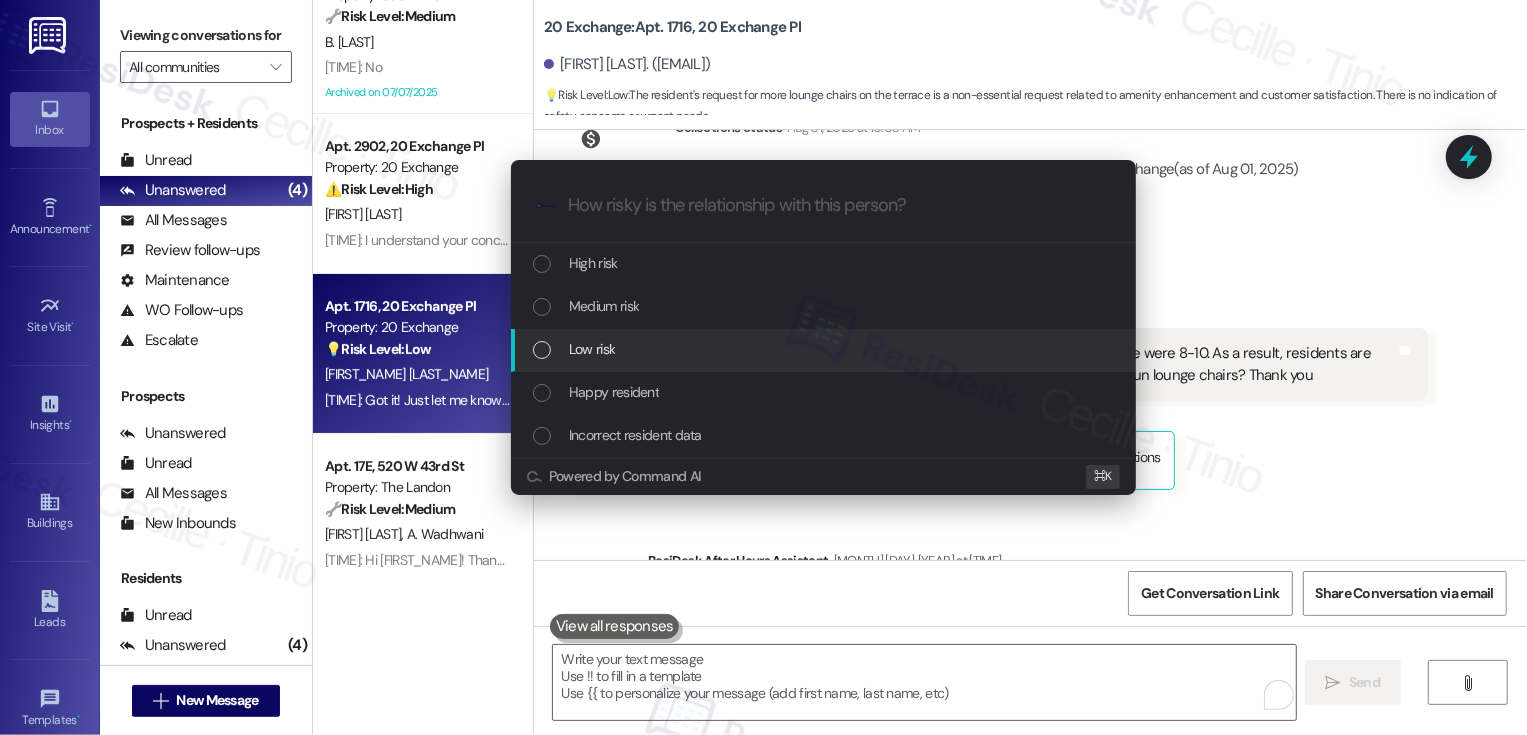click on "Low risk" at bounding box center [592, 349] 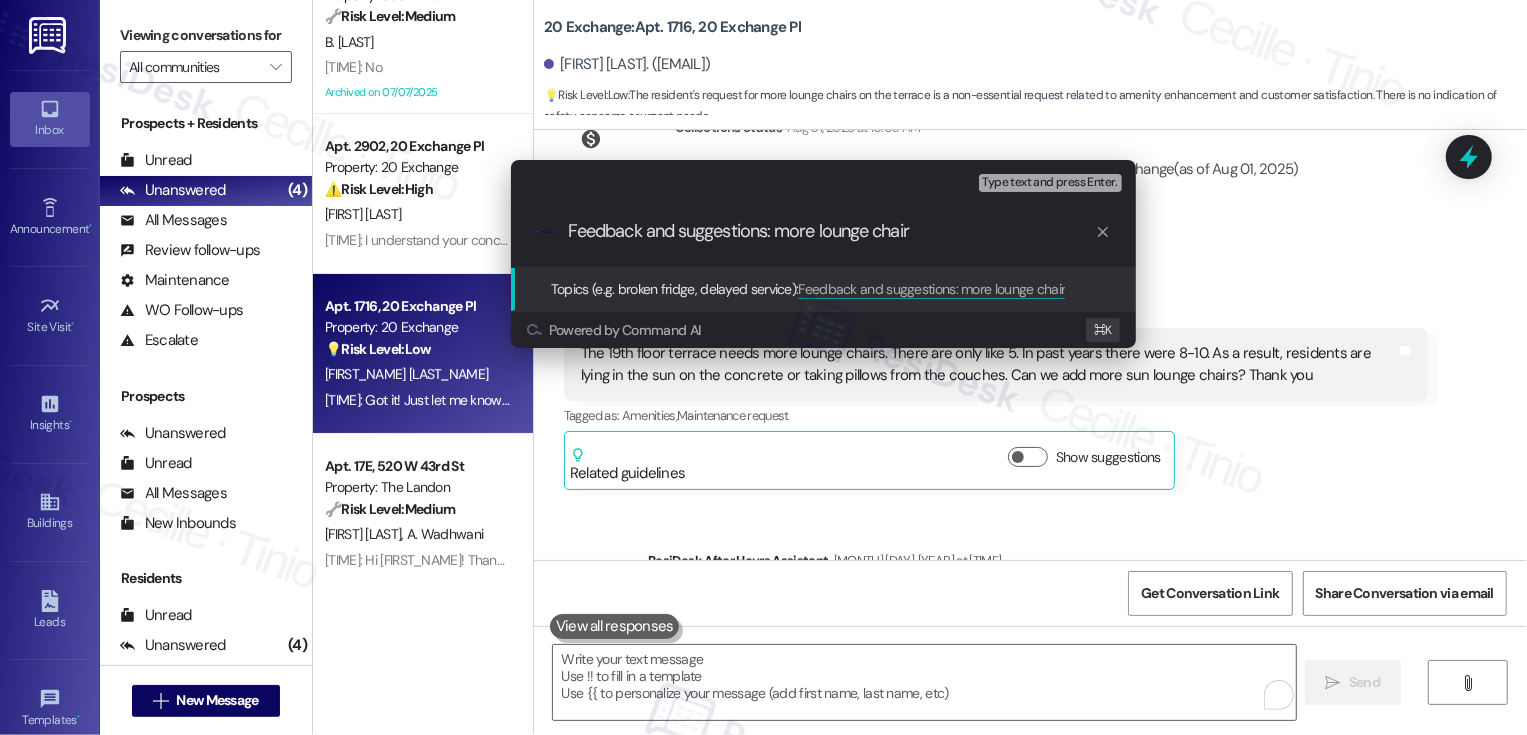 type on "Feedback and suggestions: more lounge chairs" 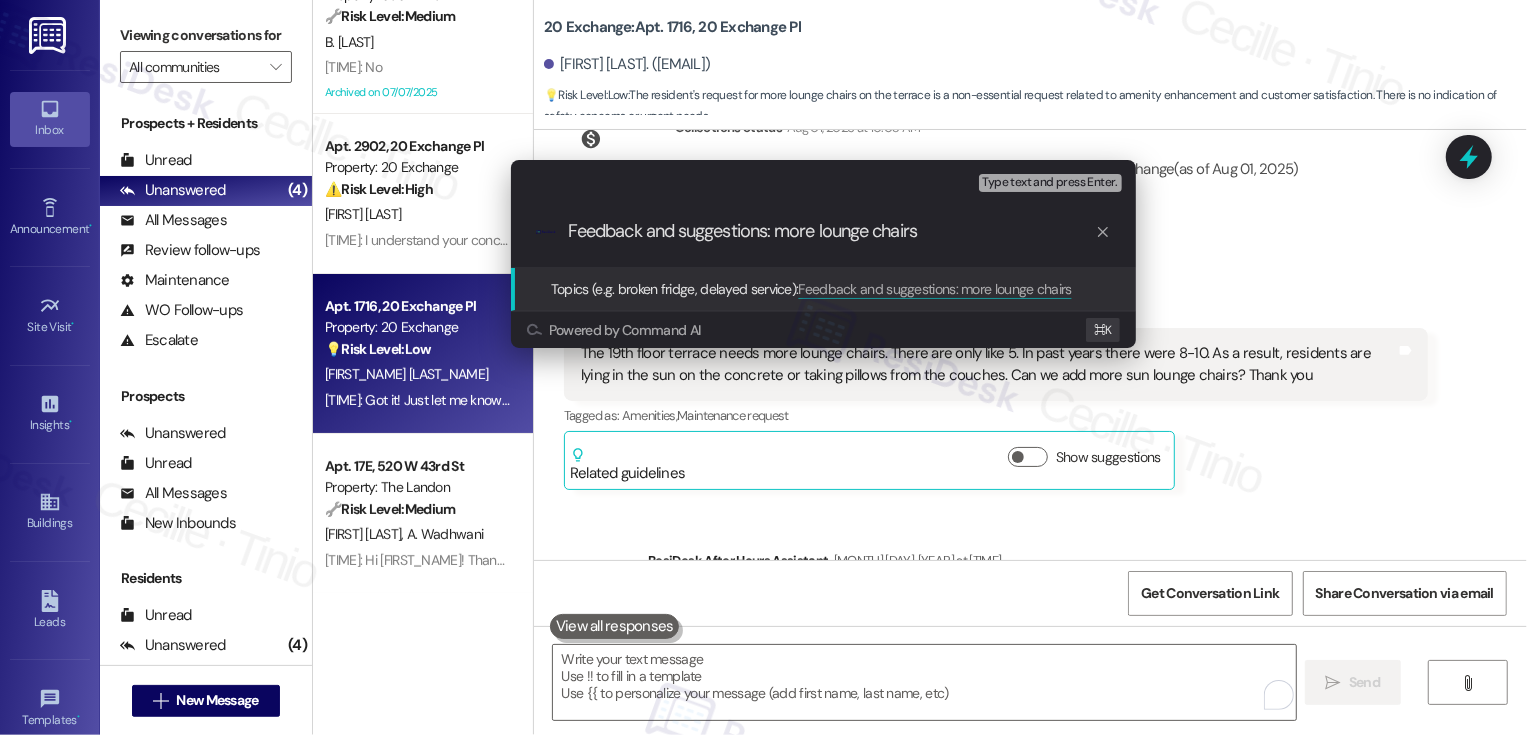 type 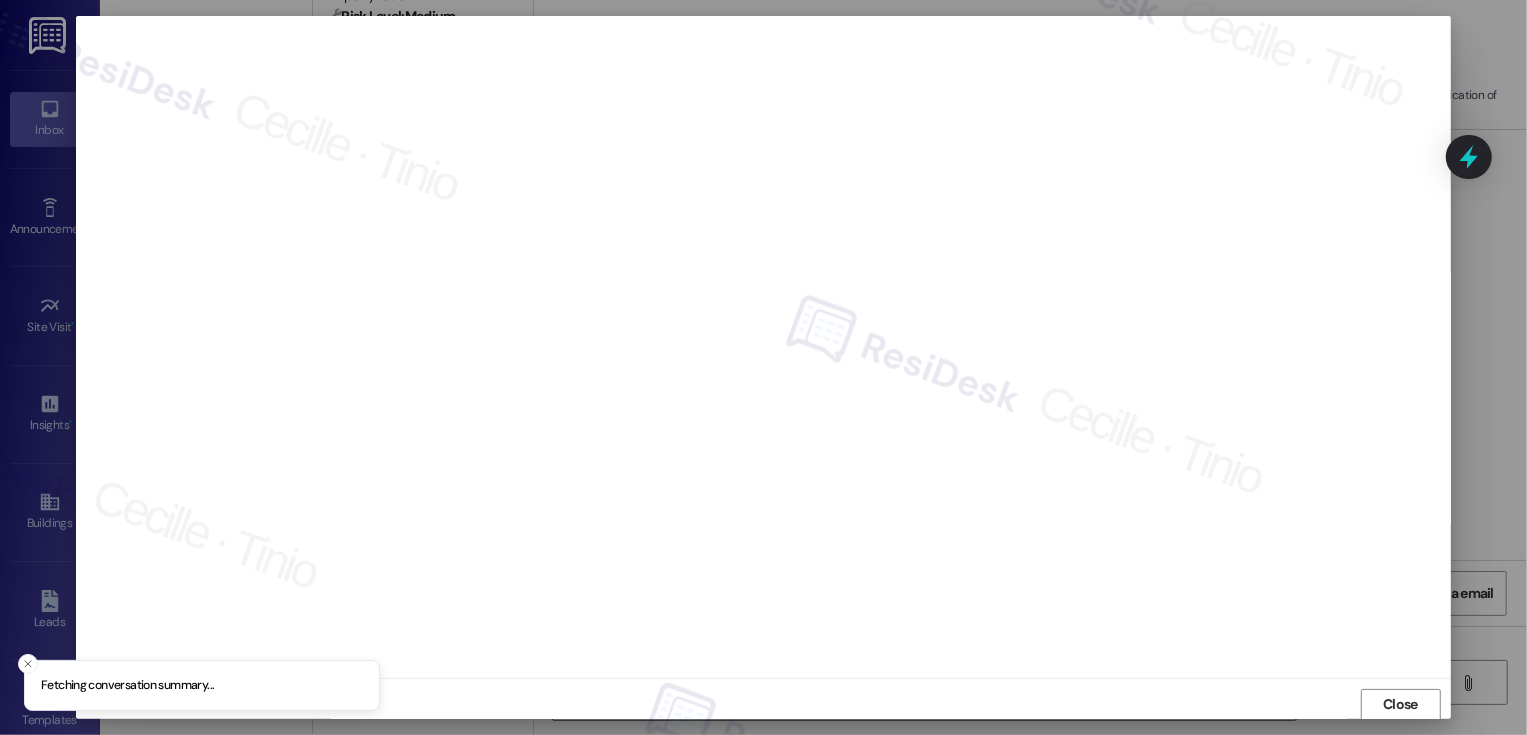 scroll, scrollTop: 1, scrollLeft: 0, axis: vertical 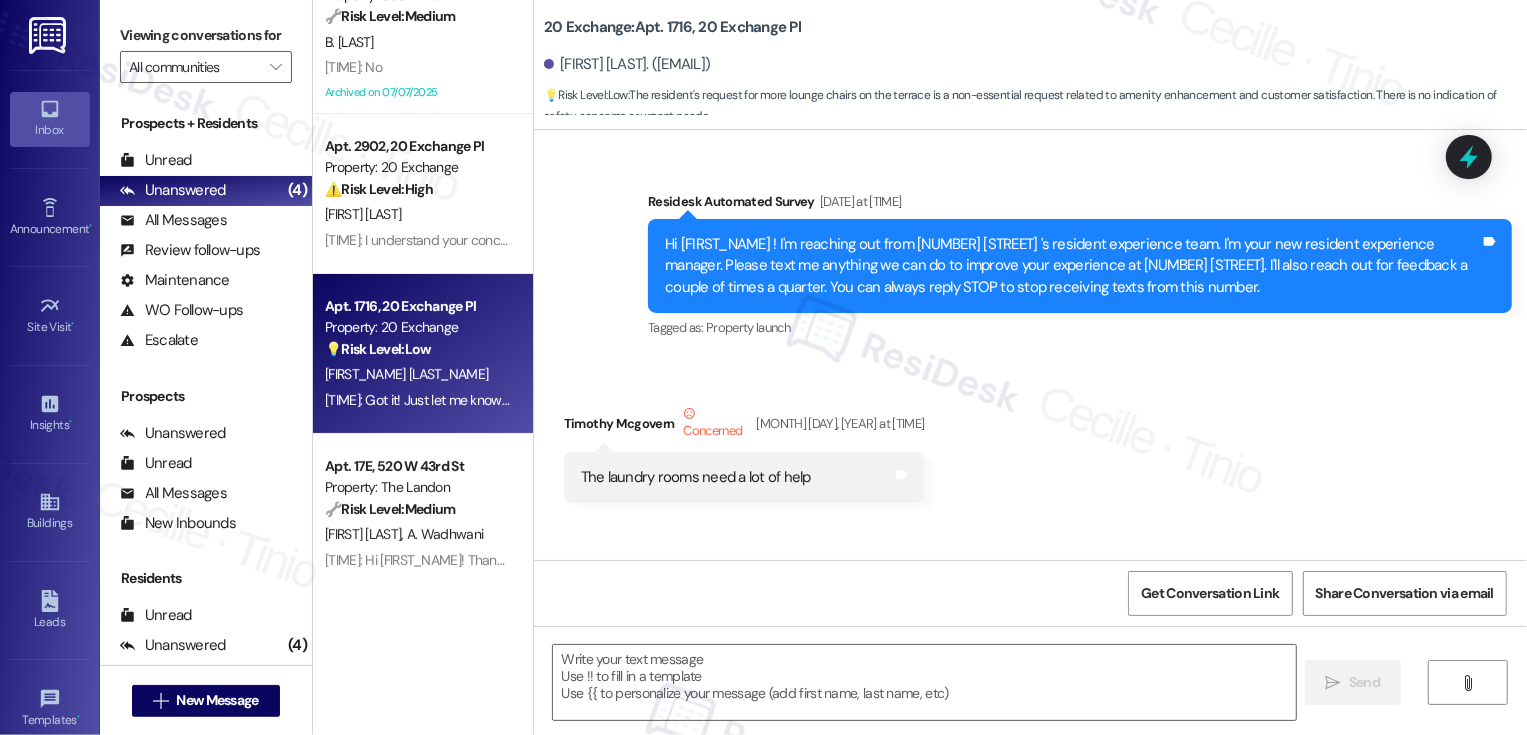 type on "Fetching suggested responses. Please feel free to read through the conversation in the meantime." 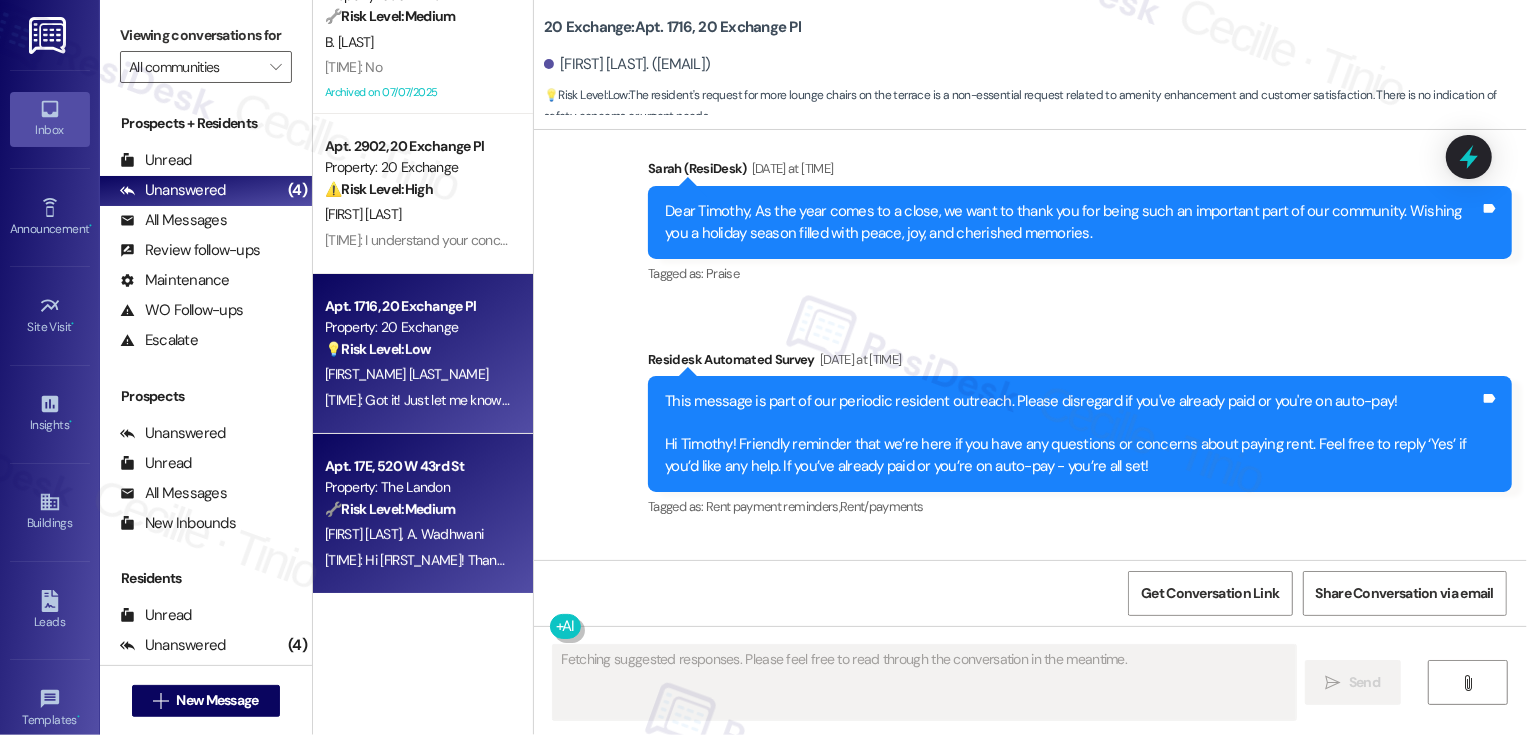 scroll, scrollTop: 7875, scrollLeft: 0, axis: vertical 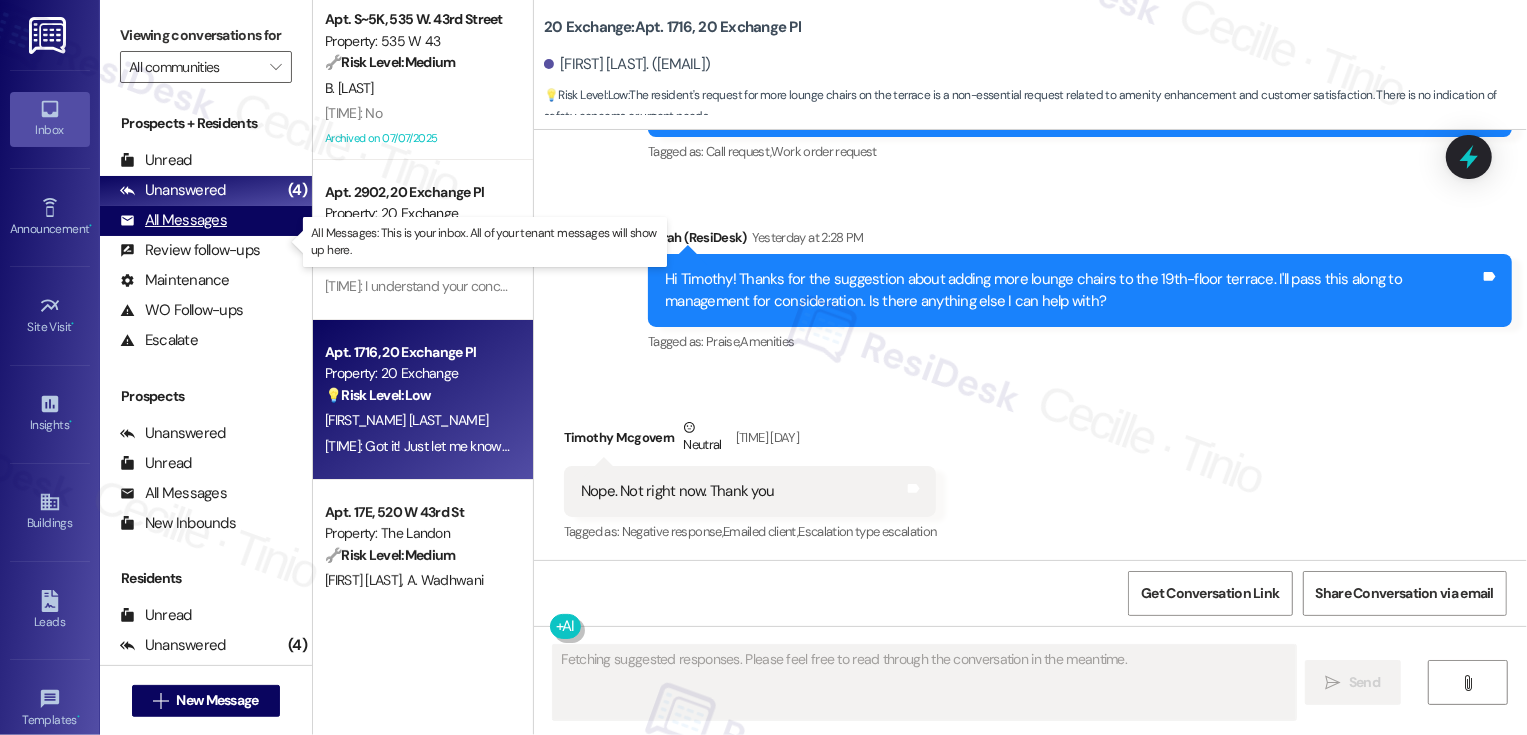 click on "All Messages (undefined)" at bounding box center (206, 221) 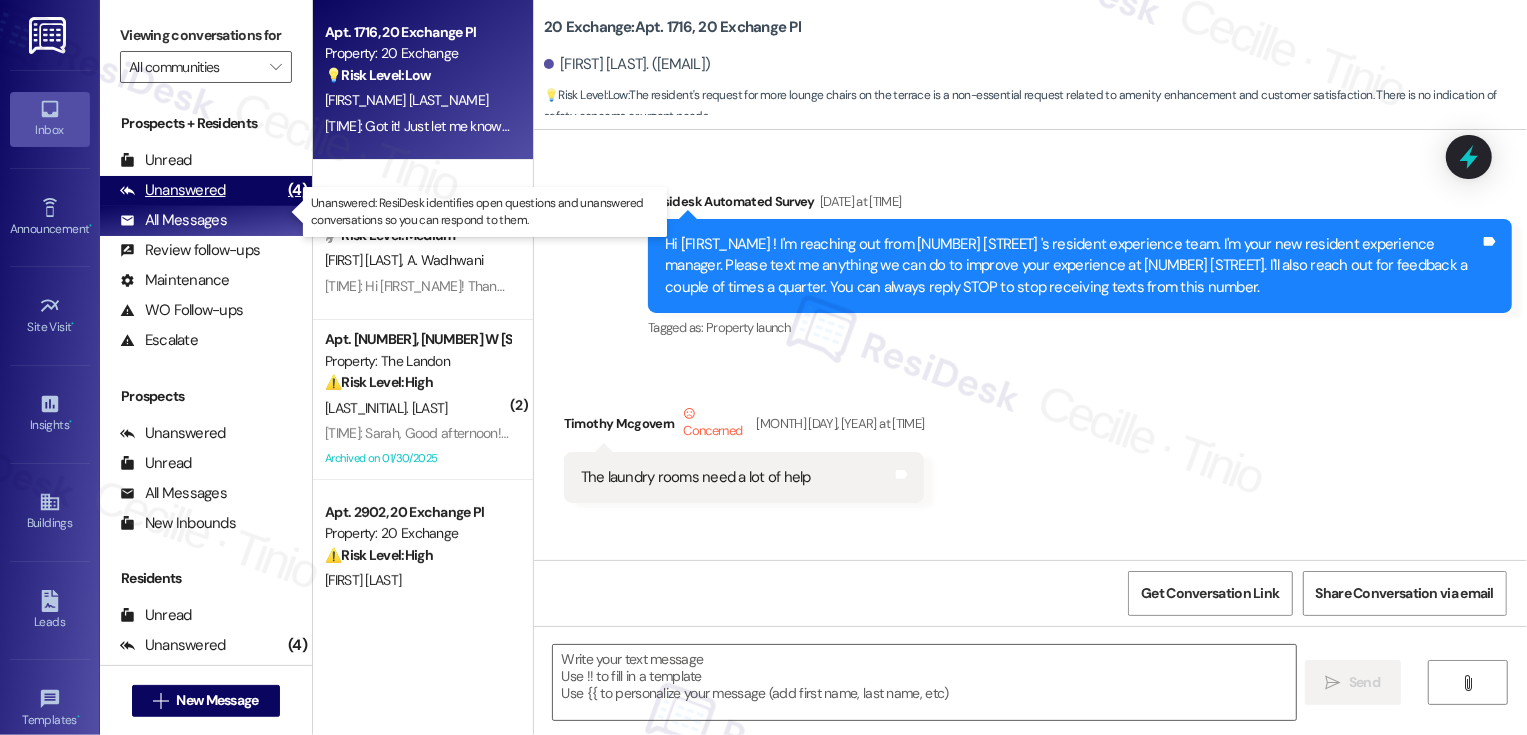 type on "Fetching suggested responses. Please feel free to read through the conversation in the meantime." 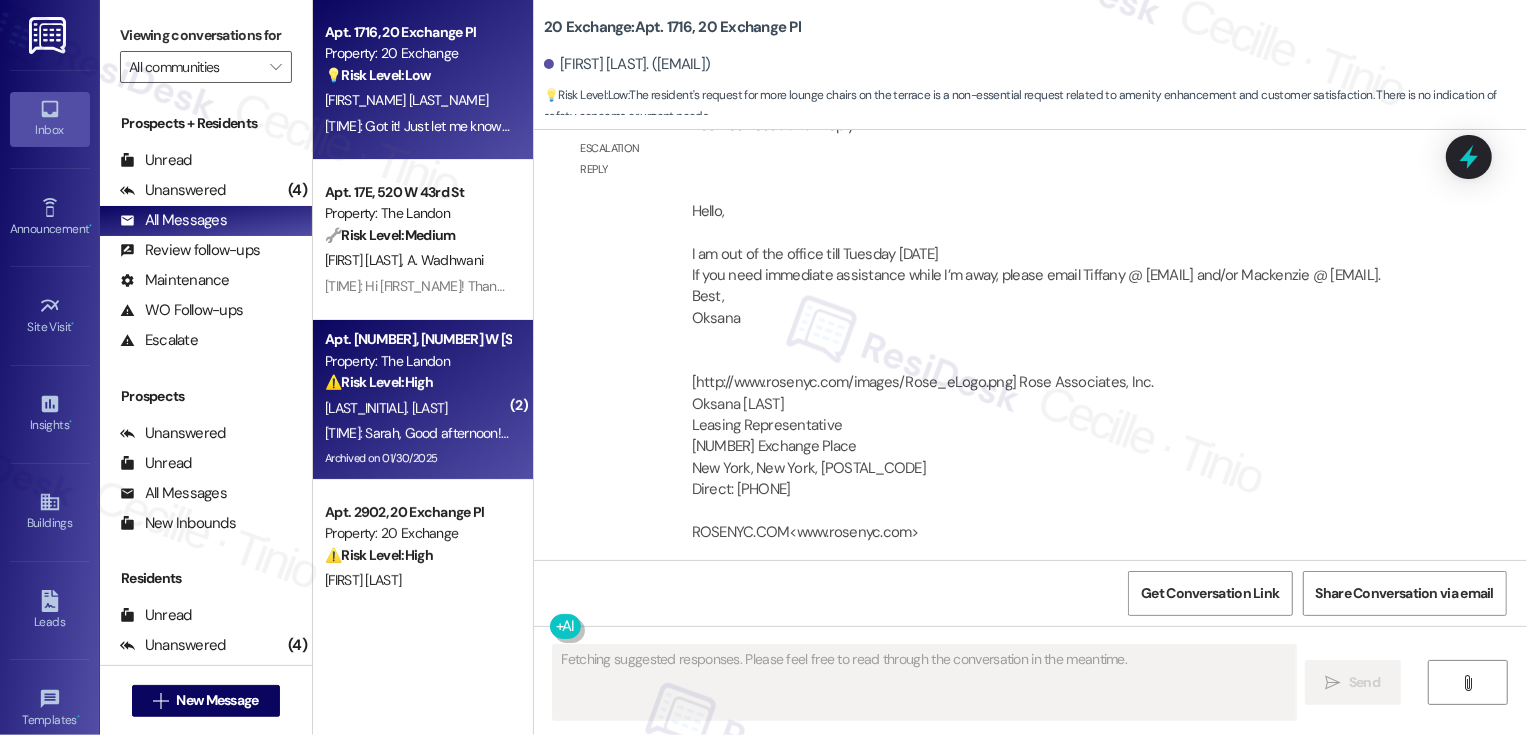 scroll, scrollTop: 7875, scrollLeft: 0, axis: vertical 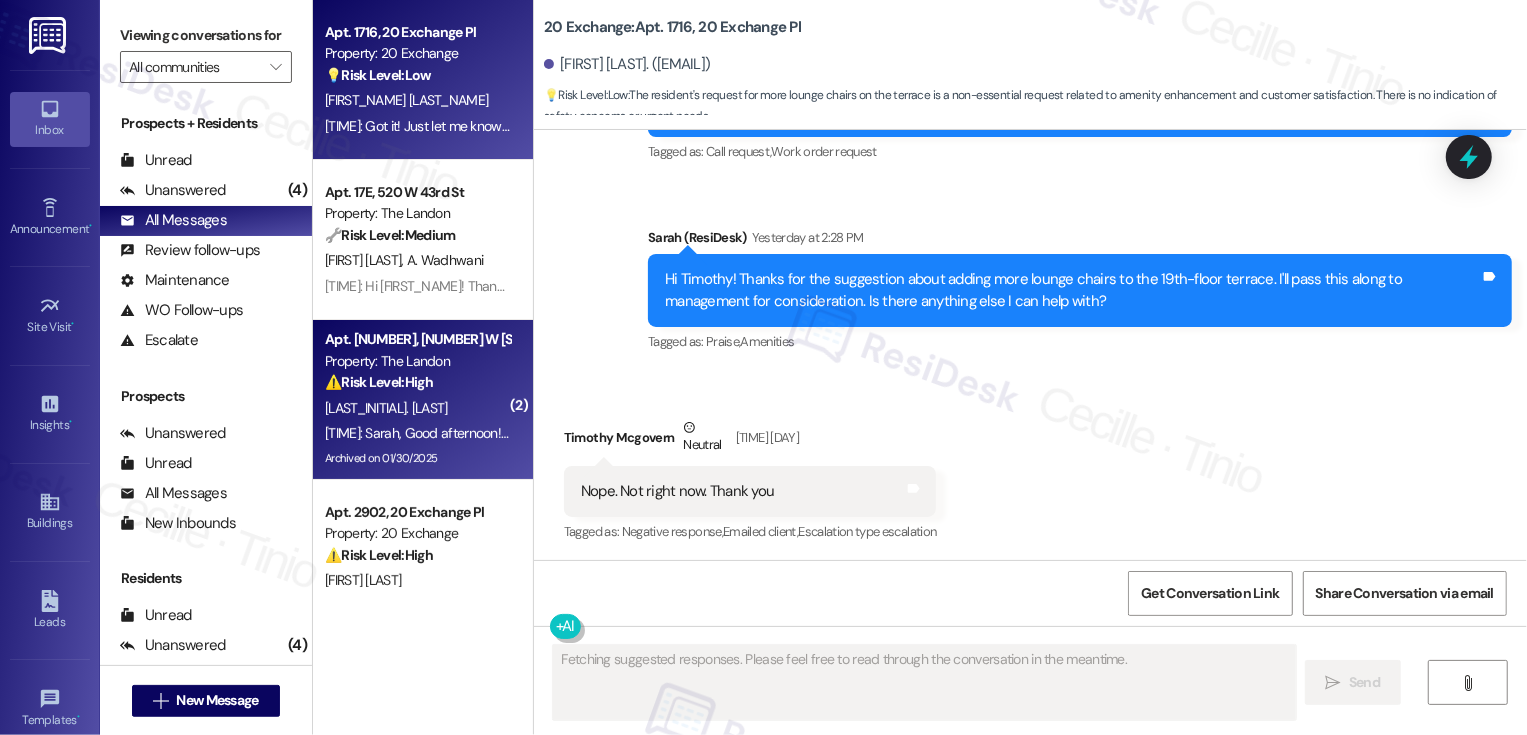 click on "T. Kuzmianok" at bounding box center [417, 408] 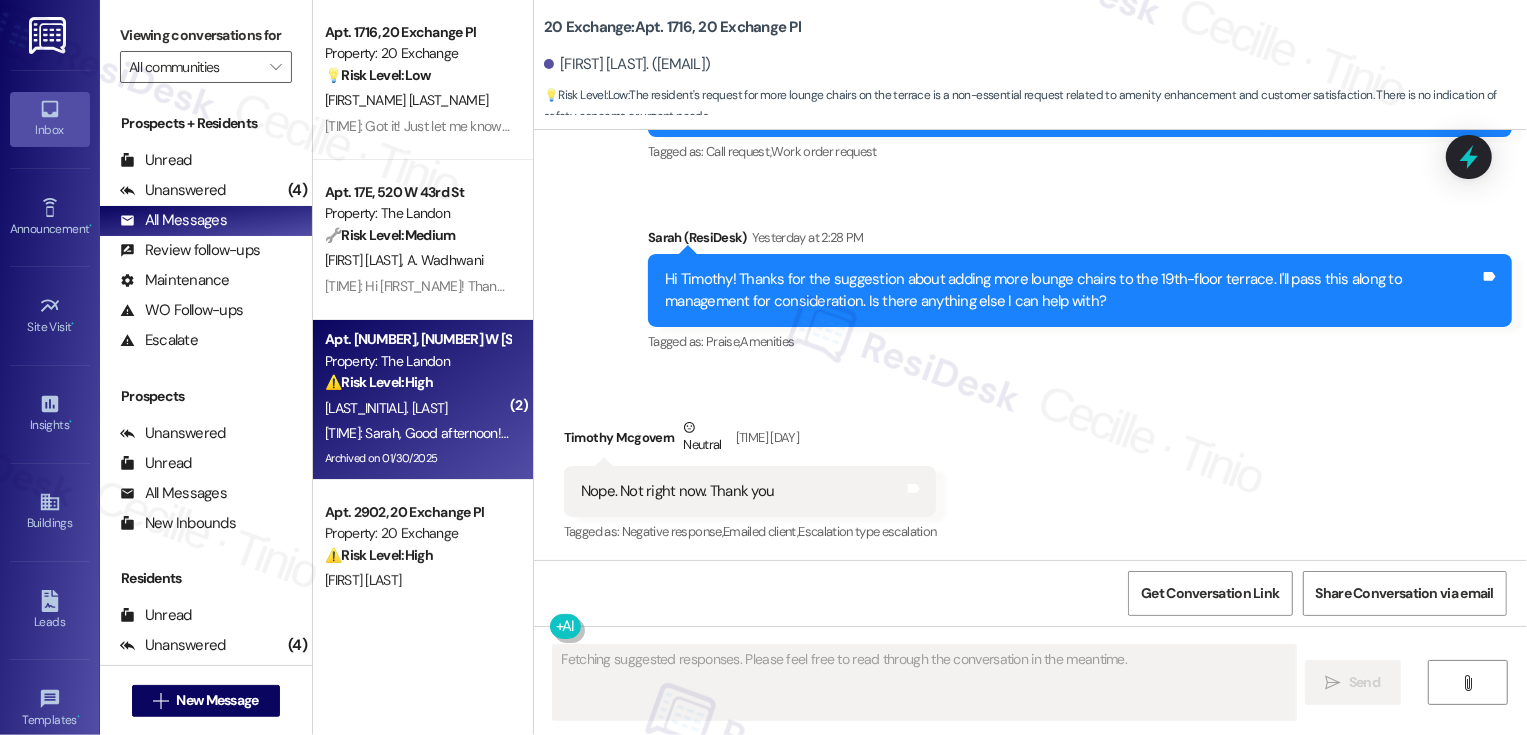 click on "T. Kuzmianok" at bounding box center [417, 408] 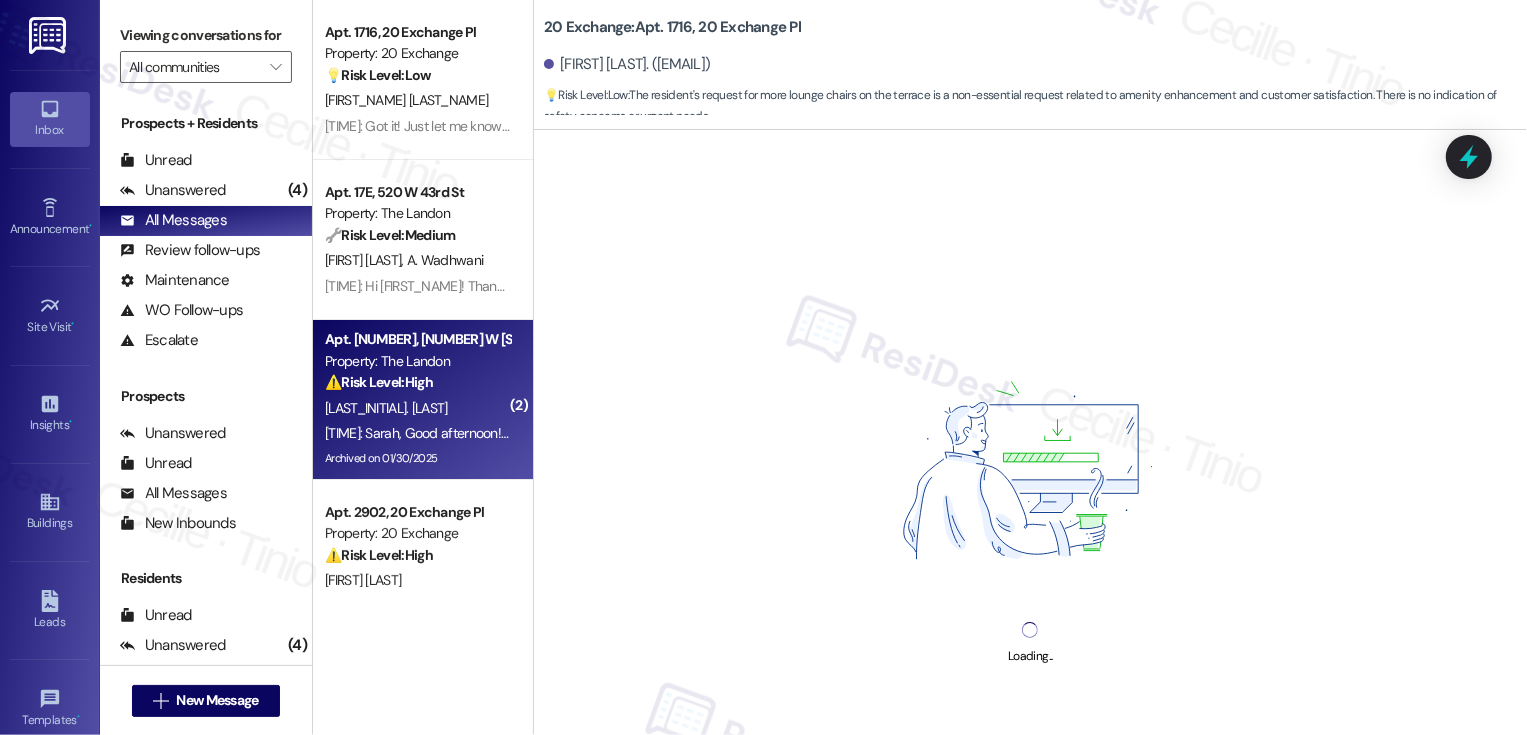click on "[TIME]: [NAME], Good afternoon! I really need your help! On [DATE] I found a letter with the ResideNewYork logo on my apartment door! It offered to start the annual recertification! To do this, I had to go to the website they offered, but it does not open, and a warning appears that it is dangerous! I am sending you this paper and I beg you to tell me whether this was sent from the office to collect data for the annual certification of my apartment! Or is this hacker manipulation? Thank you in advance for your help!" at bounding box center [1798, 433] 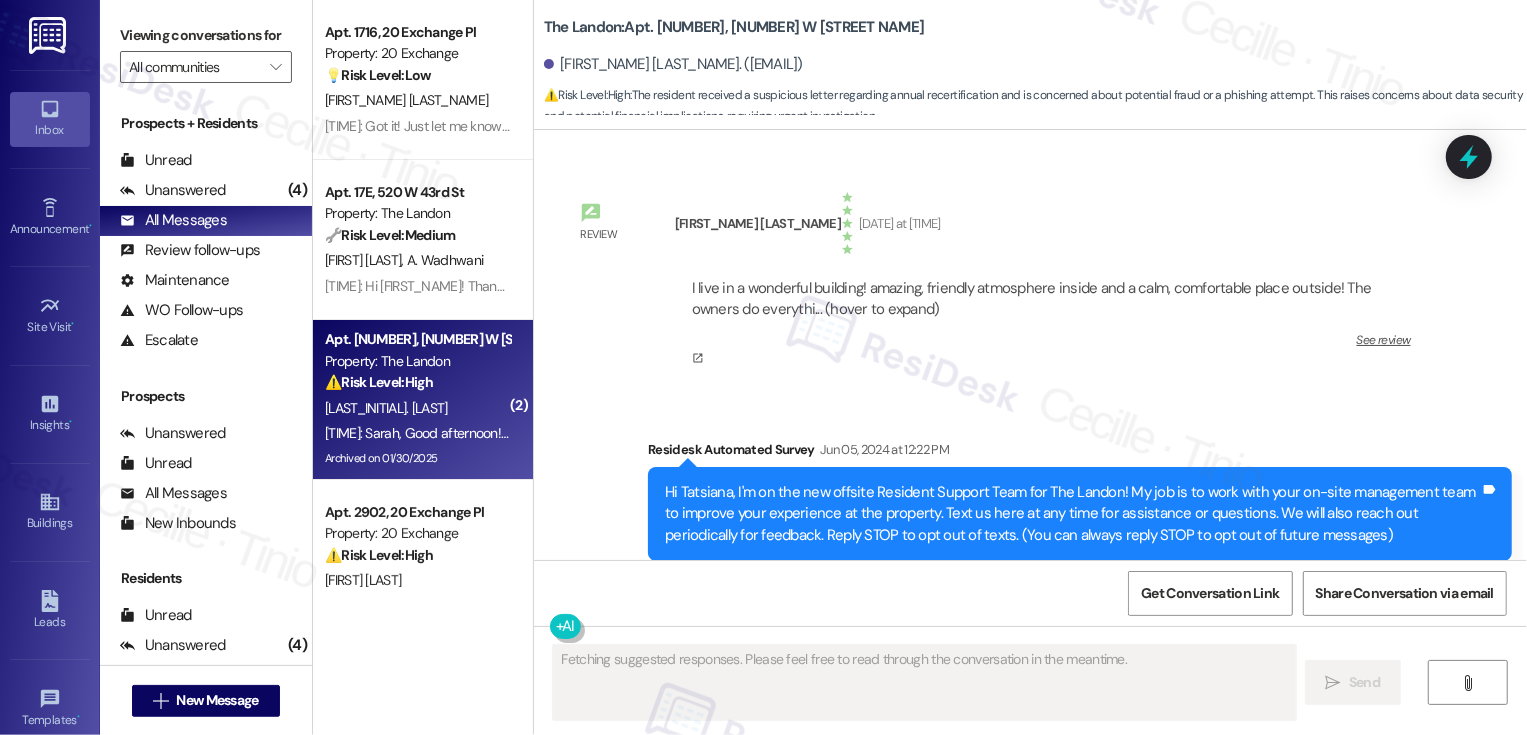scroll, scrollTop: 224, scrollLeft: 0, axis: vertical 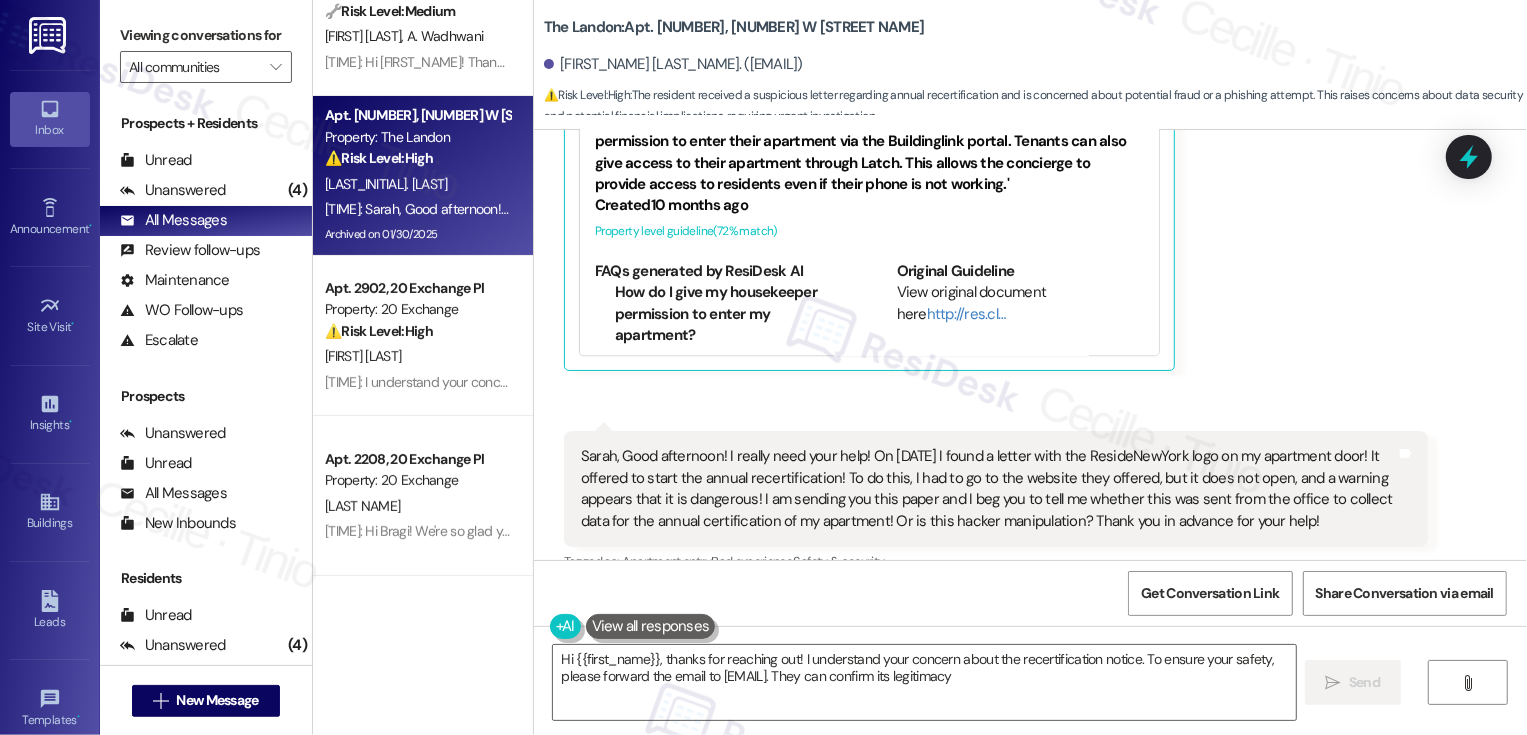 type on "Hi {{first_name}}, thanks for reaching out! I understand your concern about the recertification notice. To ensure your safety, please forward the email to LandonLeasing@dermotcompany.com. They can confirm its legitimacy!" 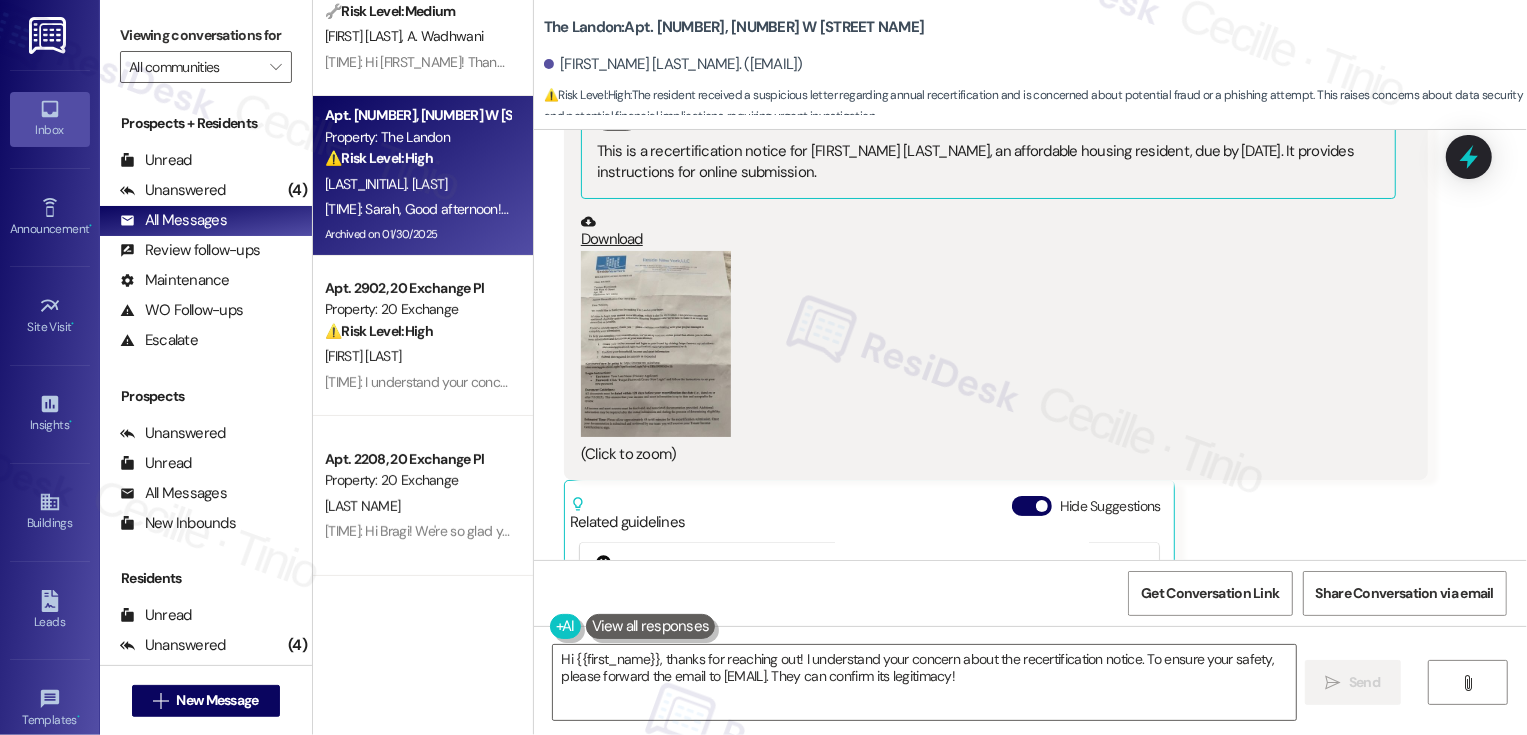scroll, scrollTop: 19295, scrollLeft: 0, axis: vertical 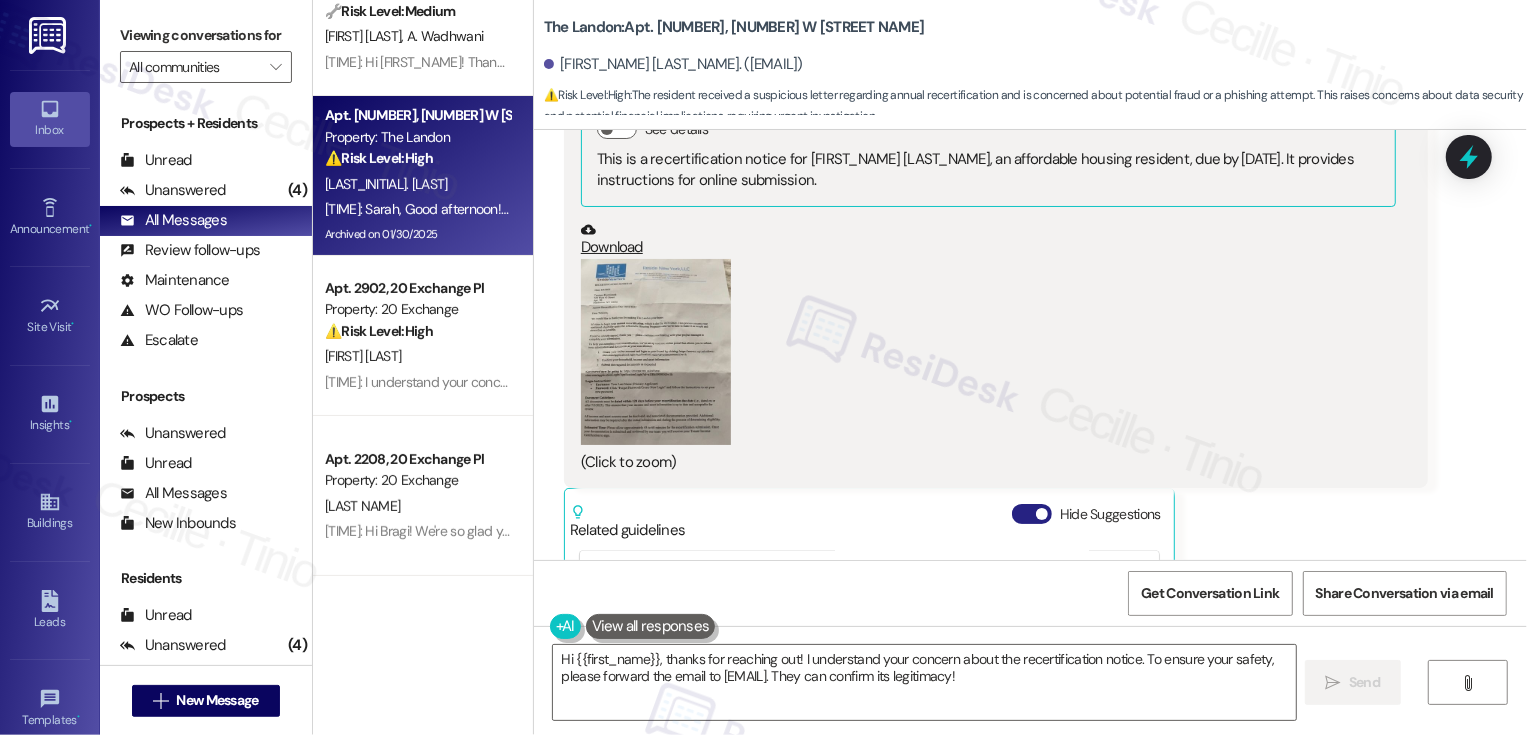 click on "Hide Suggestions" at bounding box center [1032, 514] 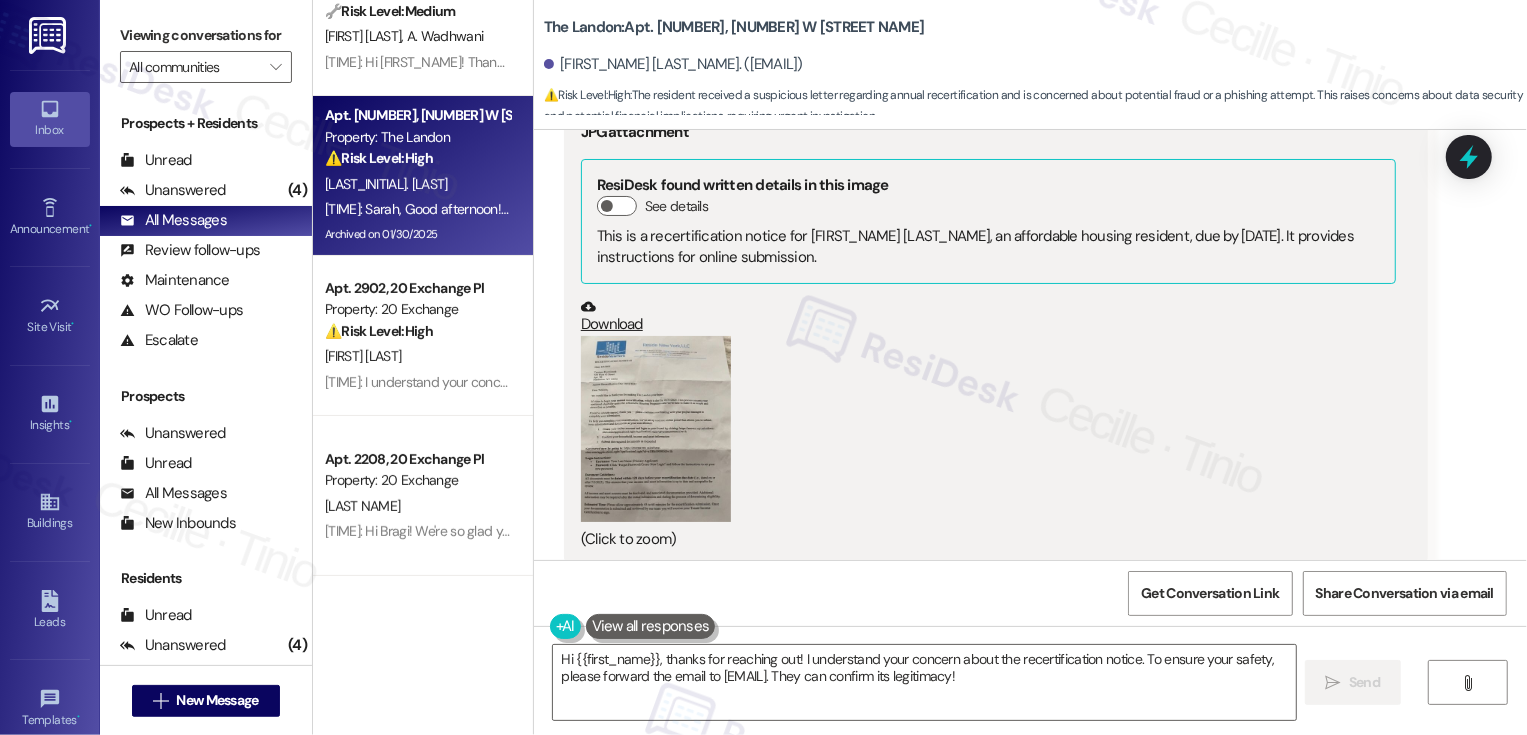 scroll, scrollTop: 19163, scrollLeft: 0, axis: vertical 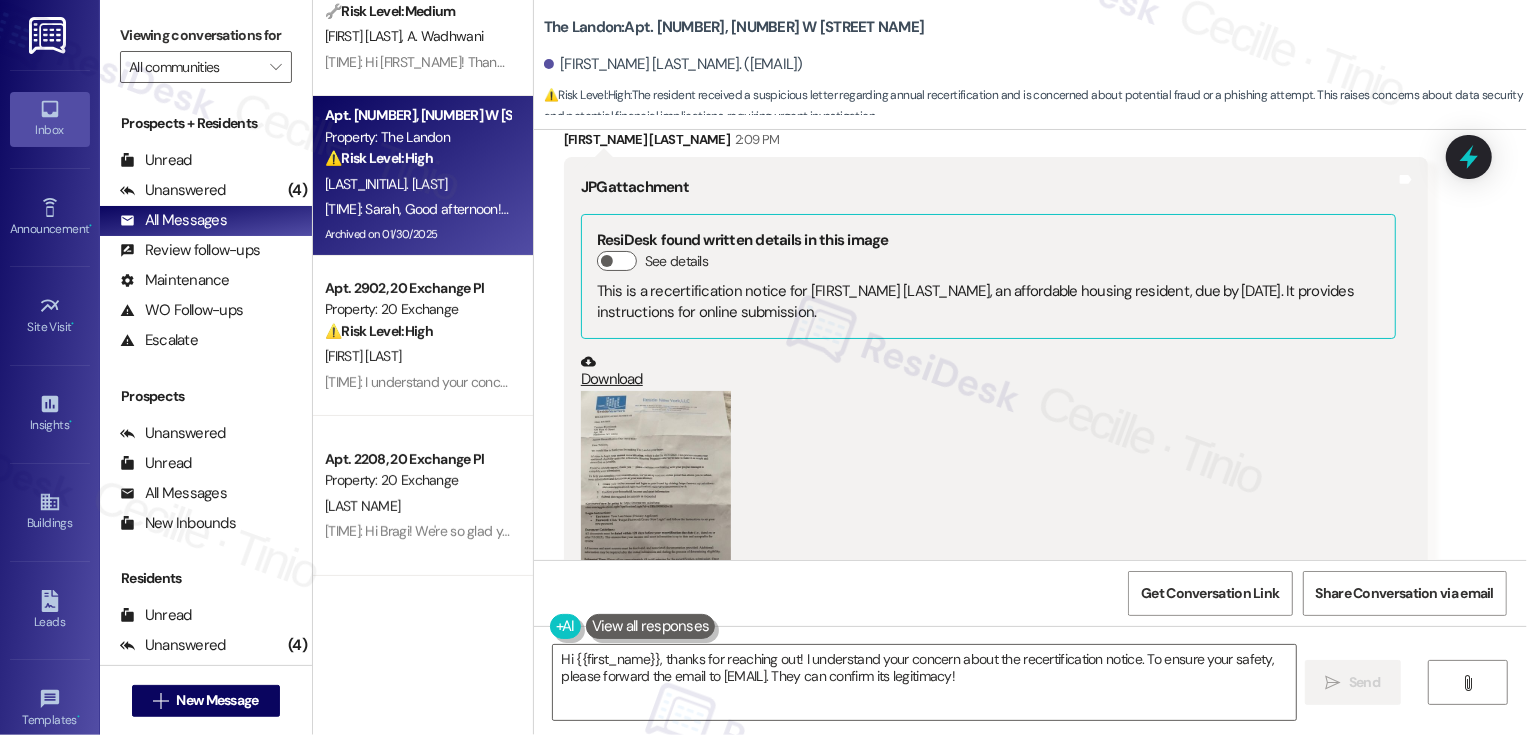 click at bounding box center (656, 484) 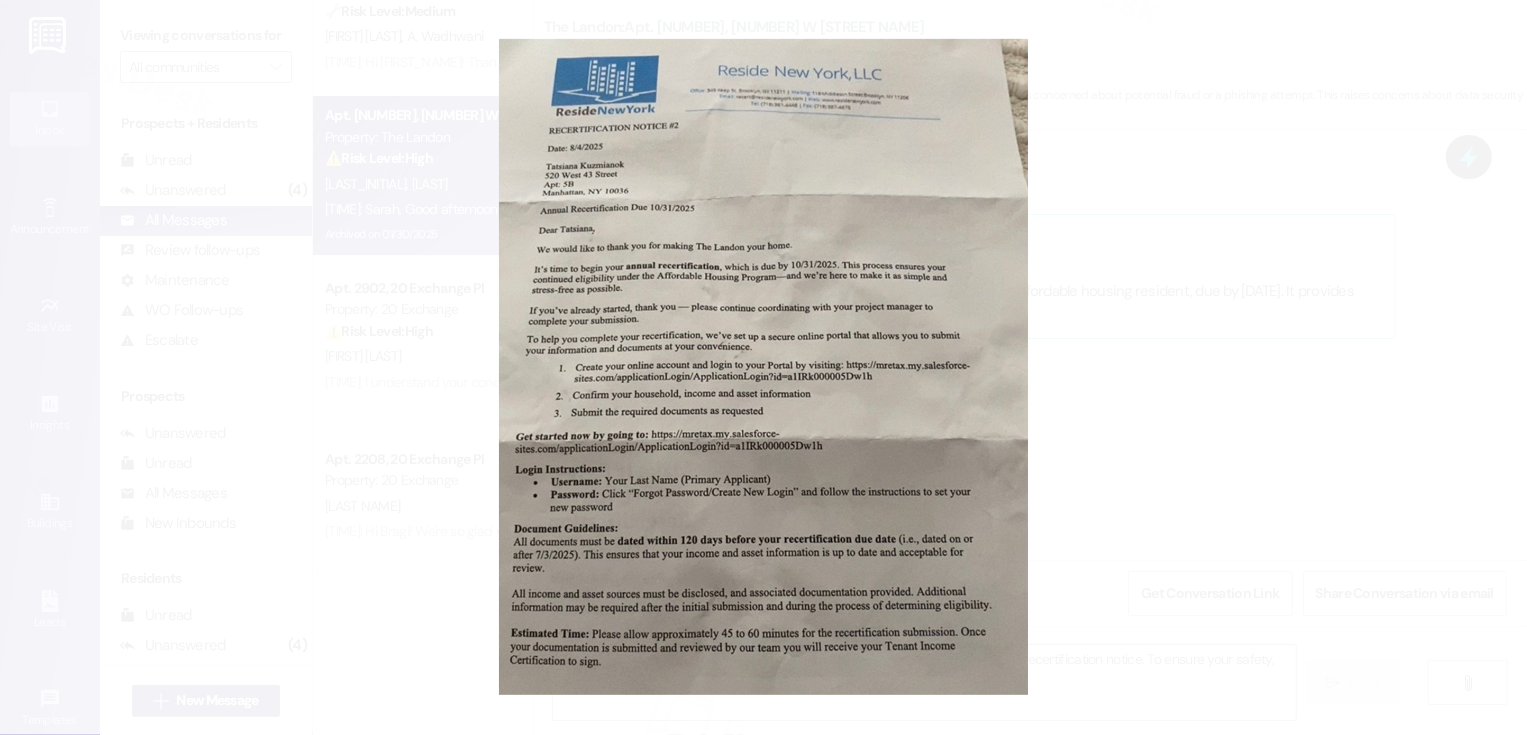 click at bounding box center [763, 367] 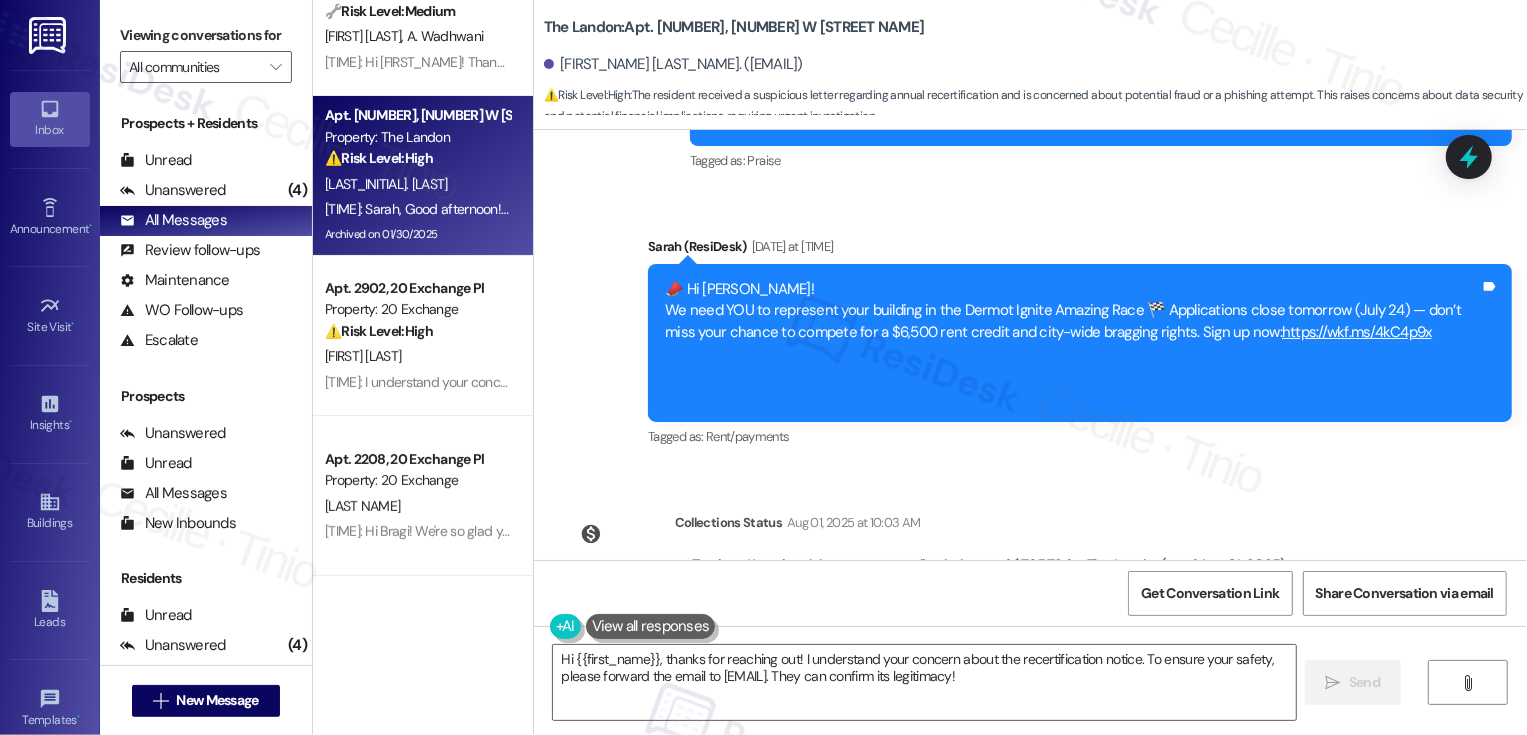 scroll, scrollTop: 18596, scrollLeft: 0, axis: vertical 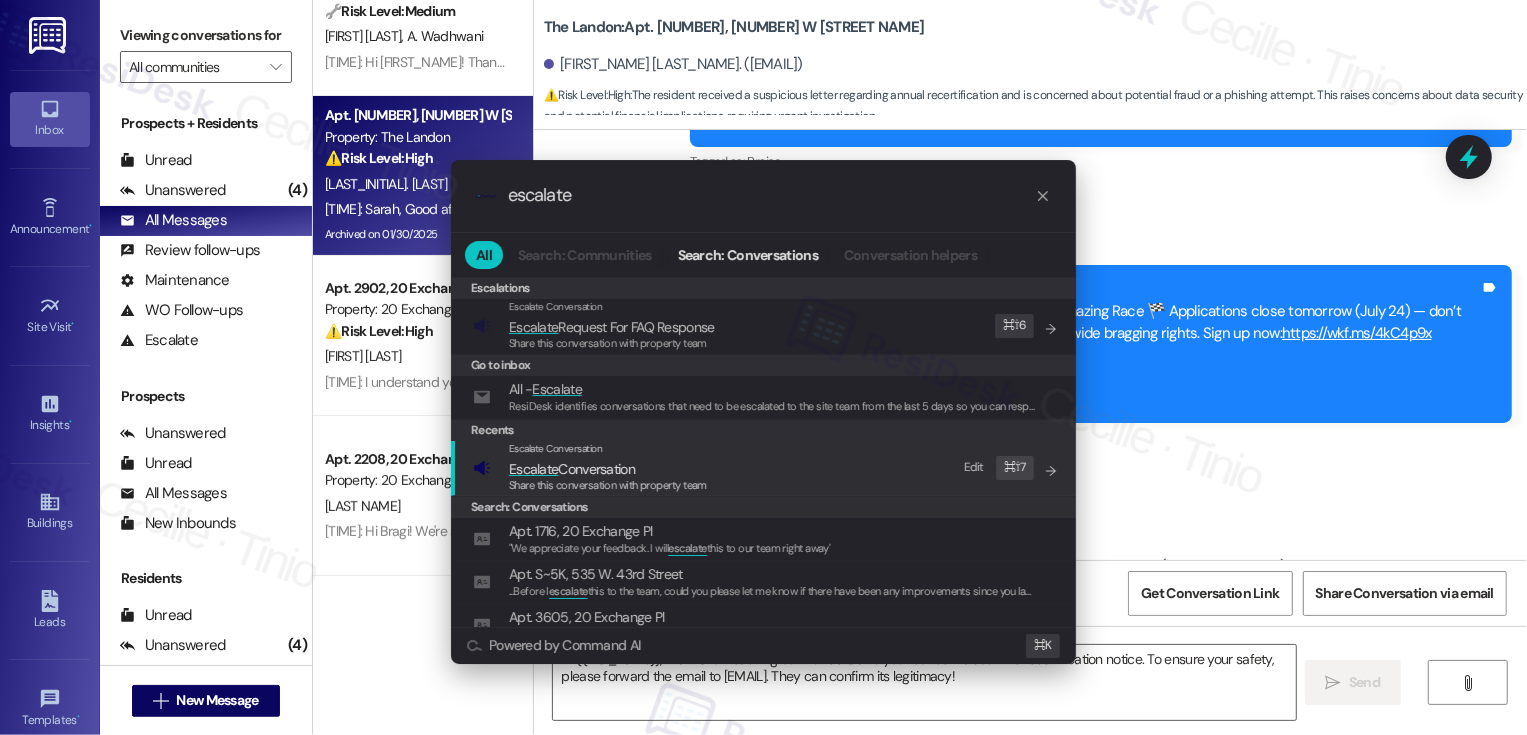 type on "escalate" 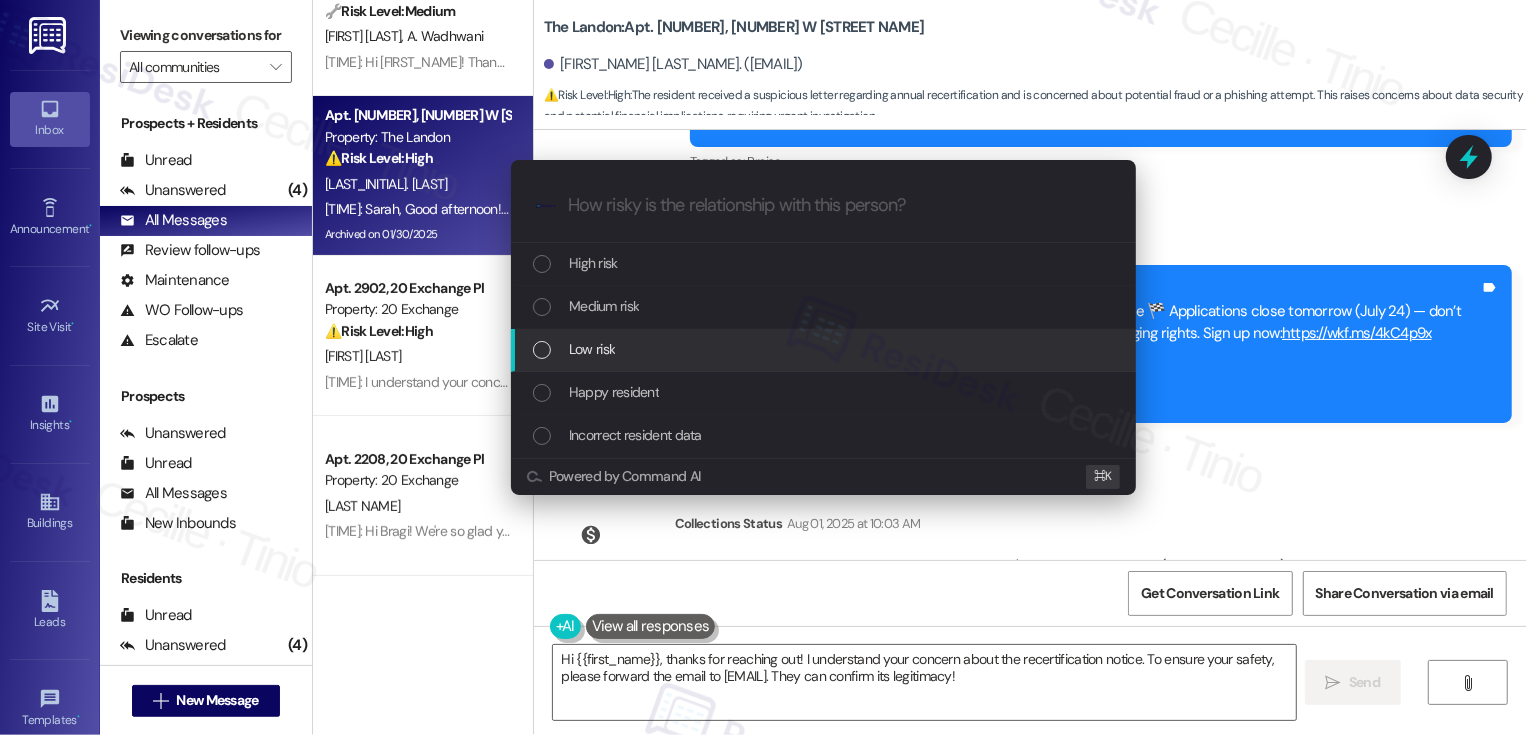 click on "Low risk" at bounding box center [825, 349] 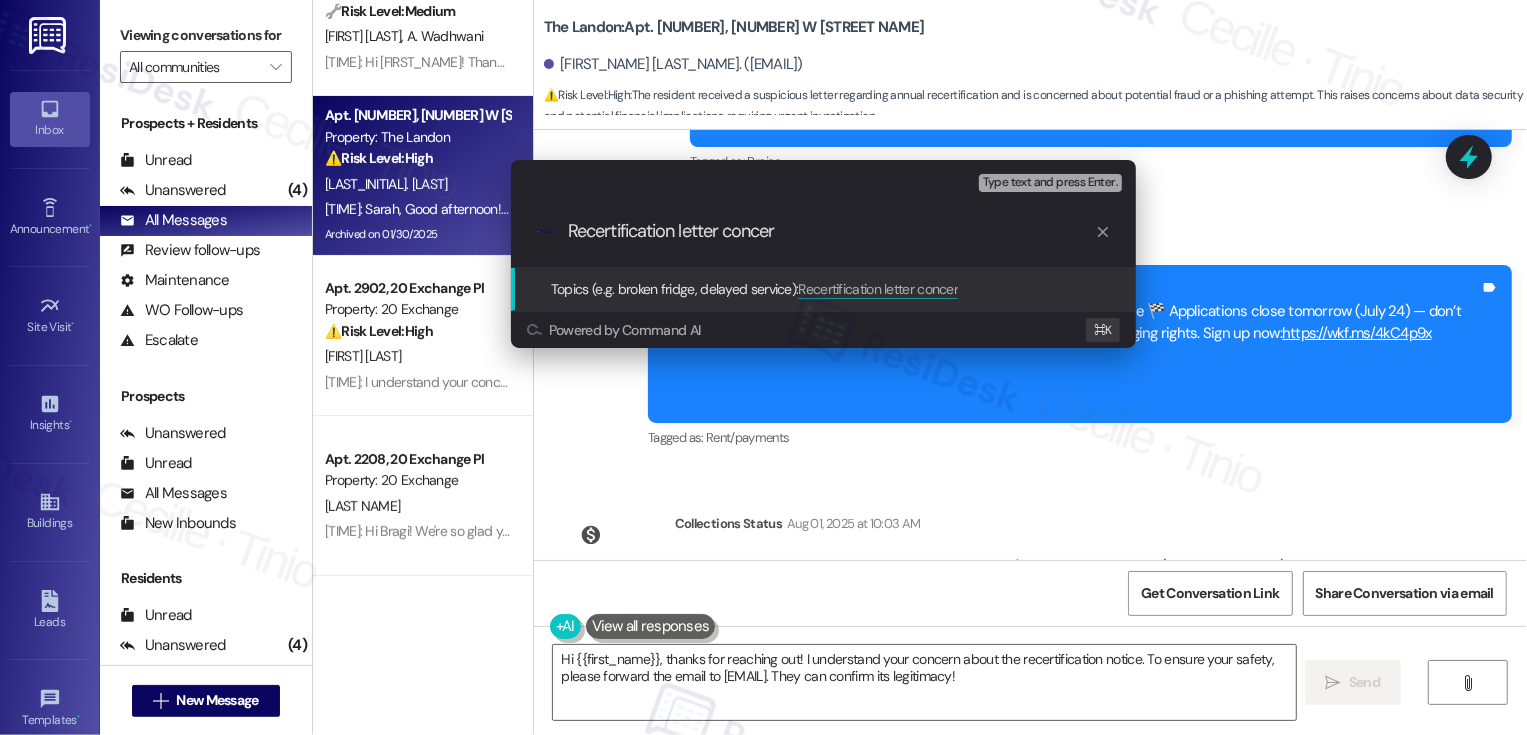 type on "Recertification letter concern" 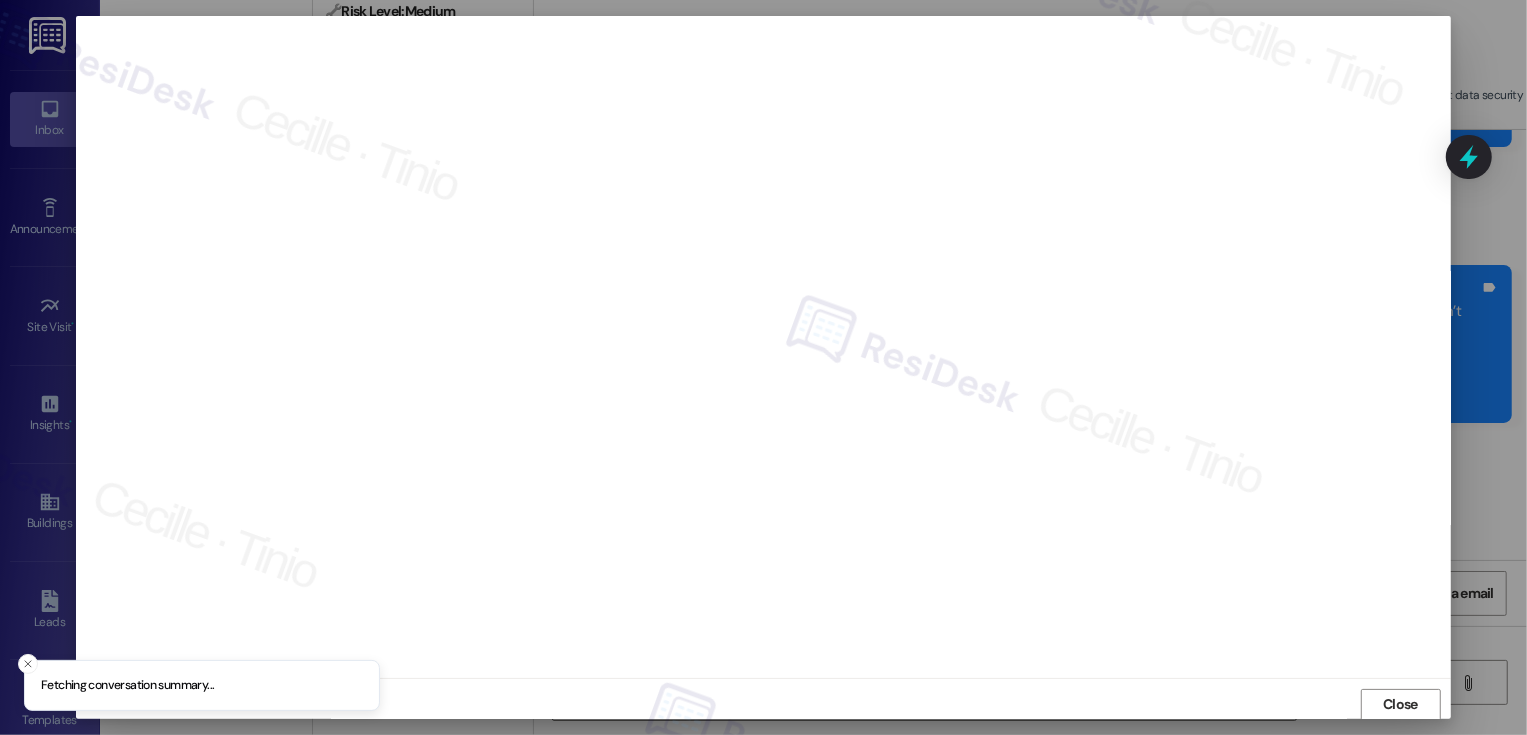 scroll, scrollTop: 1, scrollLeft: 0, axis: vertical 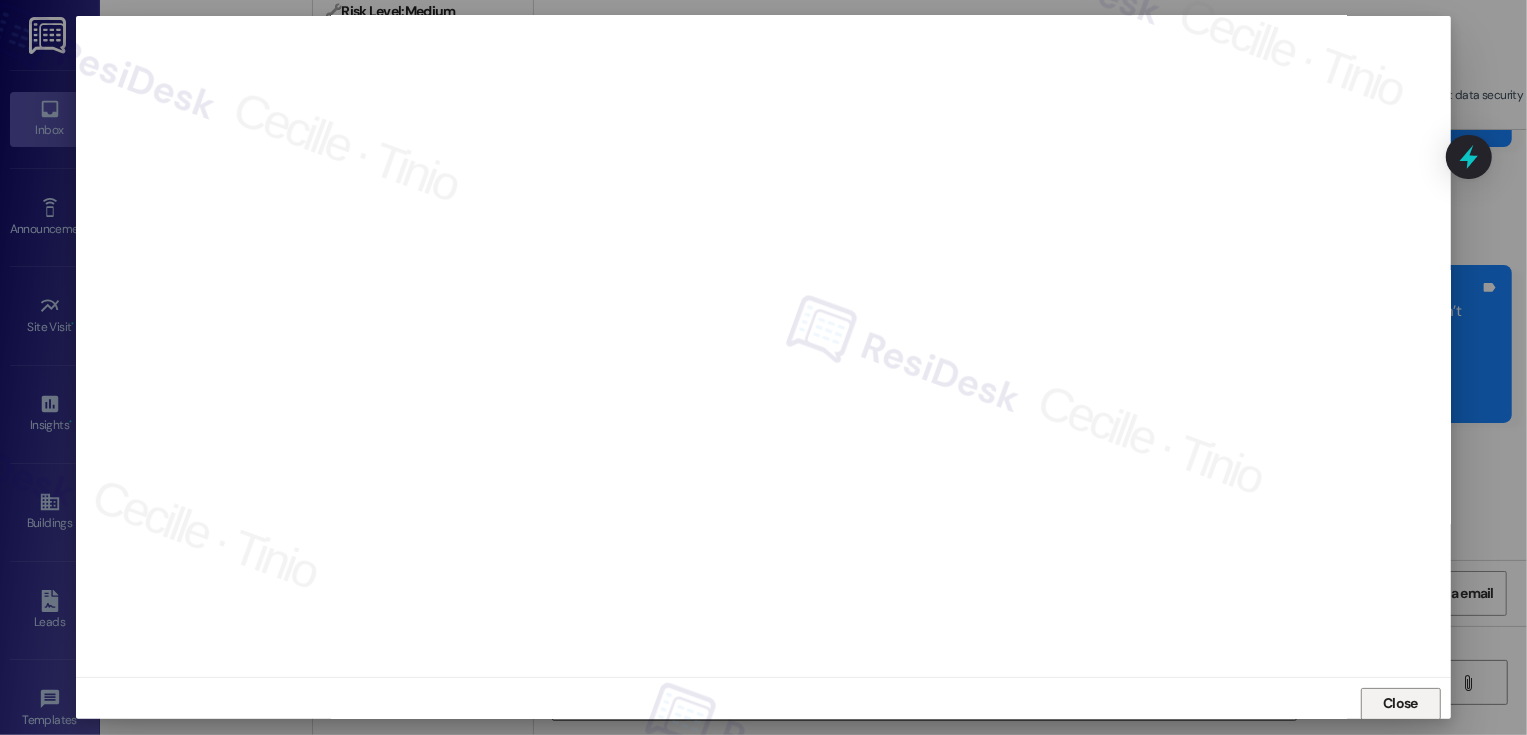 click on "Close" at bounding box center [1401, 704] 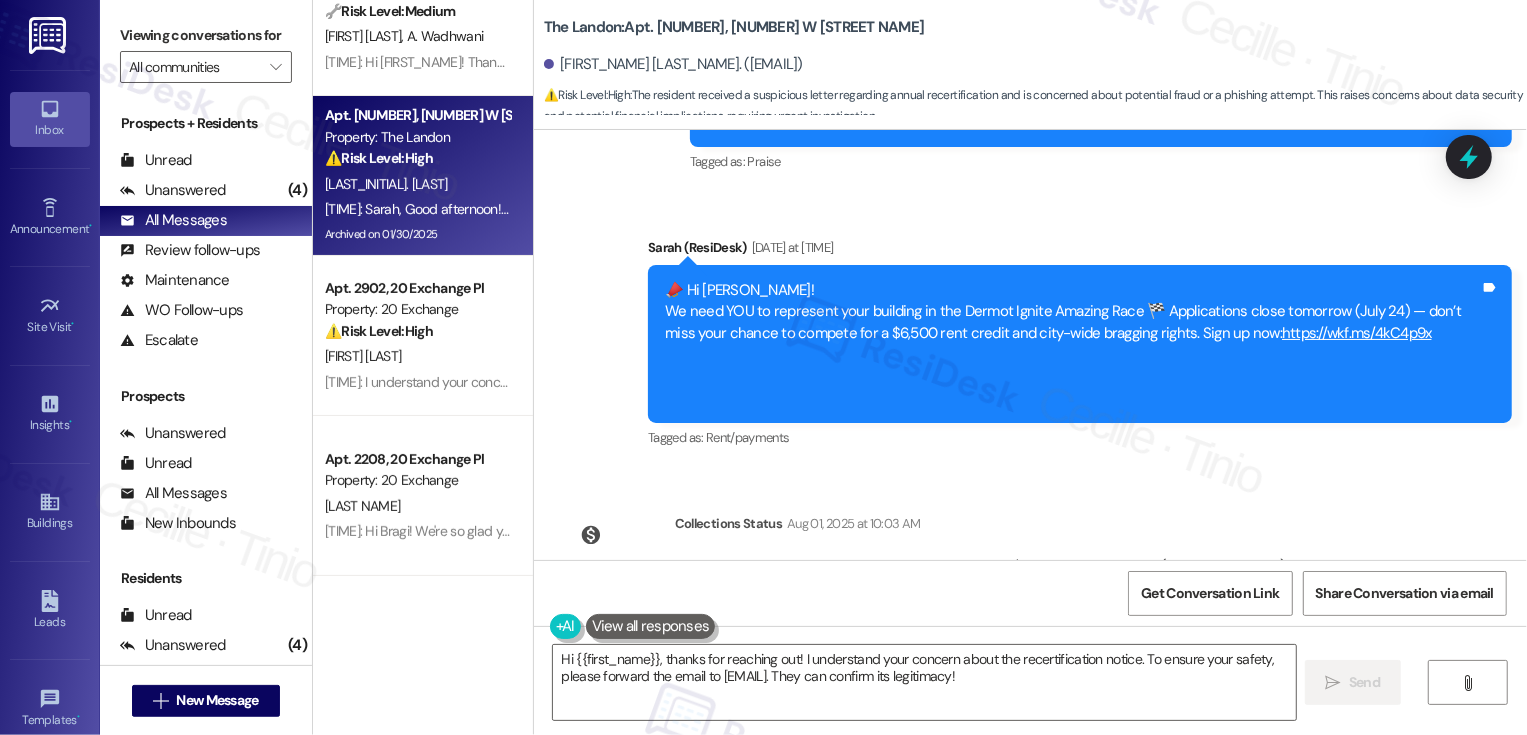 click on "Review Tatsiana Kuzmianok Oct 03, 2023 at 8:06 AM I live in a wonderful building! amazing, friendly atmosphere inside and a calm, comfortable place outside! The owners do everythi... (hover to expand) I live in a wonderful building! amazing, friendly atmosphere inside and a calm, comfortable place outside! The owners do everything possible to make sure that tenants enjoy spending their free time here! See review  Survey, sent via SMS Residesk Automated Survey Jun 05, 2024 at 12:22 PM Hi Tatsiana, I'm on the new offsite Resident Support Team for The Landon! My job is to work with your on-site management team to improve your experience at the property. Text us here at any time for assistance or questions. We will also reach out periodically for feedback. Reply STOP to opt out of texts. (You can always reply STOP to opt out of future messages) Tags and notes Tagged as:   Property launch Click to highlight conversations about Property launch Received via SMS Tatsiana Kuzmianok Jun 05, 2024 at 12:54 PM Tagged as:" at bounding box center [1030, 345] 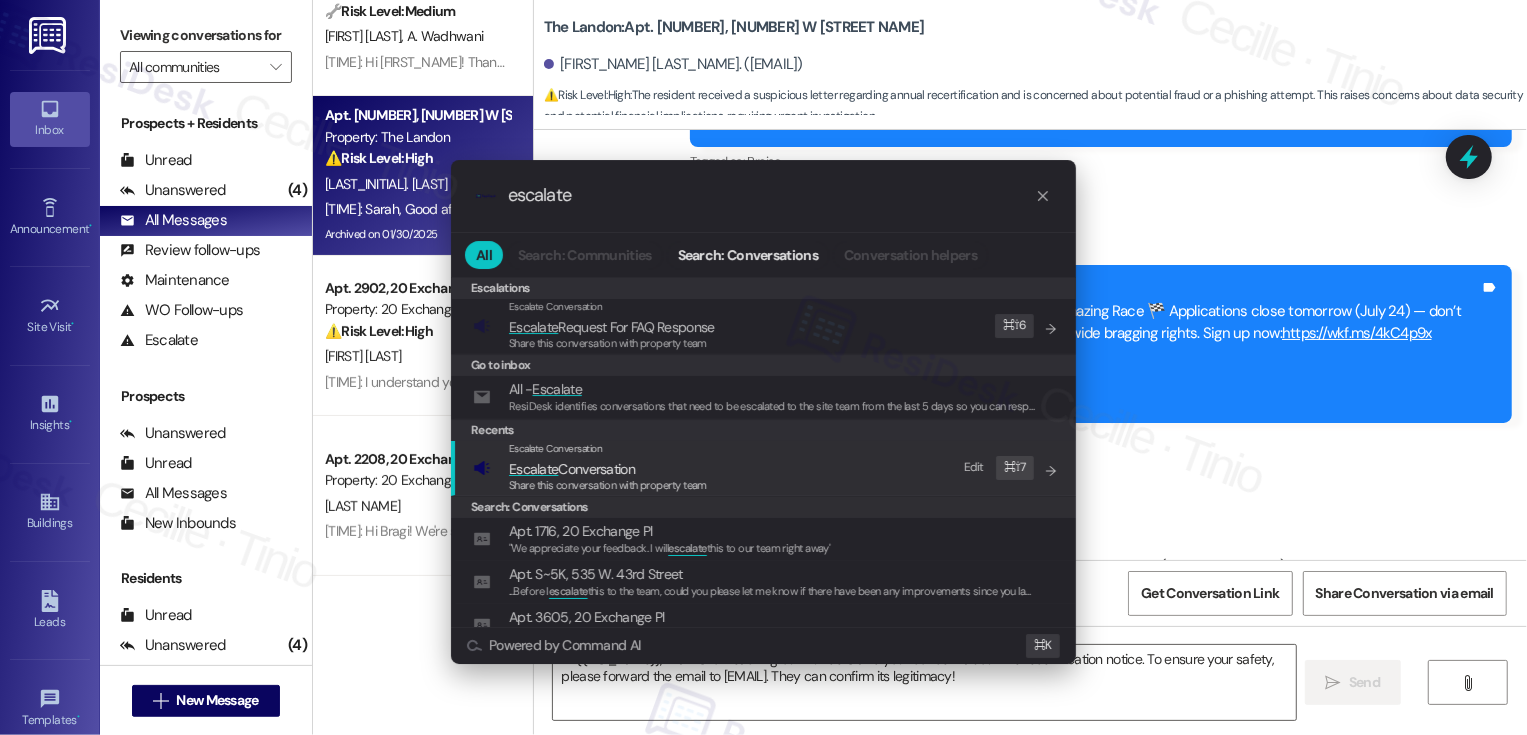 type on "escalate" 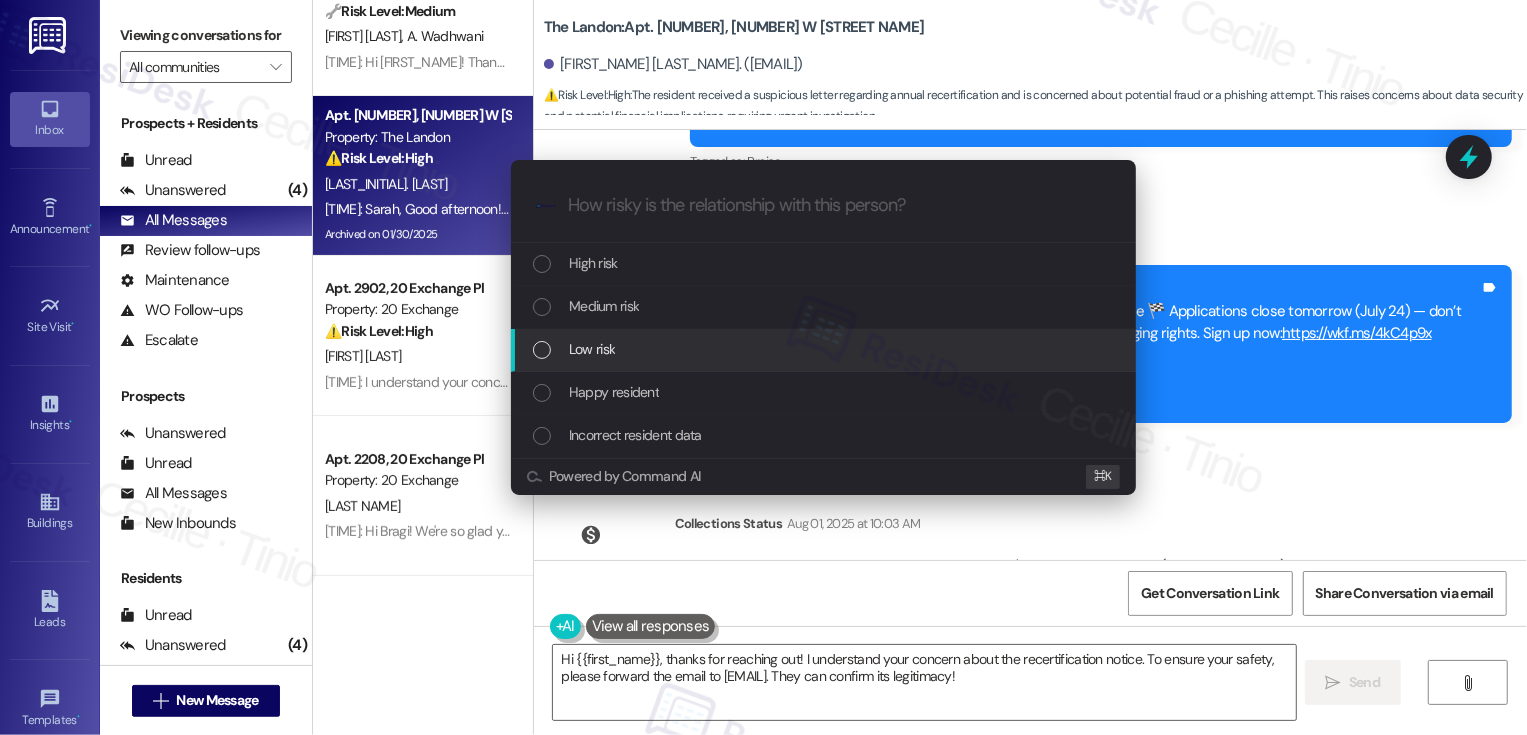click on "Low risk" at bounding box center (592, 349) 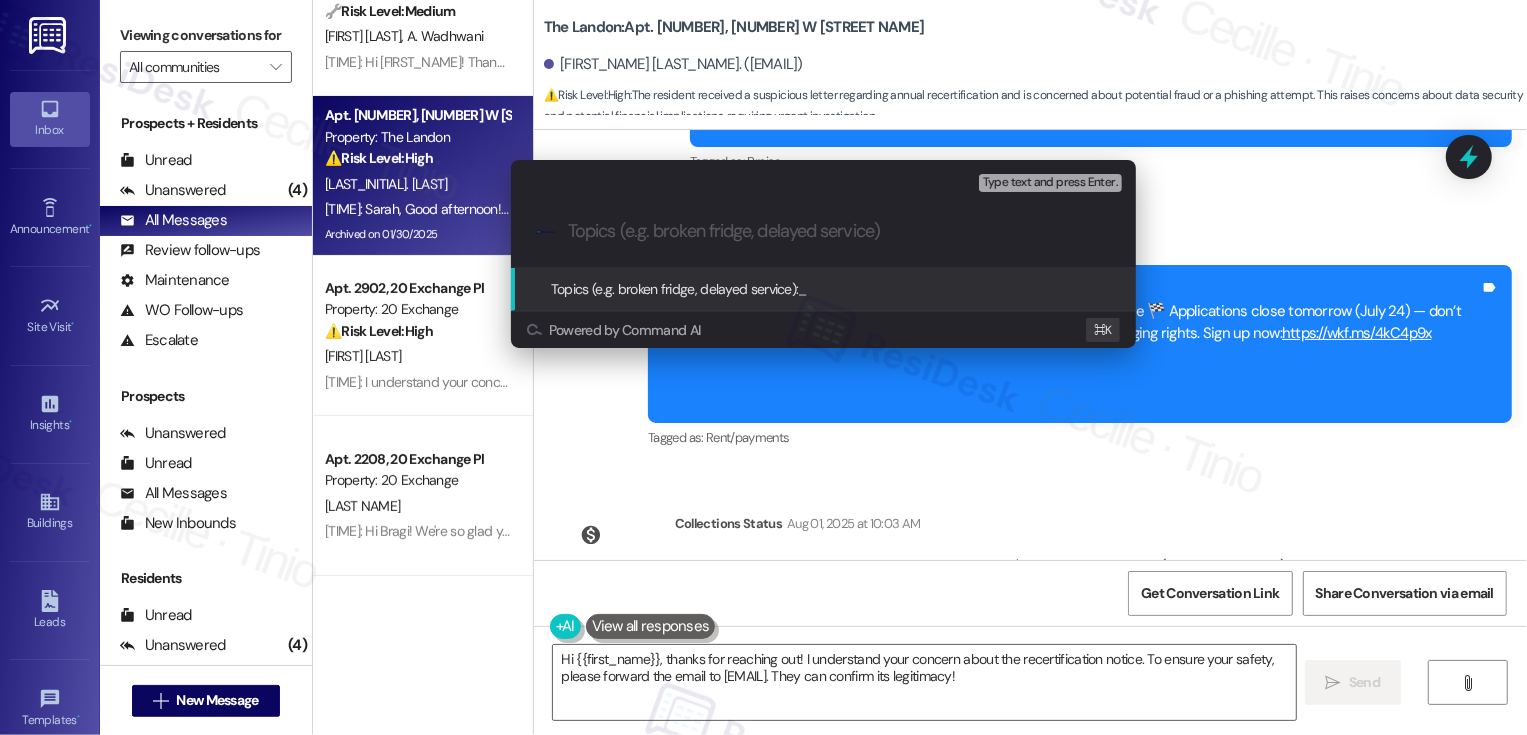 paste on "Recertification letter concern" 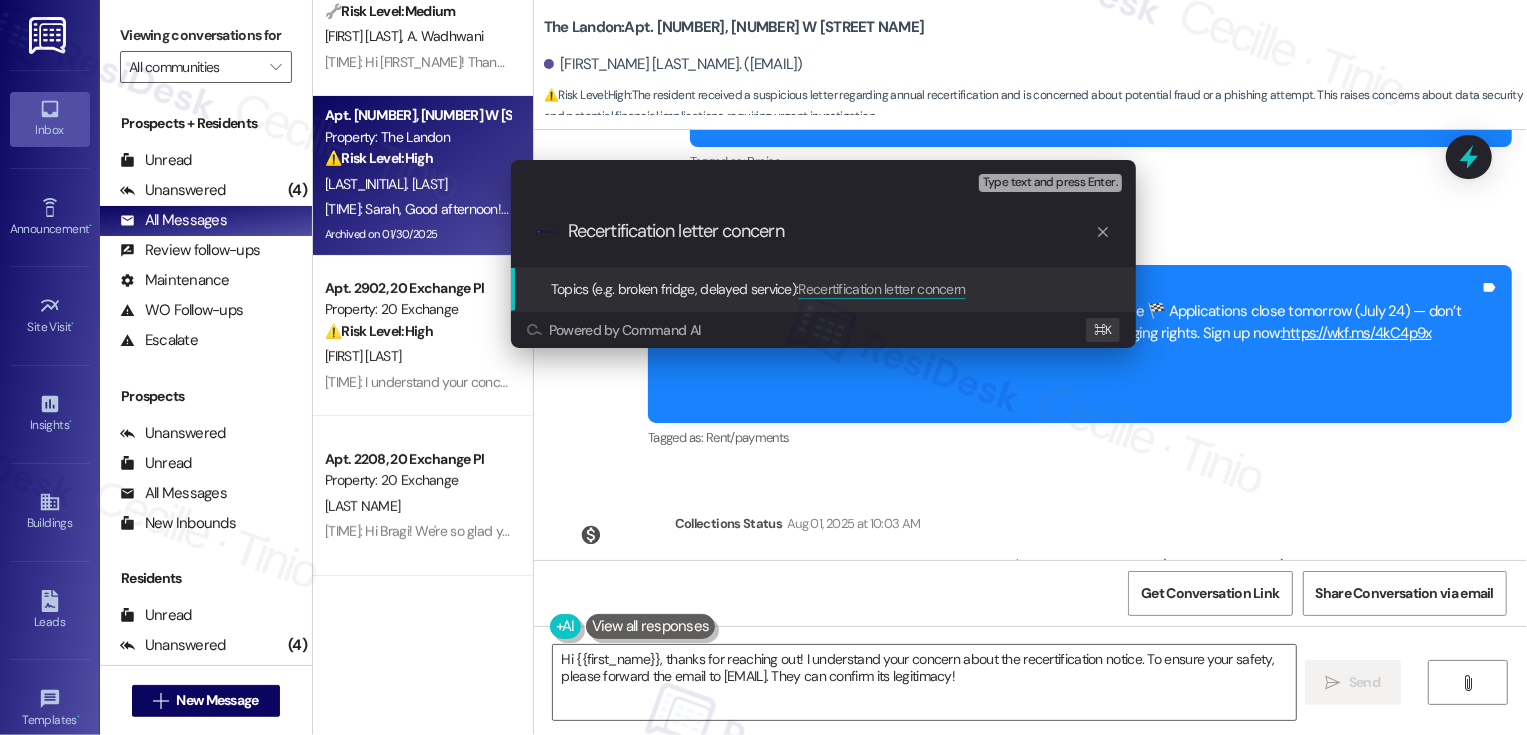 type 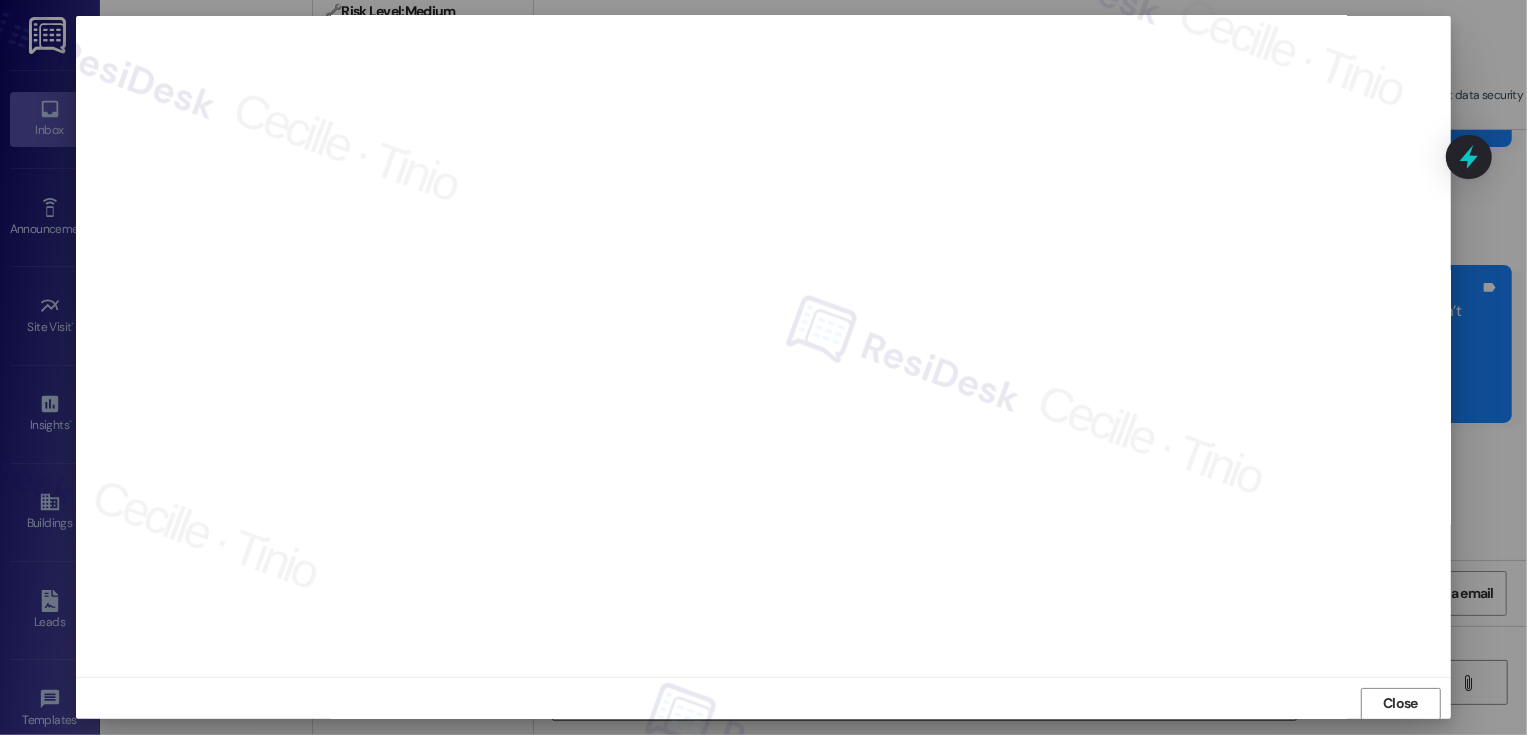 scroll, scrollTop: 11, scrollLeft: 0, axis: vertical 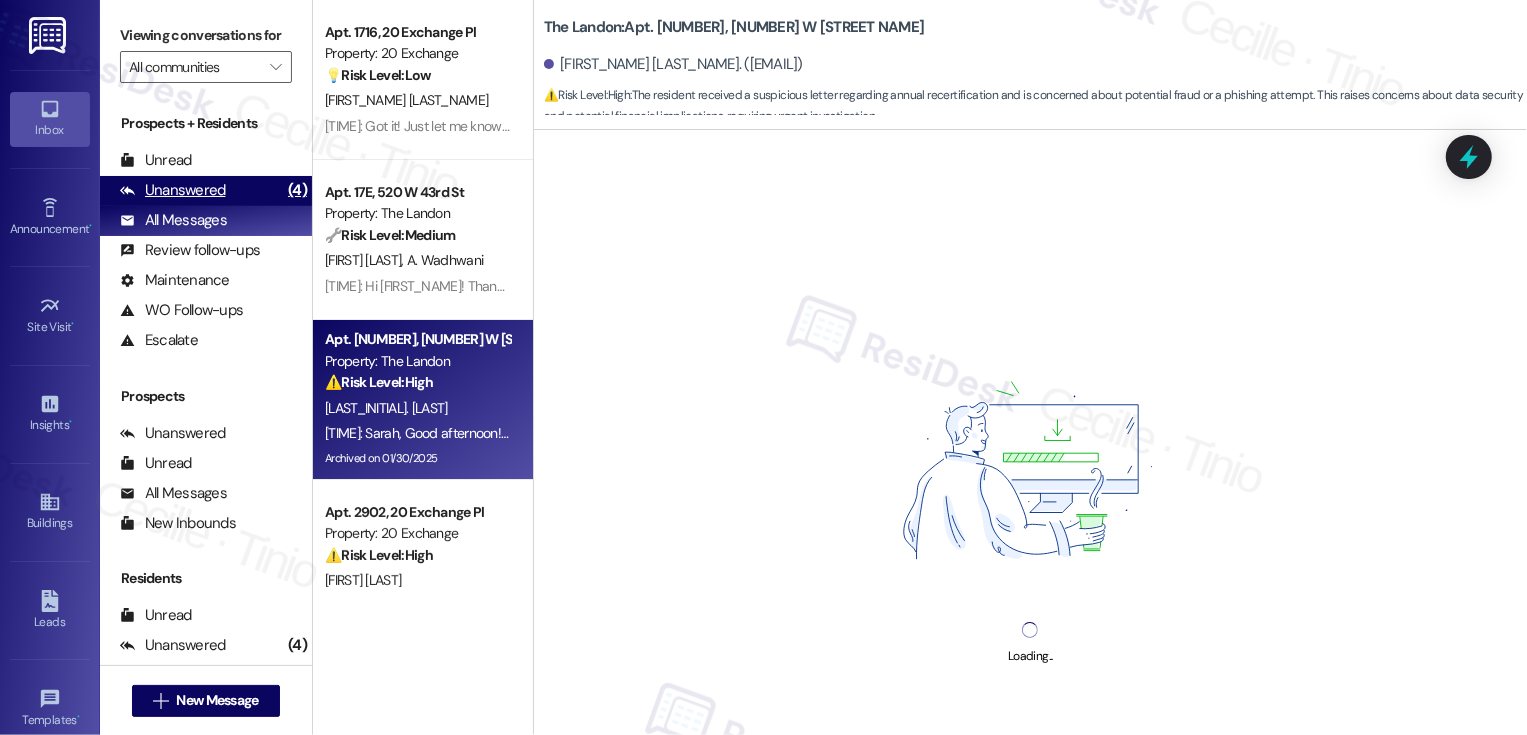 click on "Unanswered (4)" at bounding box center [206, 191] 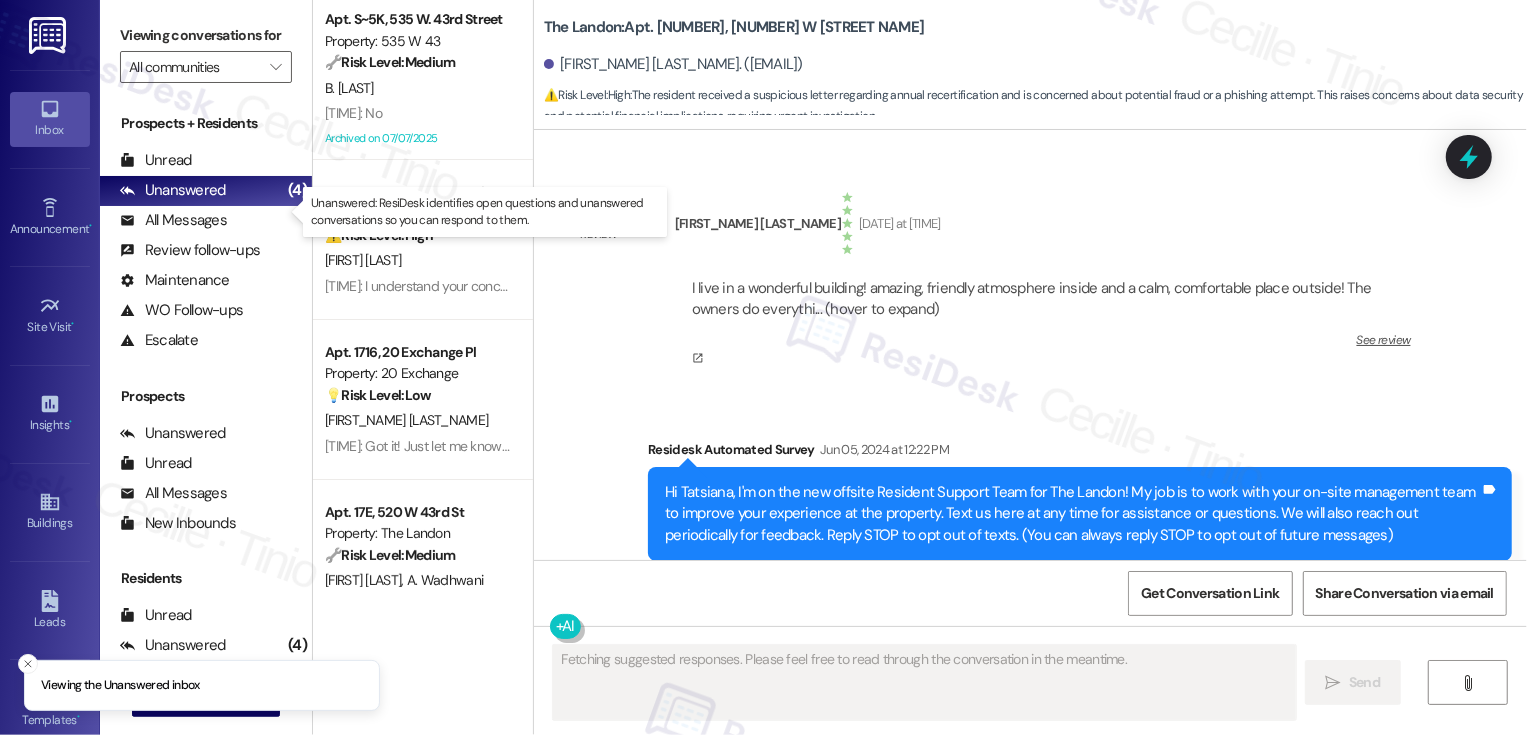 scroll, scrollTop: 19765, scrollLeft: 0, axis: vertical 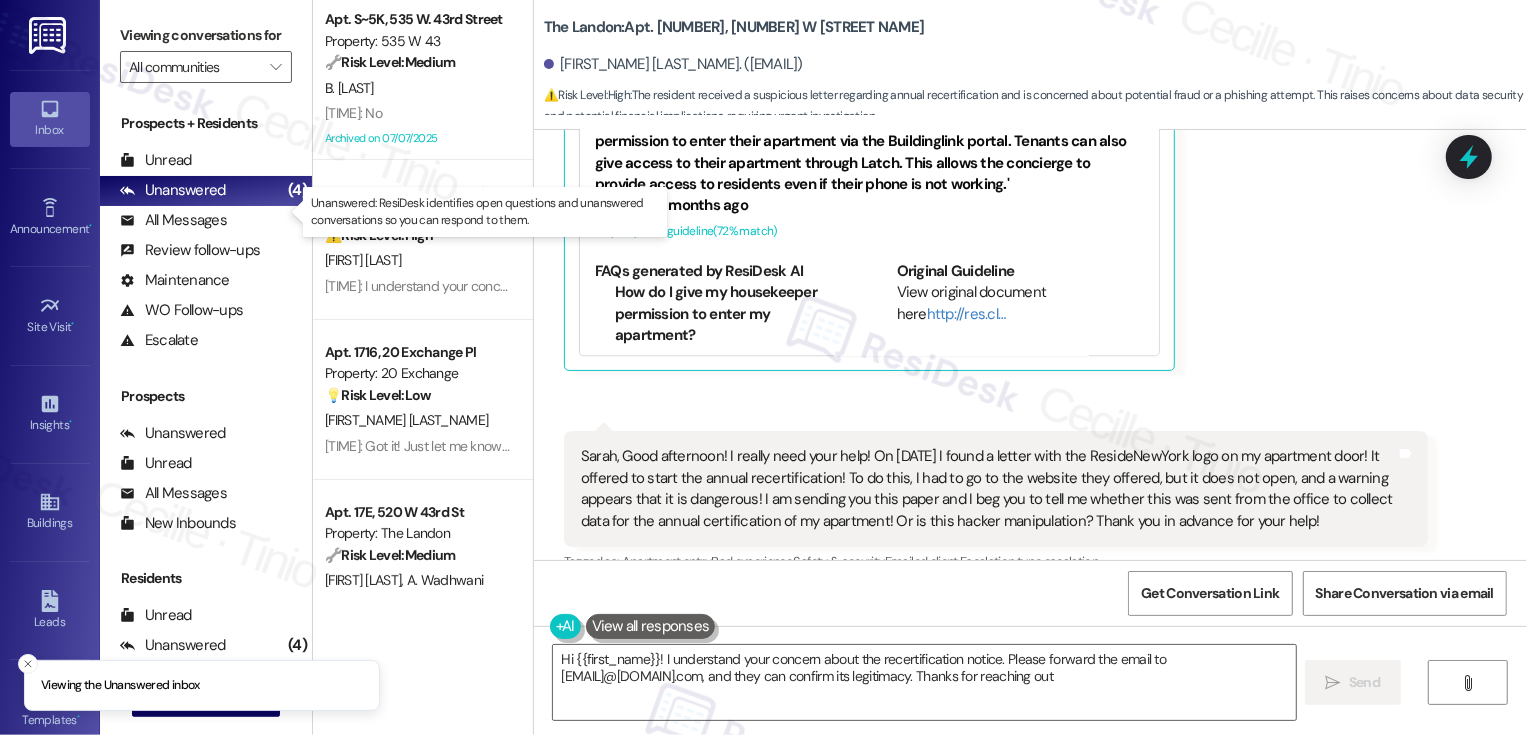 type on "Hi {{first_name}}! I understand your concern about the recertification notice. Please forward the email to LandonLeasing@dermotcompany.com, and they can confirm its legitimacy. Thanks for reaching out!" 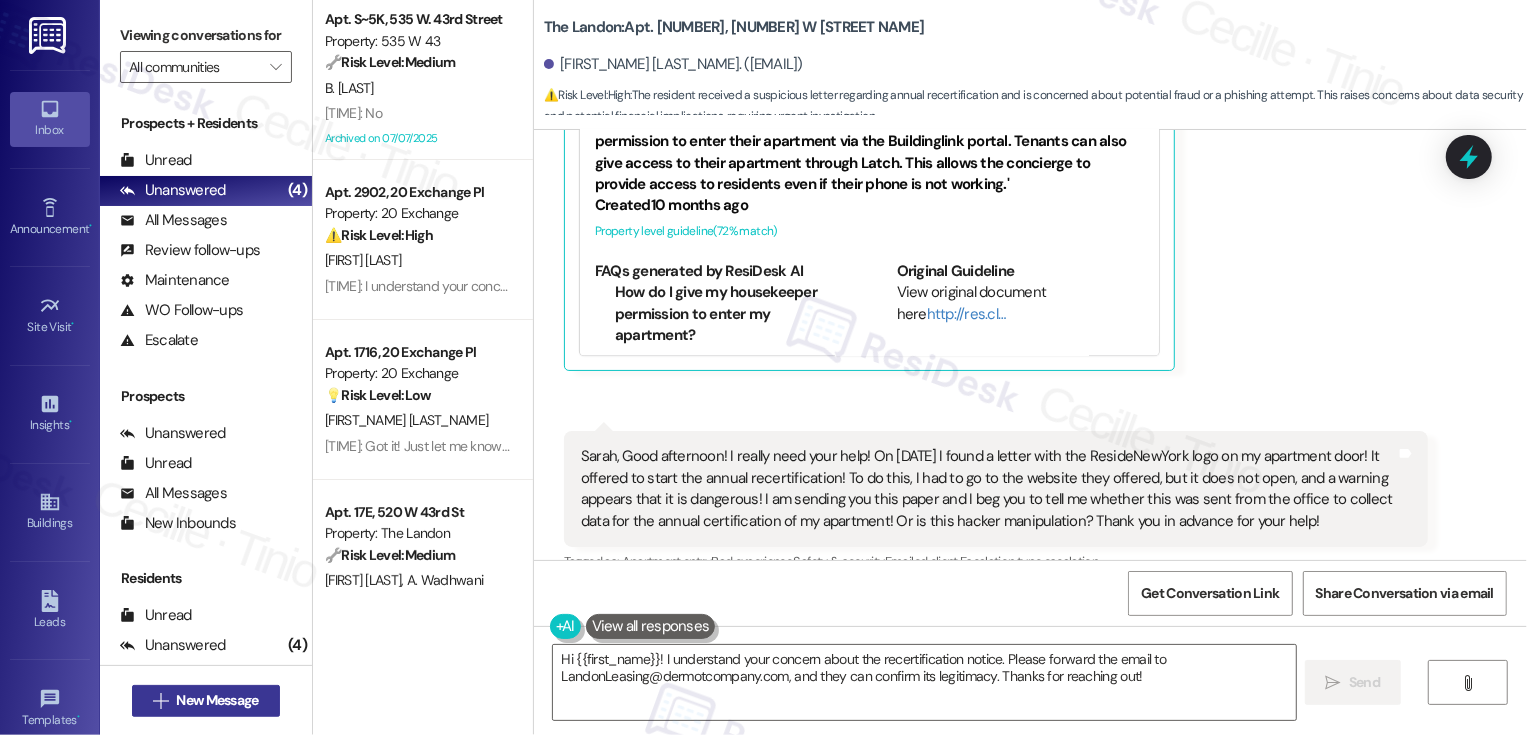 click on " New Message" at bounding box center [206, 701] 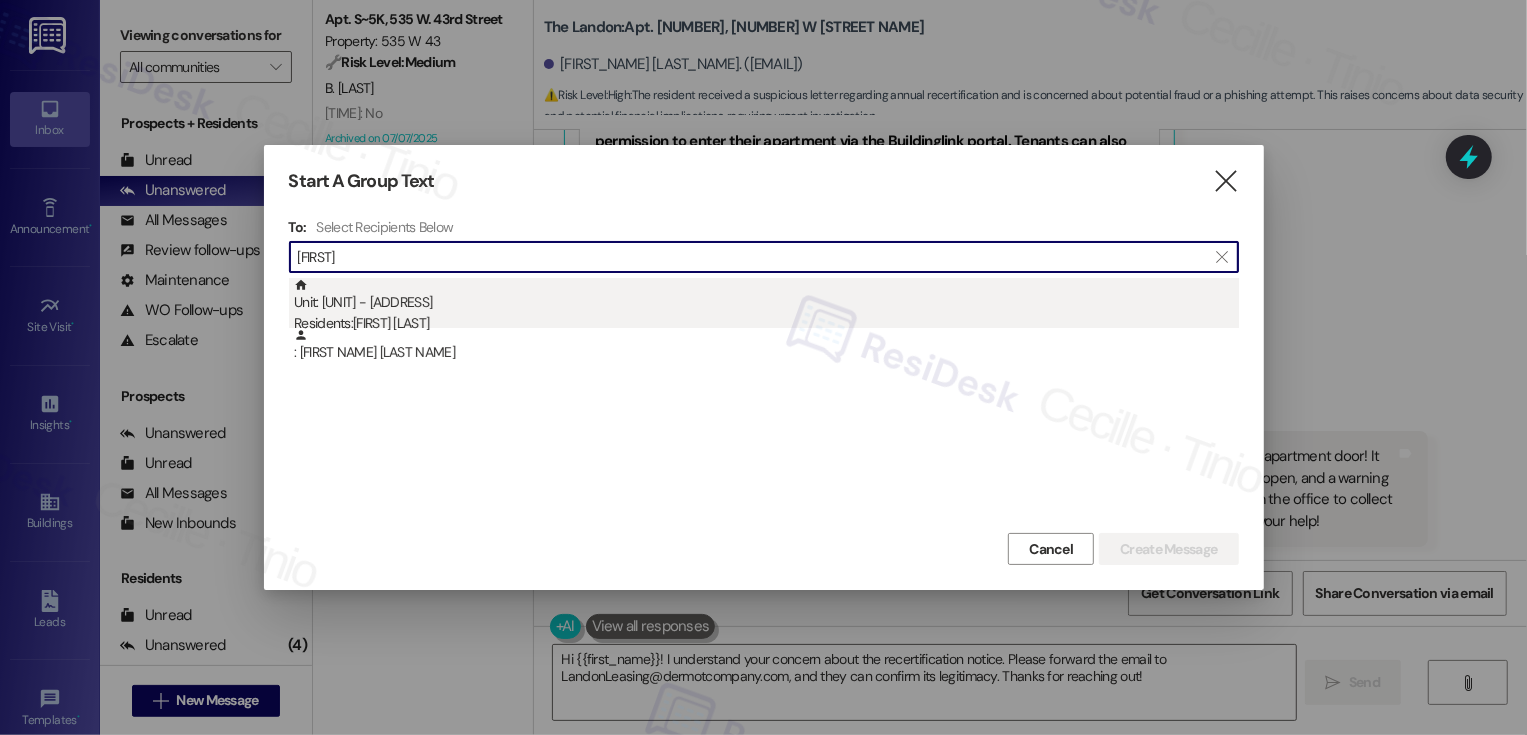 type on "yixue" 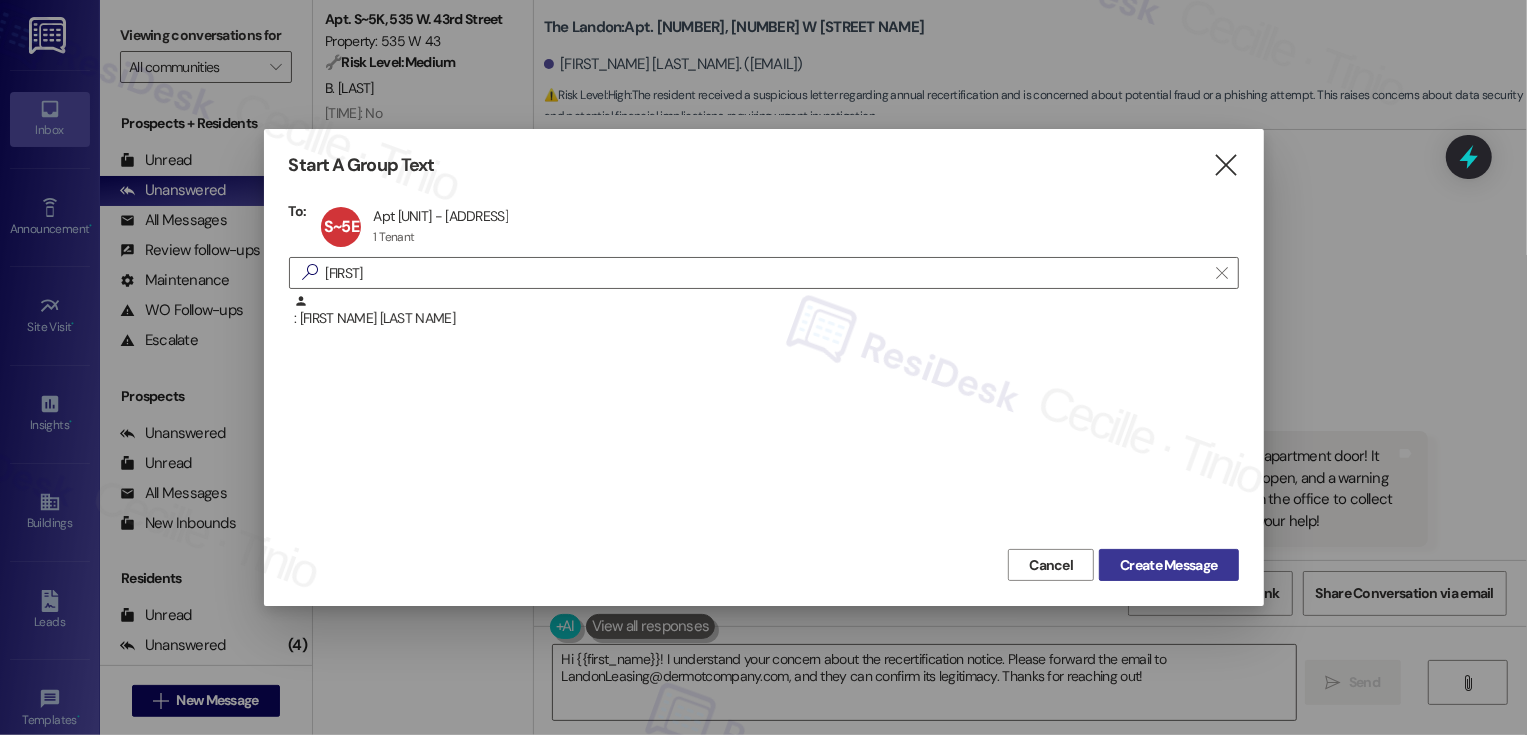 click on "Create Message" at bounding box center (1168, 565) 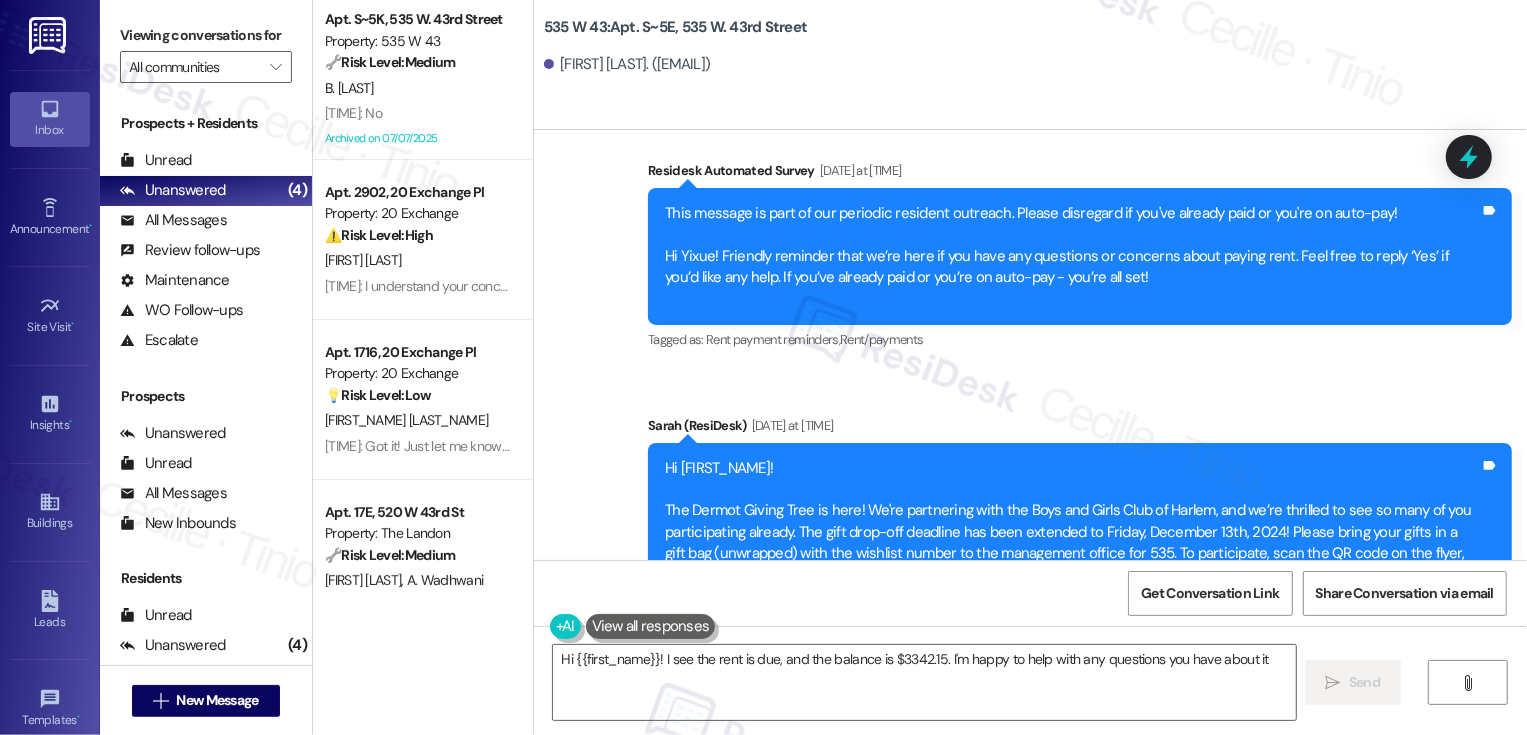 type on "Hi {{first_name}}! I see the rent is due, and the balance is $3342.15. I'm happy to help with any questions you have about it!" 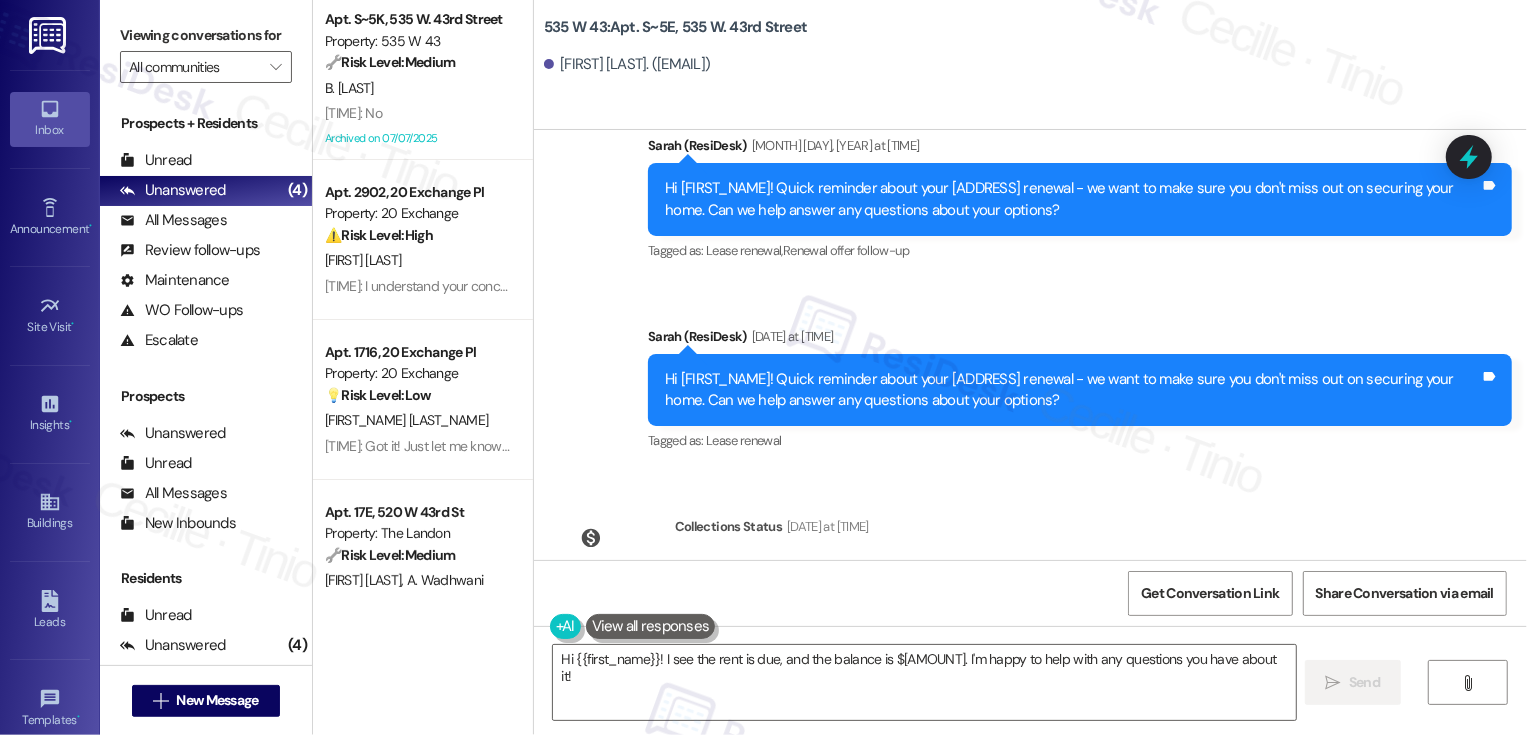 scroll, scrollTop: 7885, scrollLeft: 0, axis: vertical 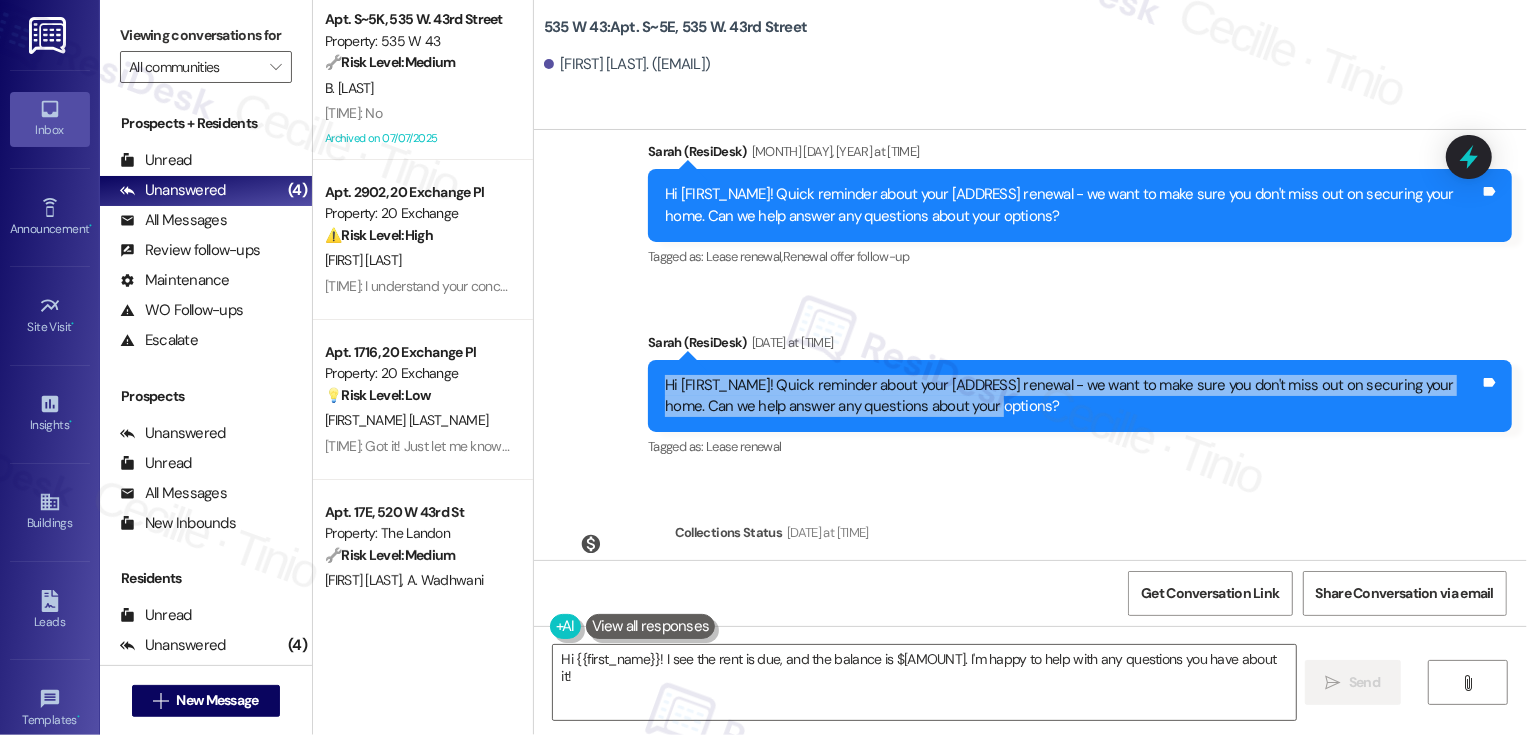 drag, startPoint x: 652, startPoint y: 357, endPoint x: 979, endPoint y: 385, distance: 328.1966 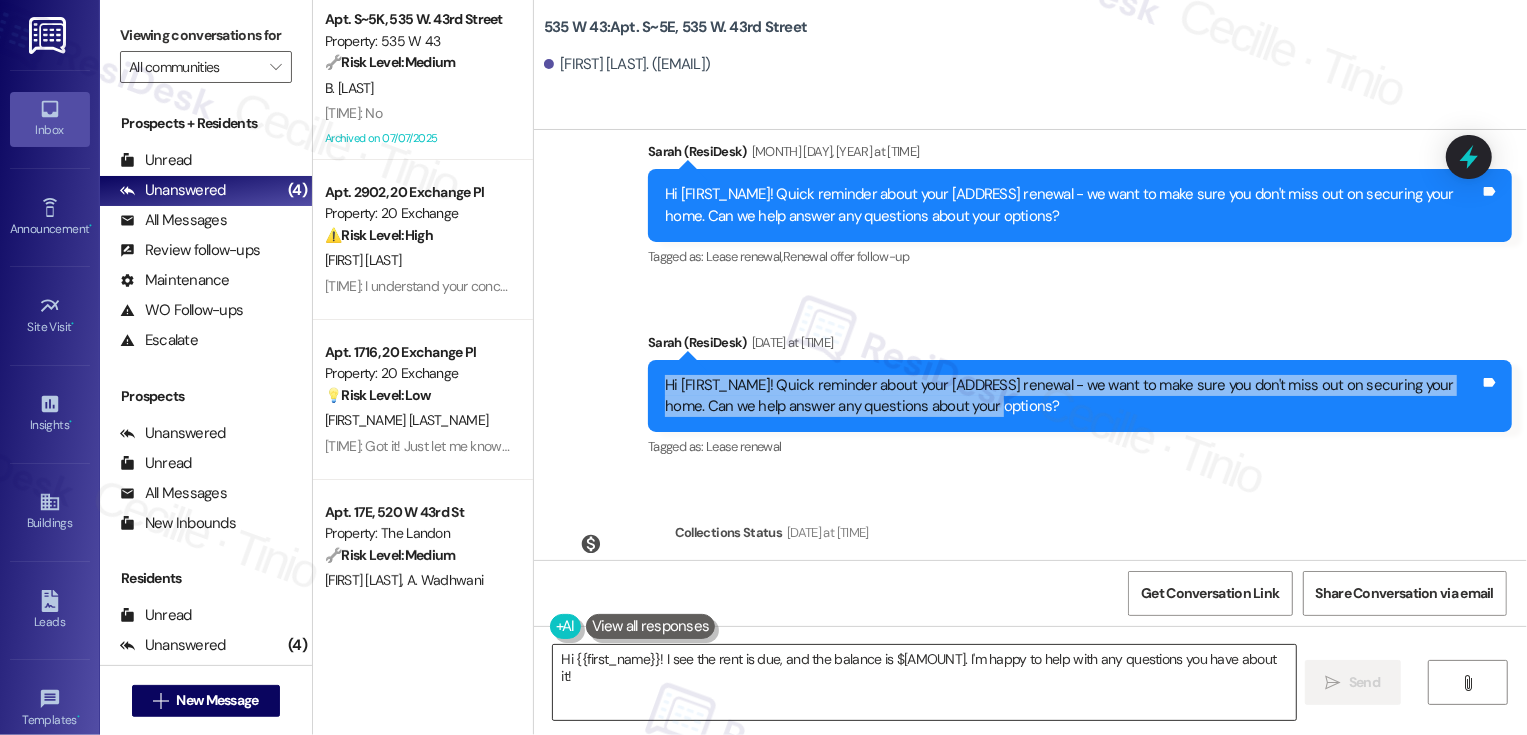 click on "Hi {{first_name}}! I see the rent is due, and the balance is $3342.15. I'm happy to help with any questions you have about it!" at bounding box center [924, 682] 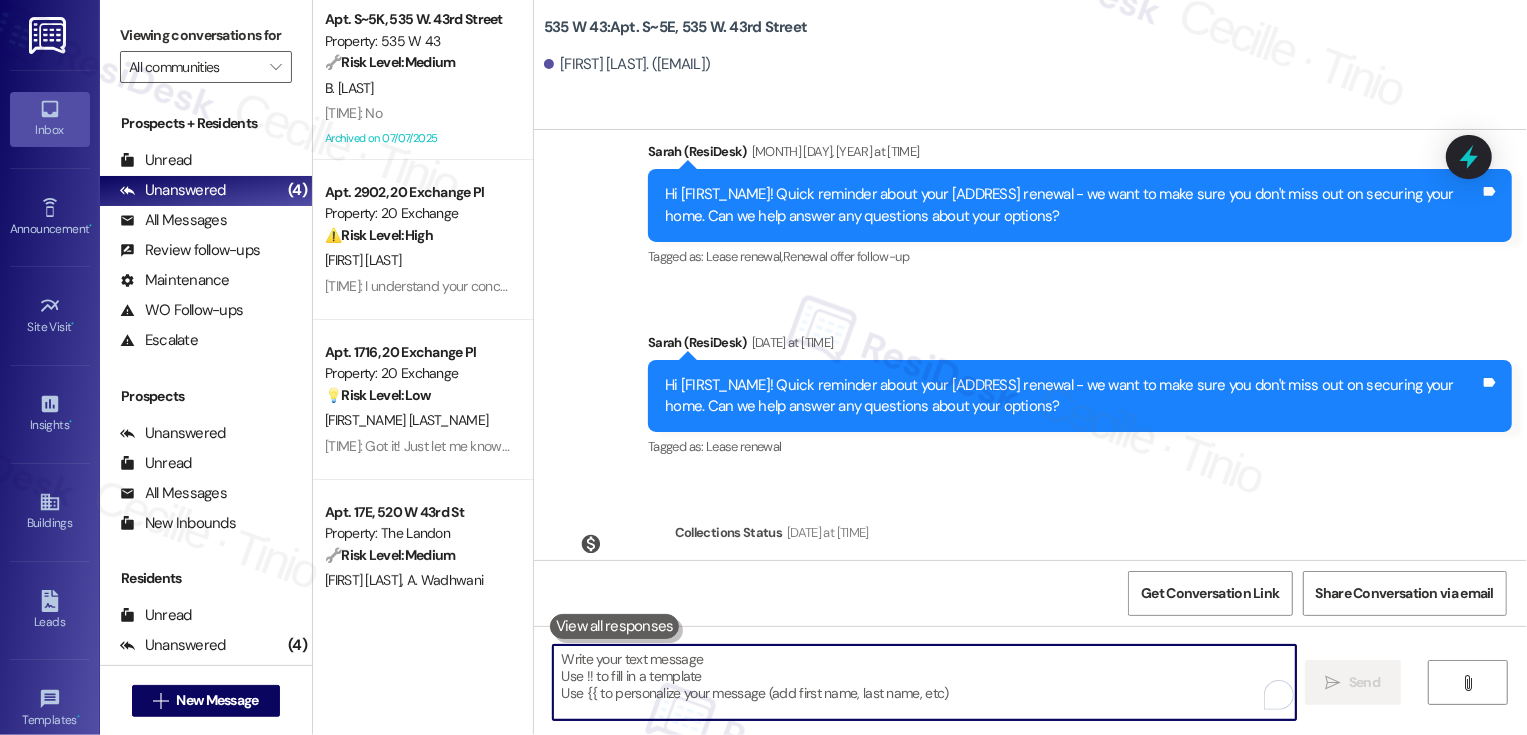 paste on "Hi Yixue! Quick reminder about your 535 W 43 renewal - we want to make sure you don't miss out on securing your home. Can we help answer any questions about your options?" 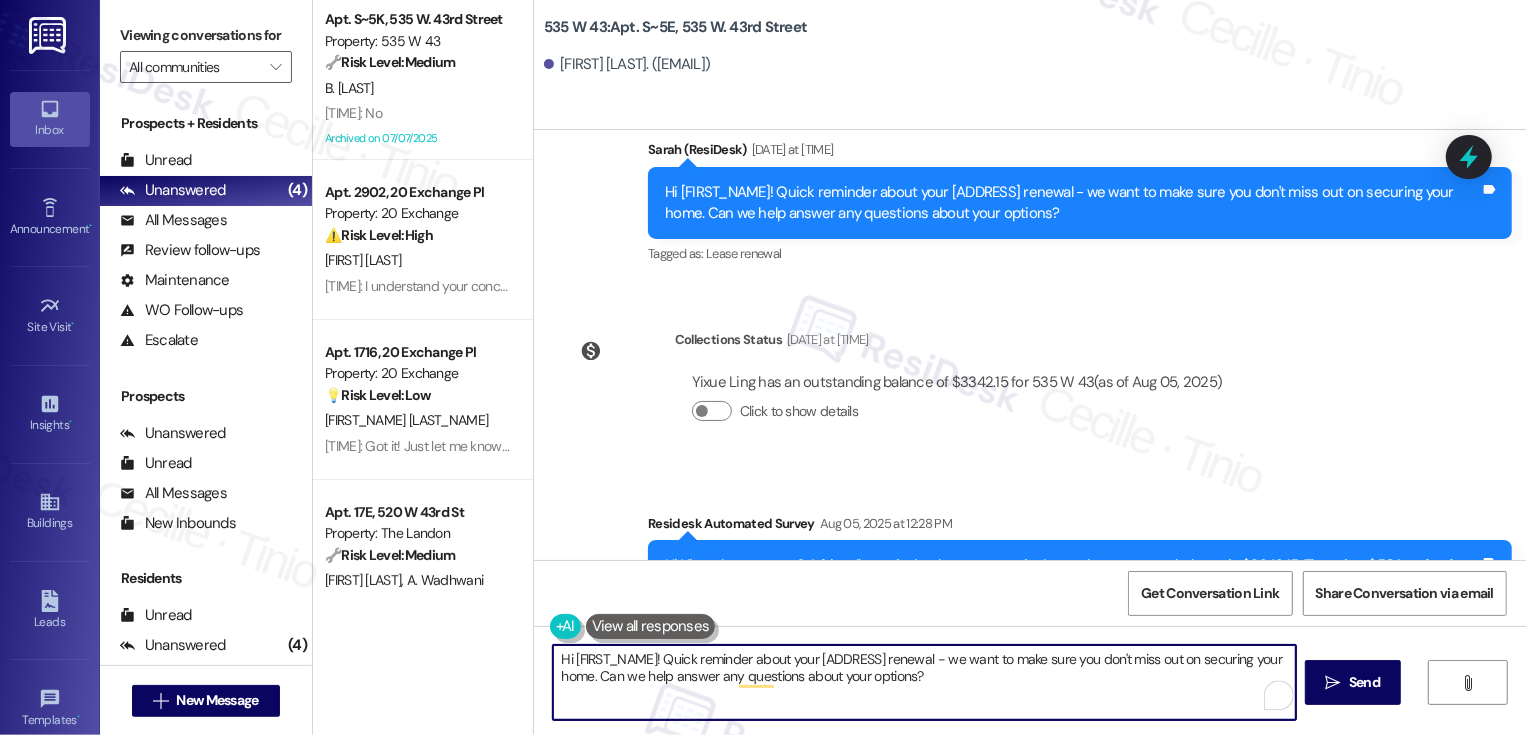 scroll, scrollTop: 8155, scrollLeft: 0, axis: vertical 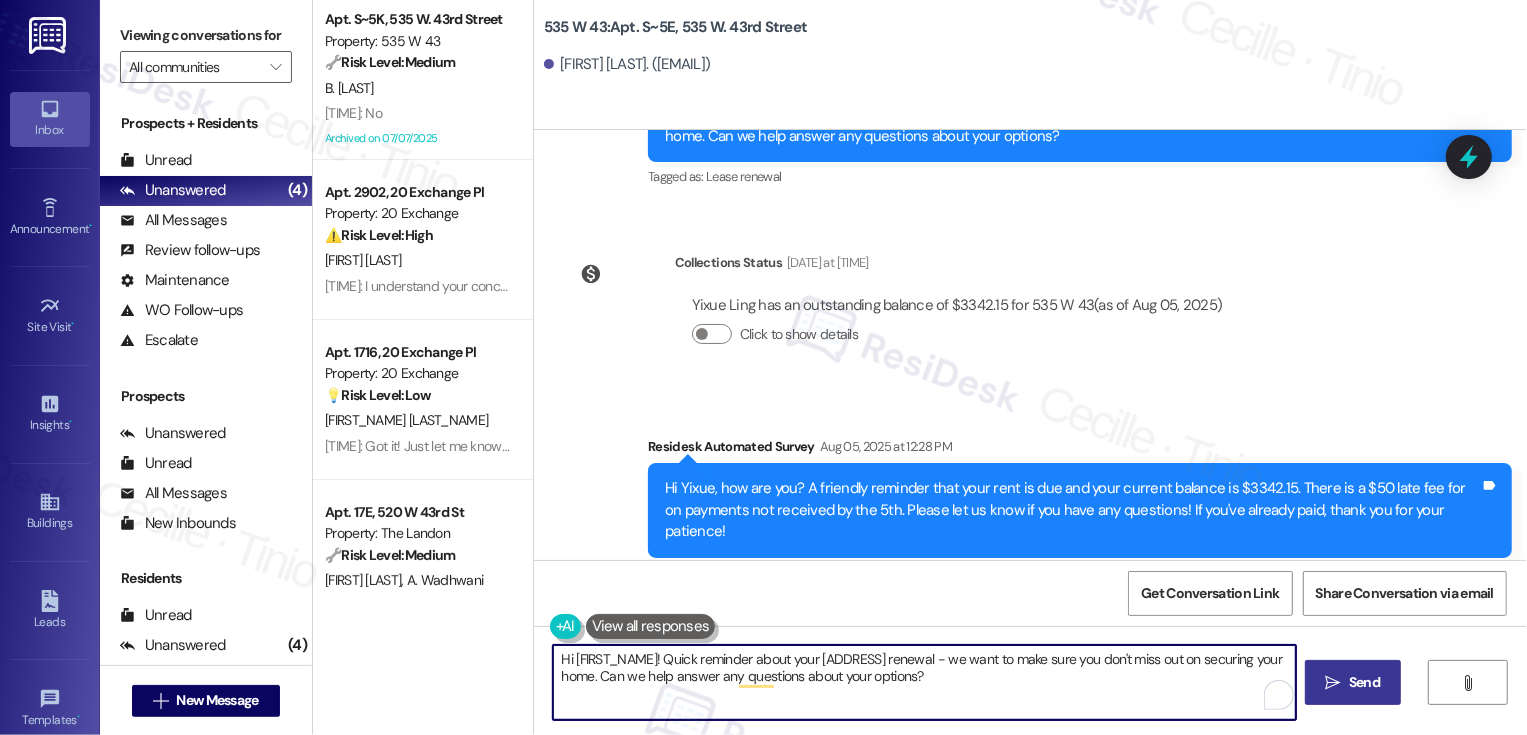 type on "Hi Yixue! Quick reminder about your 535 W 43 renewal - we want to make sure you don't miss out on securing your home. Can we help answer any questions about your options?" 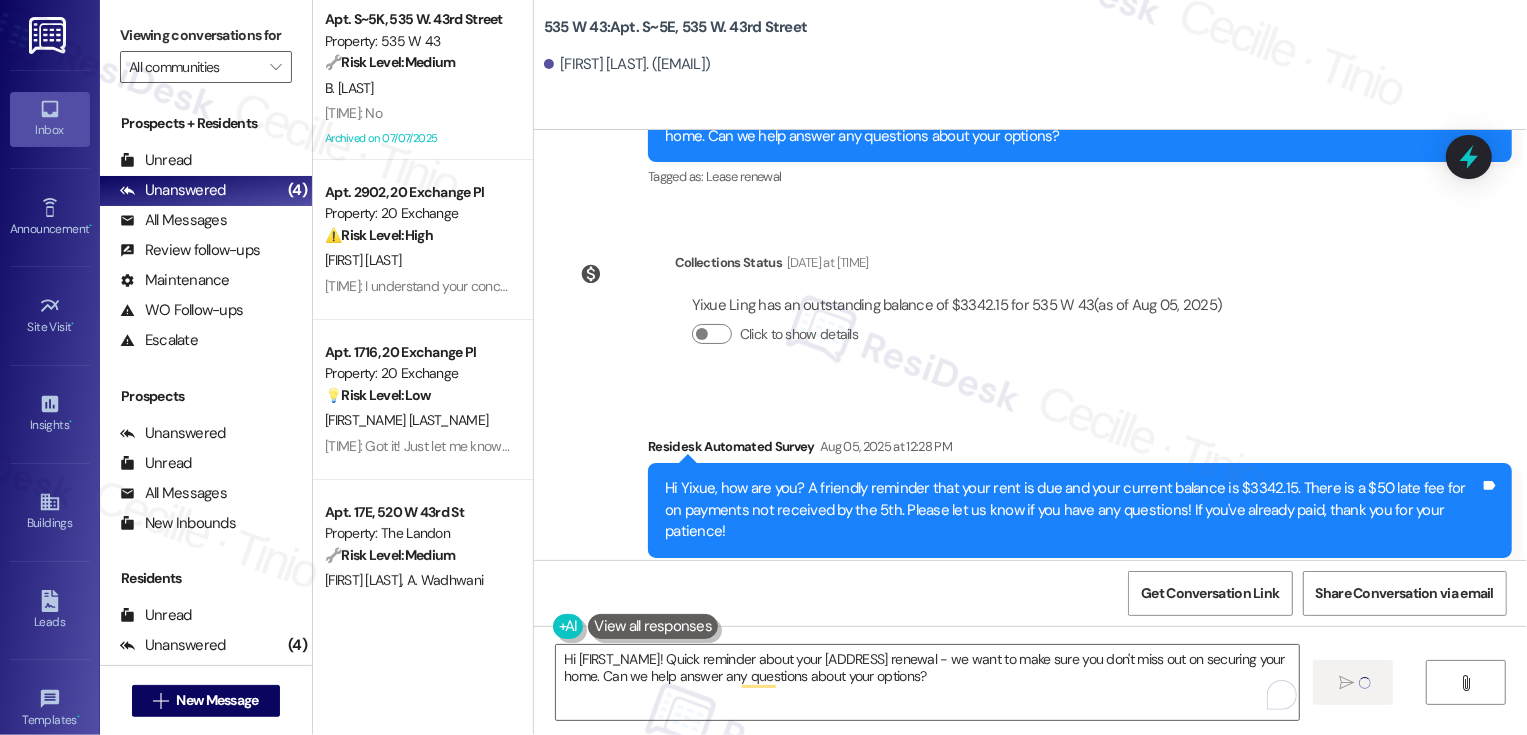 type 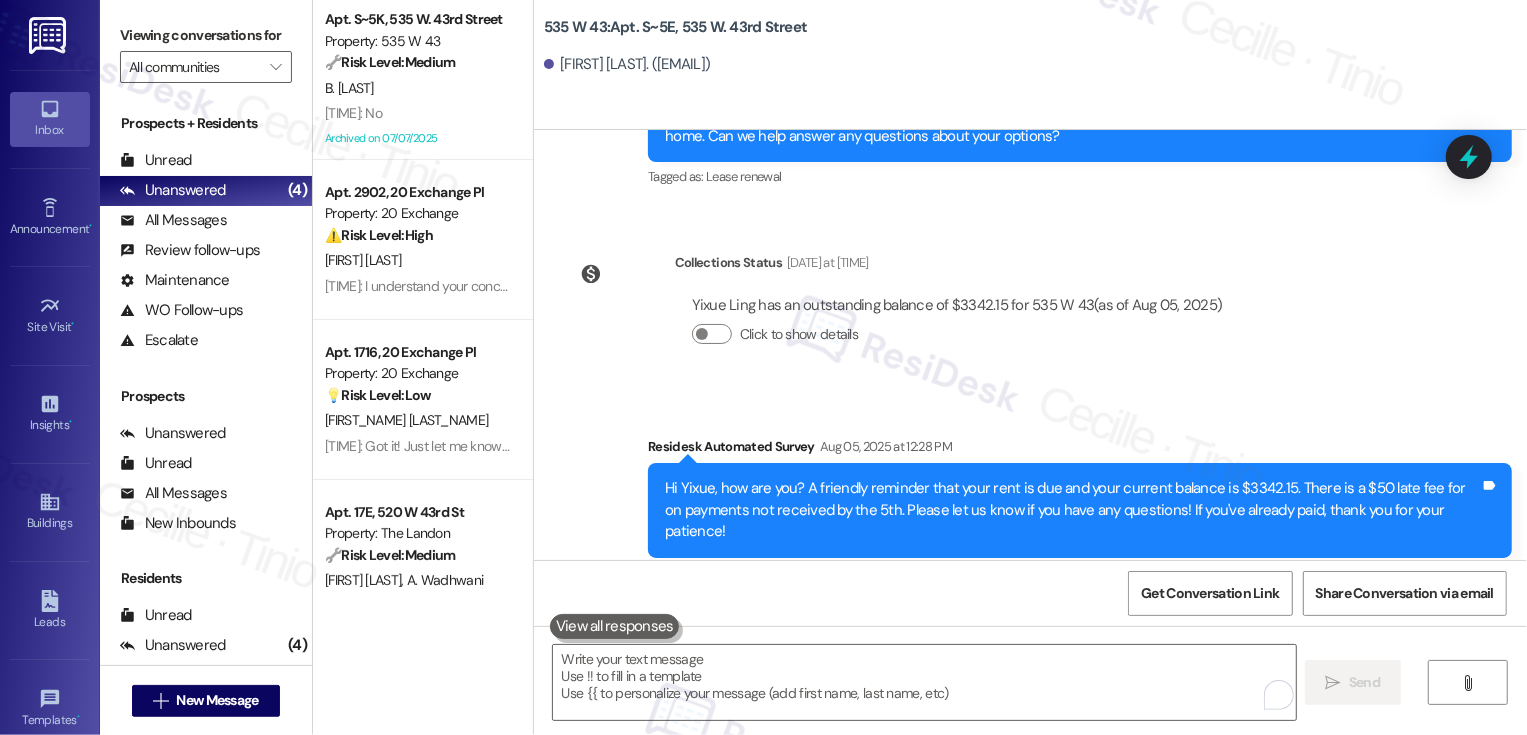 scroll, scrollTop: 8316, scrollLeft: 0, axis: vertical 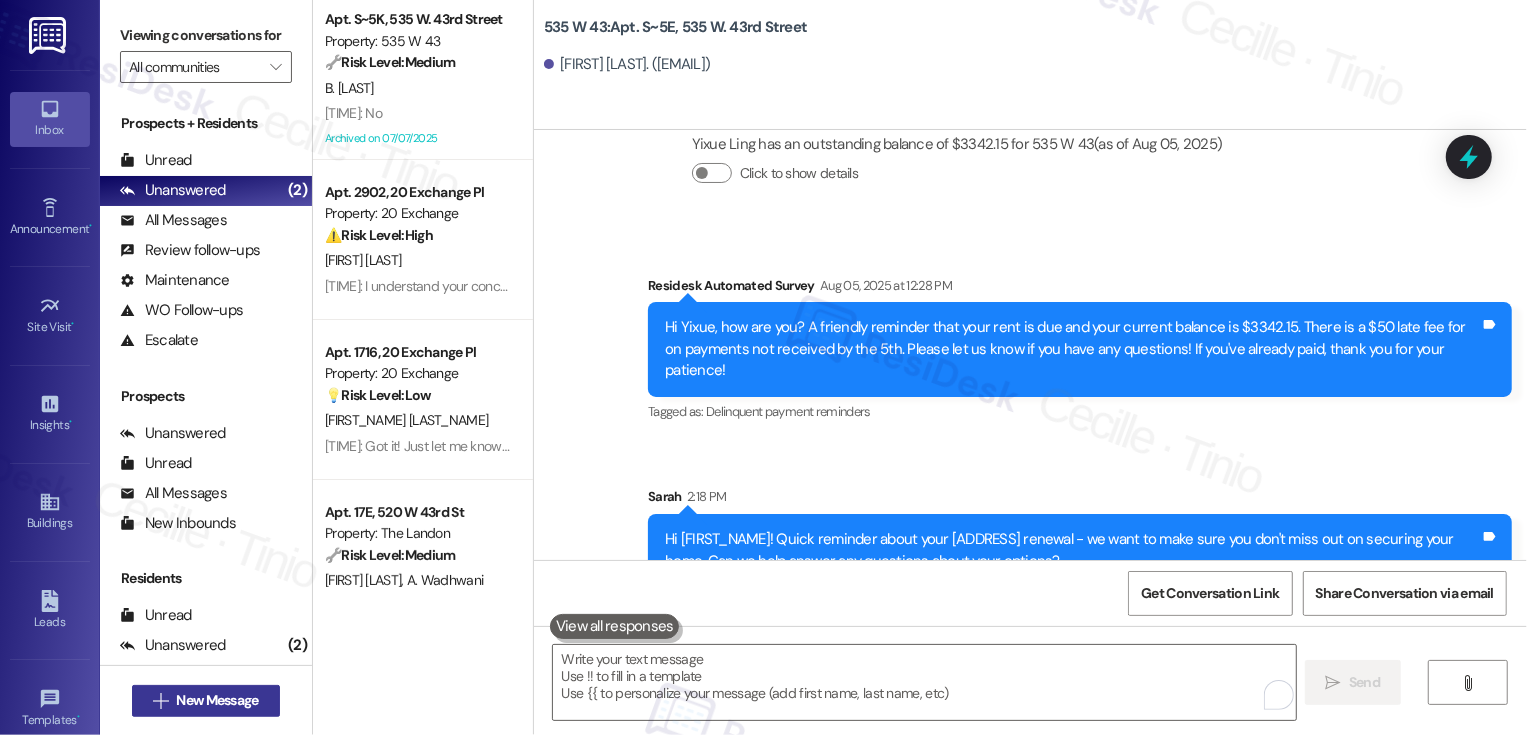 click on "New Message" at bounding box center [217, 700] 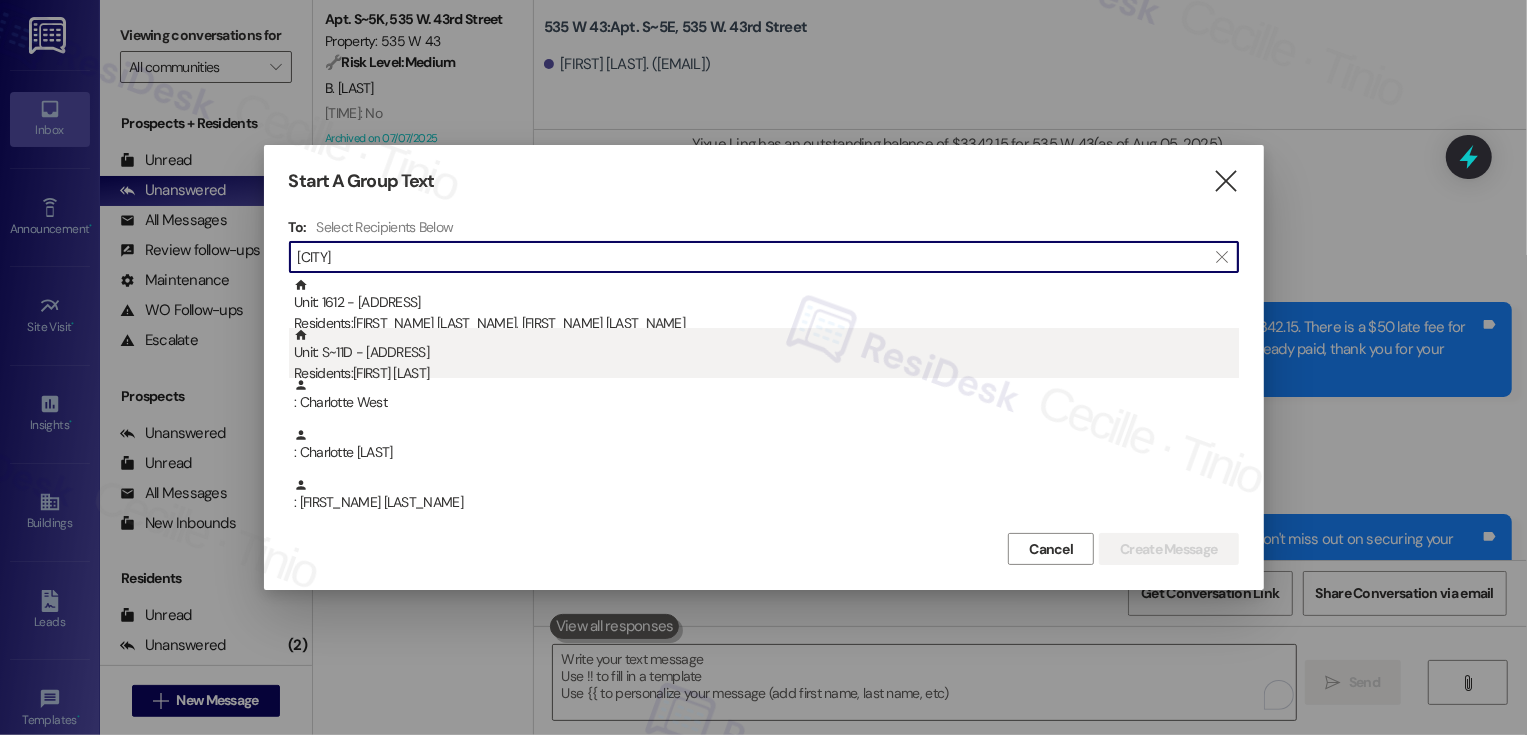 type on "charlotte" 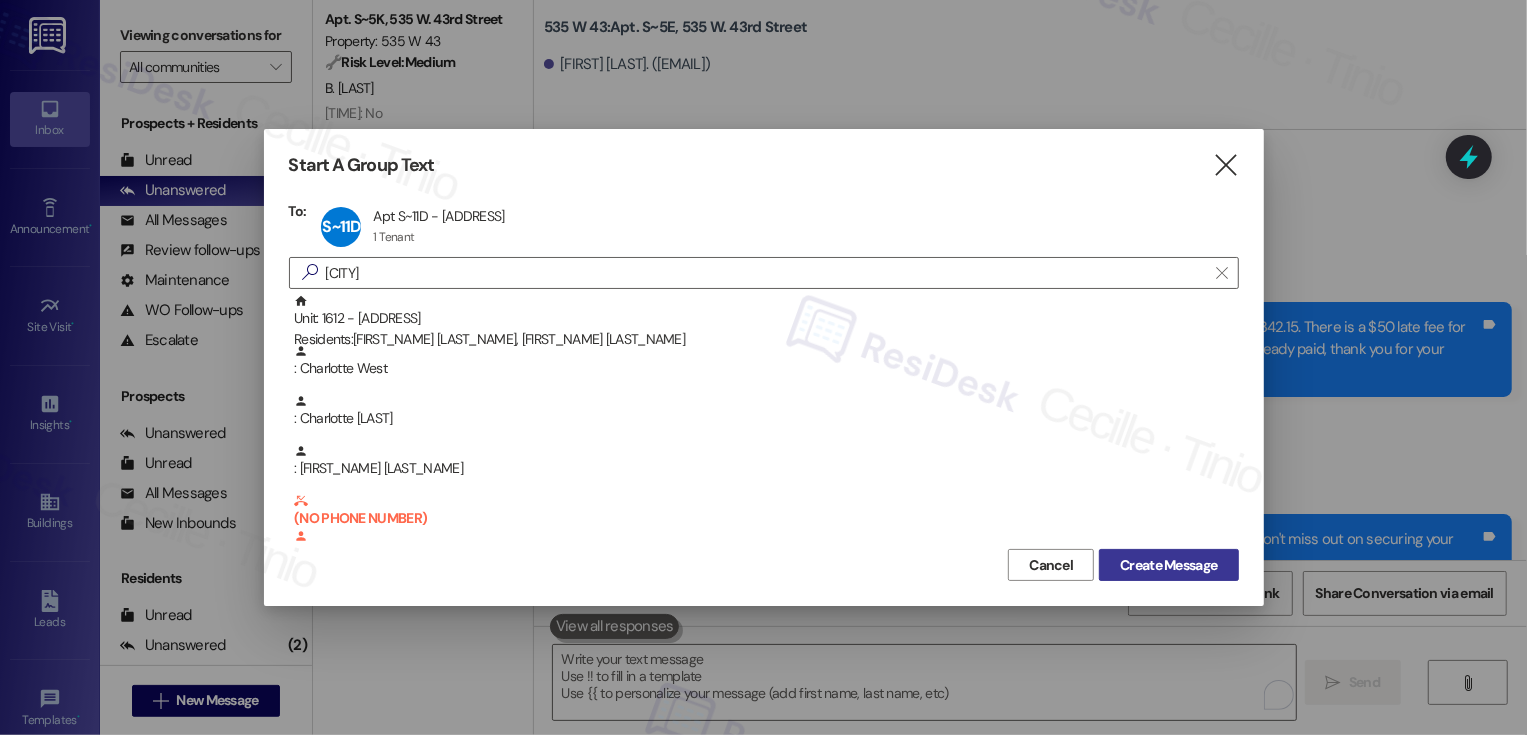 click on "Create Message" at bounding box center [1168, 565] 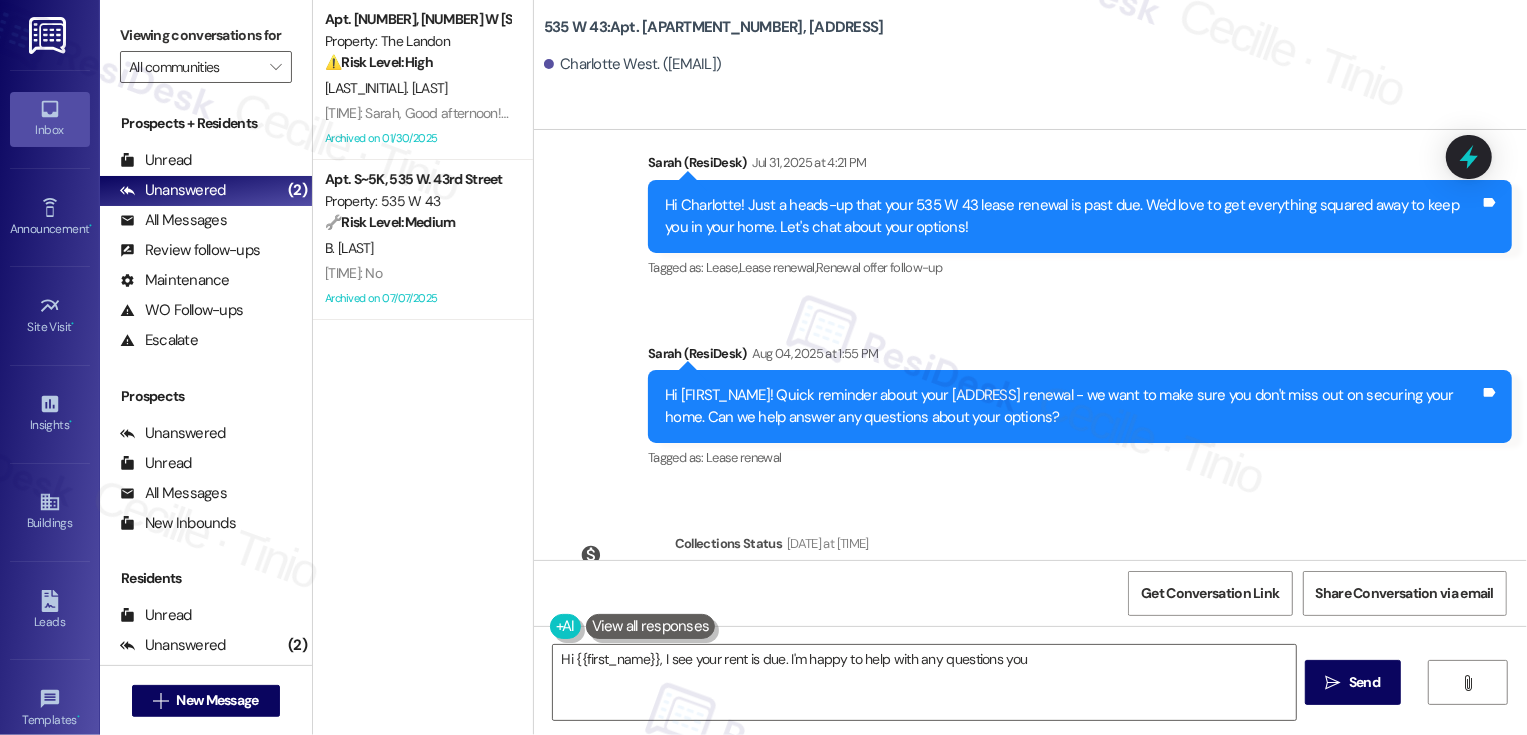 scroll, scrollTop: 13153, scrollLeft: 0, axis: vertical 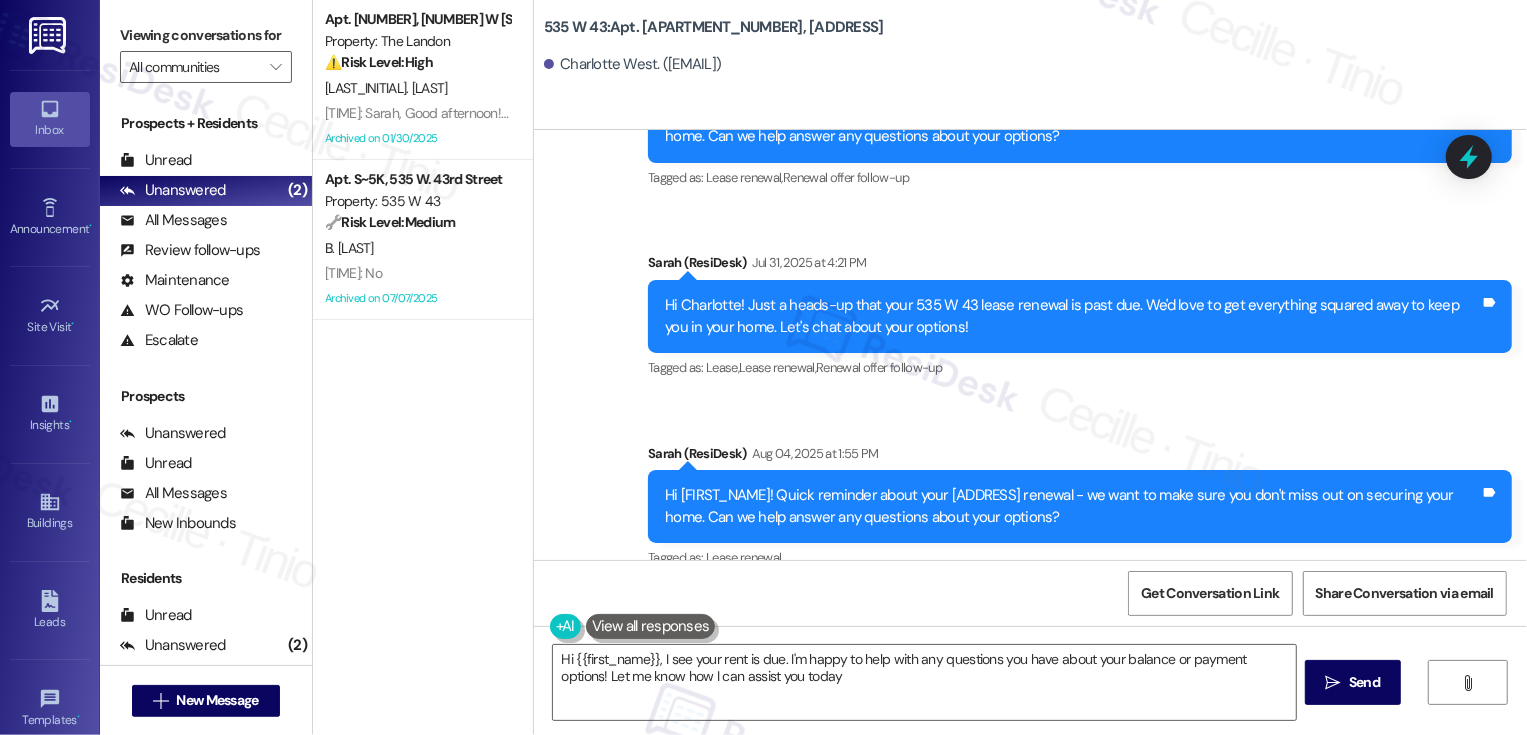 type on "Hi {{first_name}}, I see your rent is due. I'm happy to help with any questions you have about your balance or payment options! Let me know how I can assist you today." 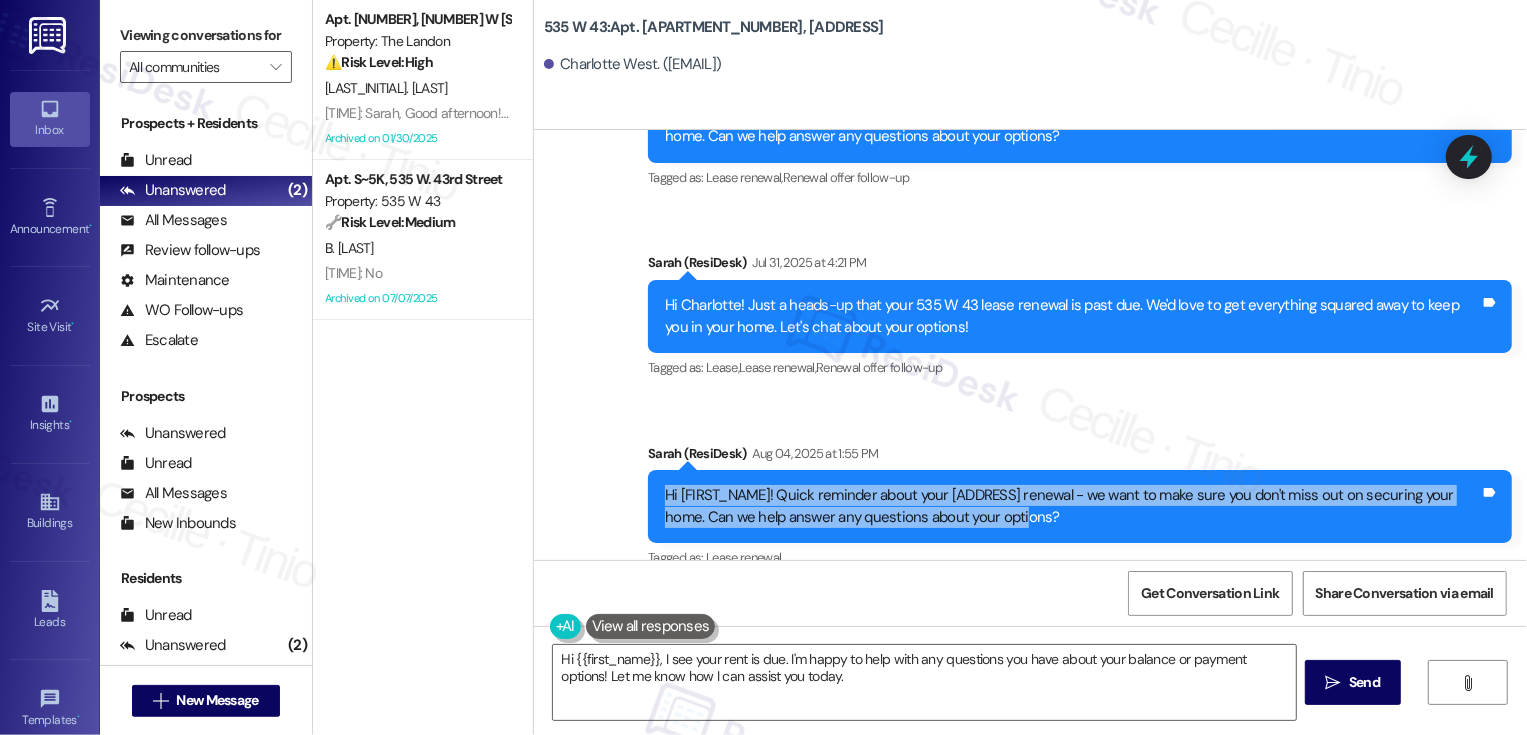 drag, startPoint x: 653, startPoint y: 494, endPoint x: 998, endPoint y: 521, distance: 346.0549 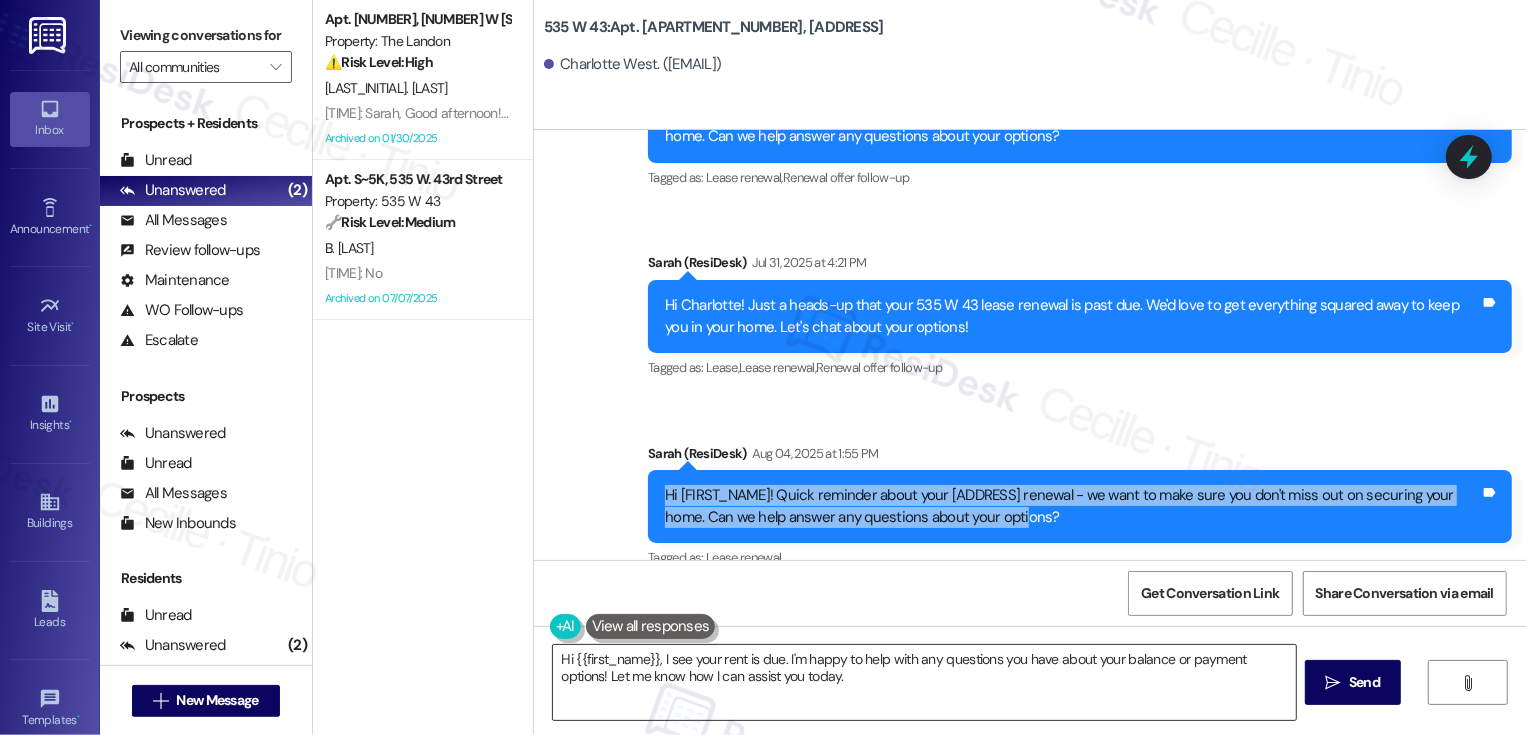 click on "Hi {{first_name}}, I see your rent is due. I'm happy to help with any questions you have about your balance or payment options! Let me know how I can assist you today." at bounding box center (924, 682) 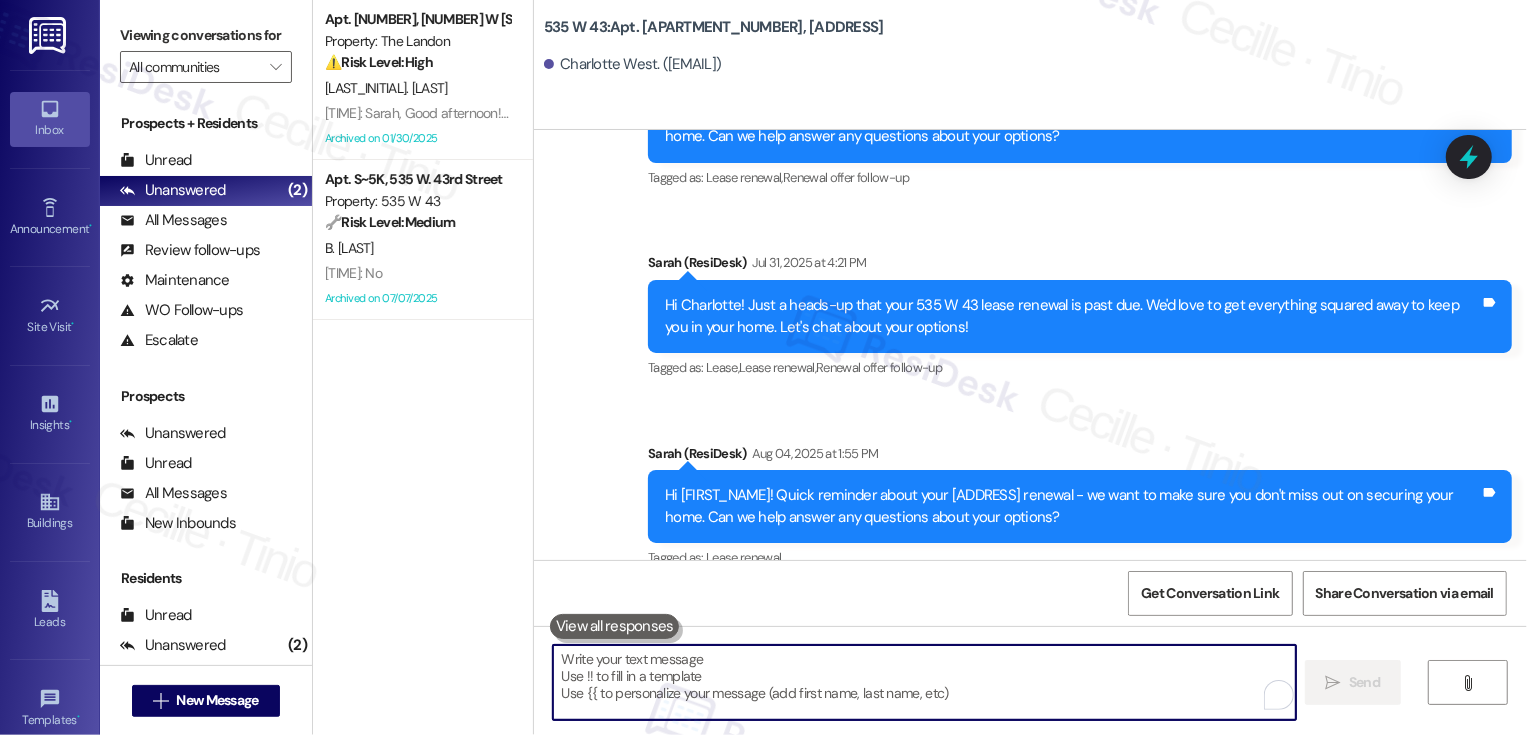 paste on "Hi Charlotte! Quick reminder about your 535 W 43 renewal - we want to make sure you don't miss out on securing your home. Can we help answer any questions about your options?" 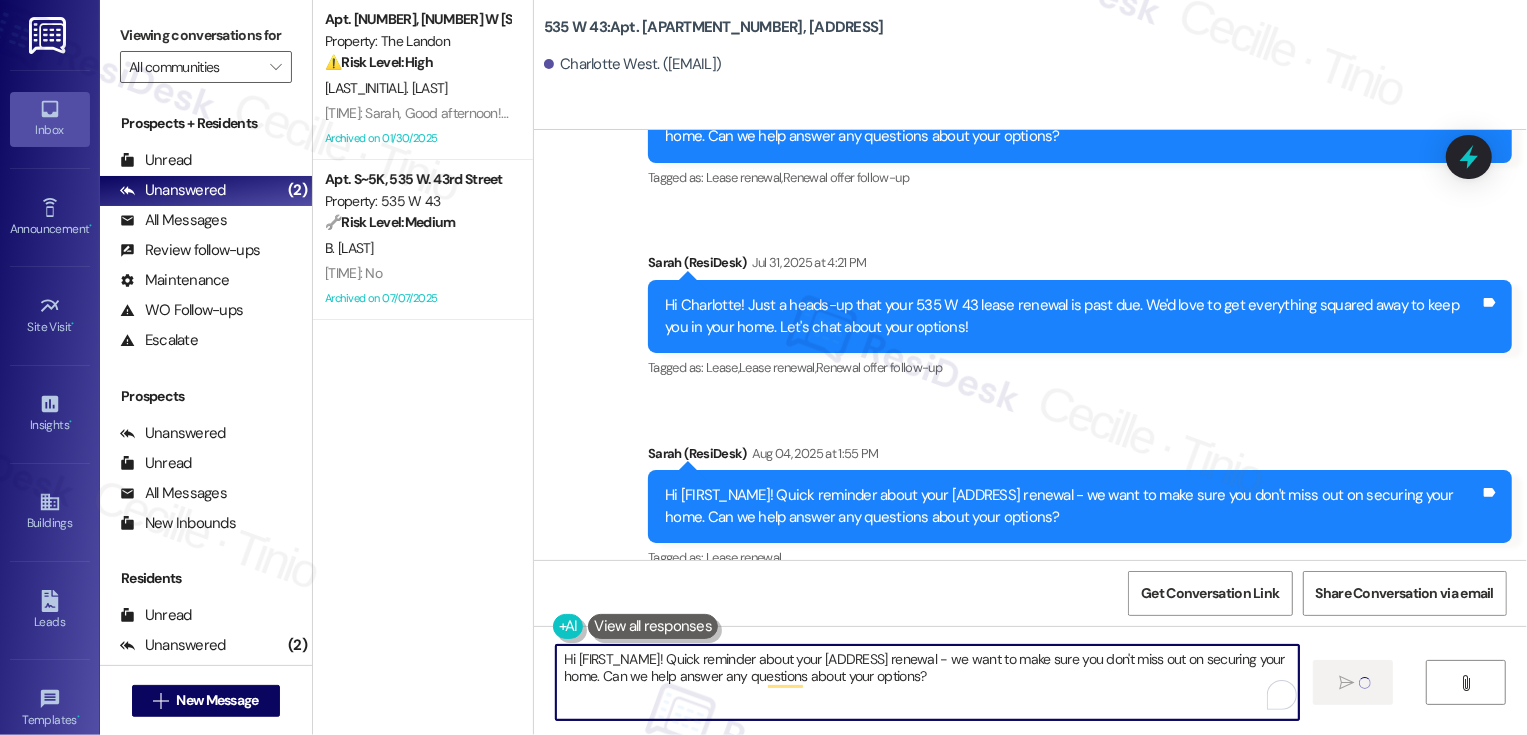 type on "Hi Charlotte! Quick reminder about your 535 W 43 renewal - we want to make sure you don't miss out on securing your home. Can we help answer any questions about your options?" 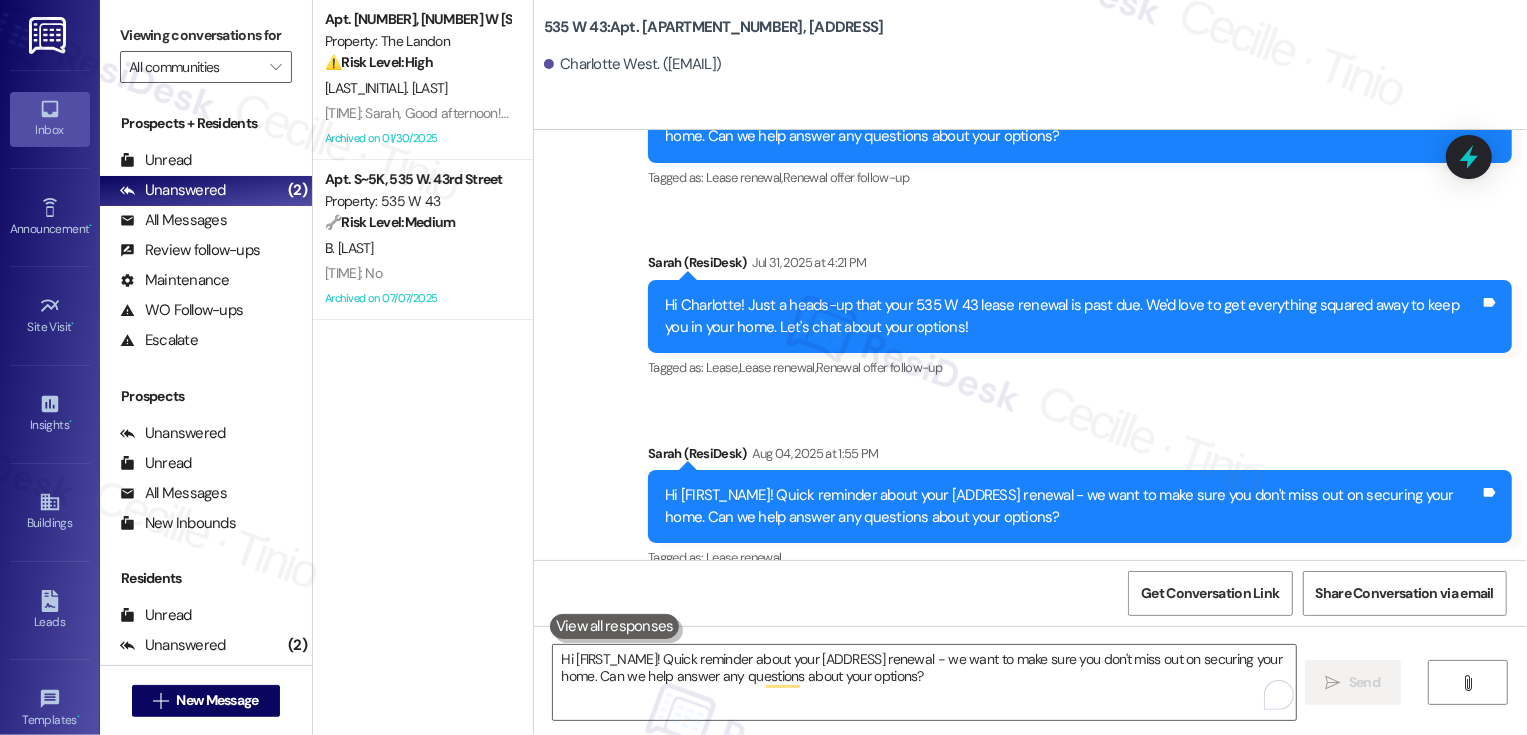 type 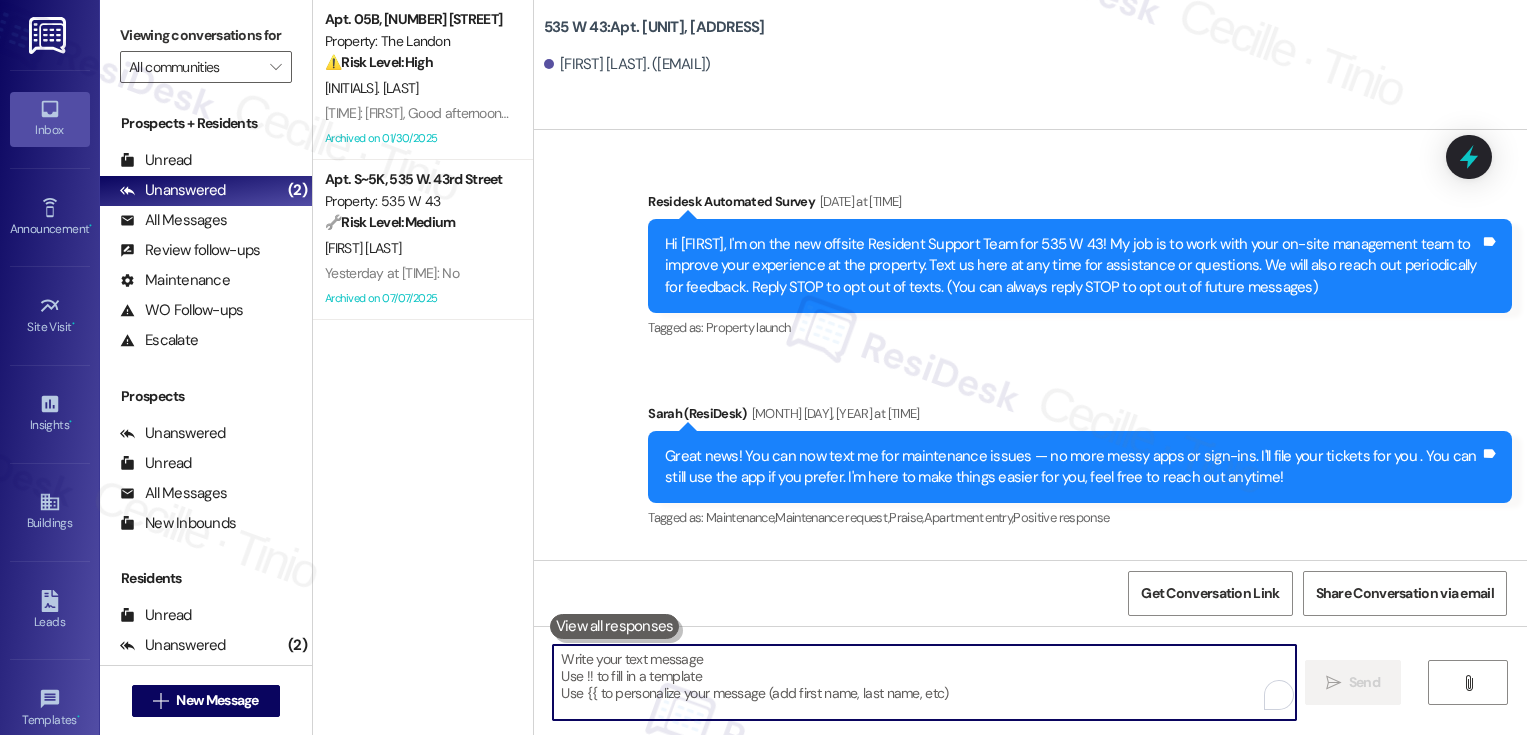 scroll, scrollTop: 0, scrollLeft: 0, axis: both 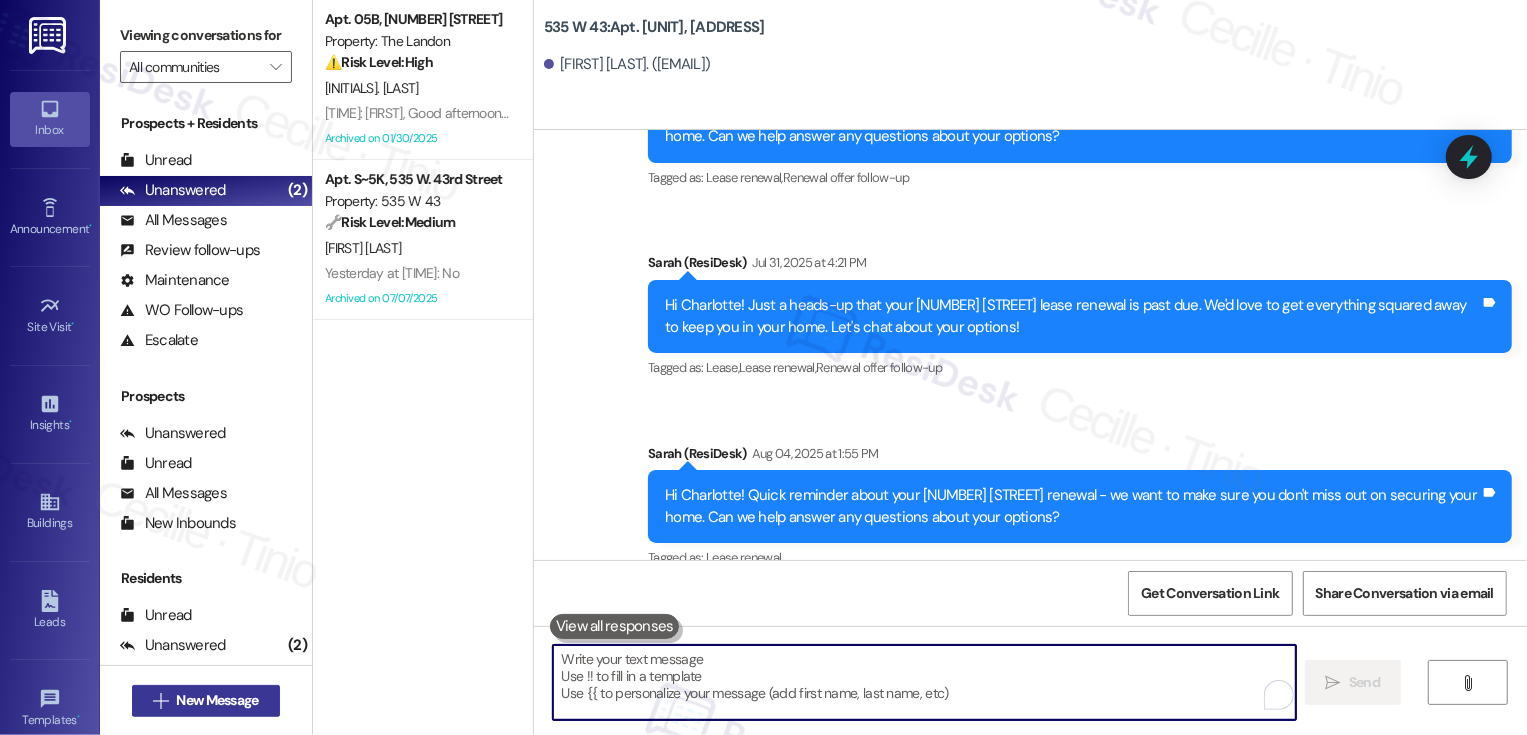 click on "New Message" at bounding box center [217, 700] 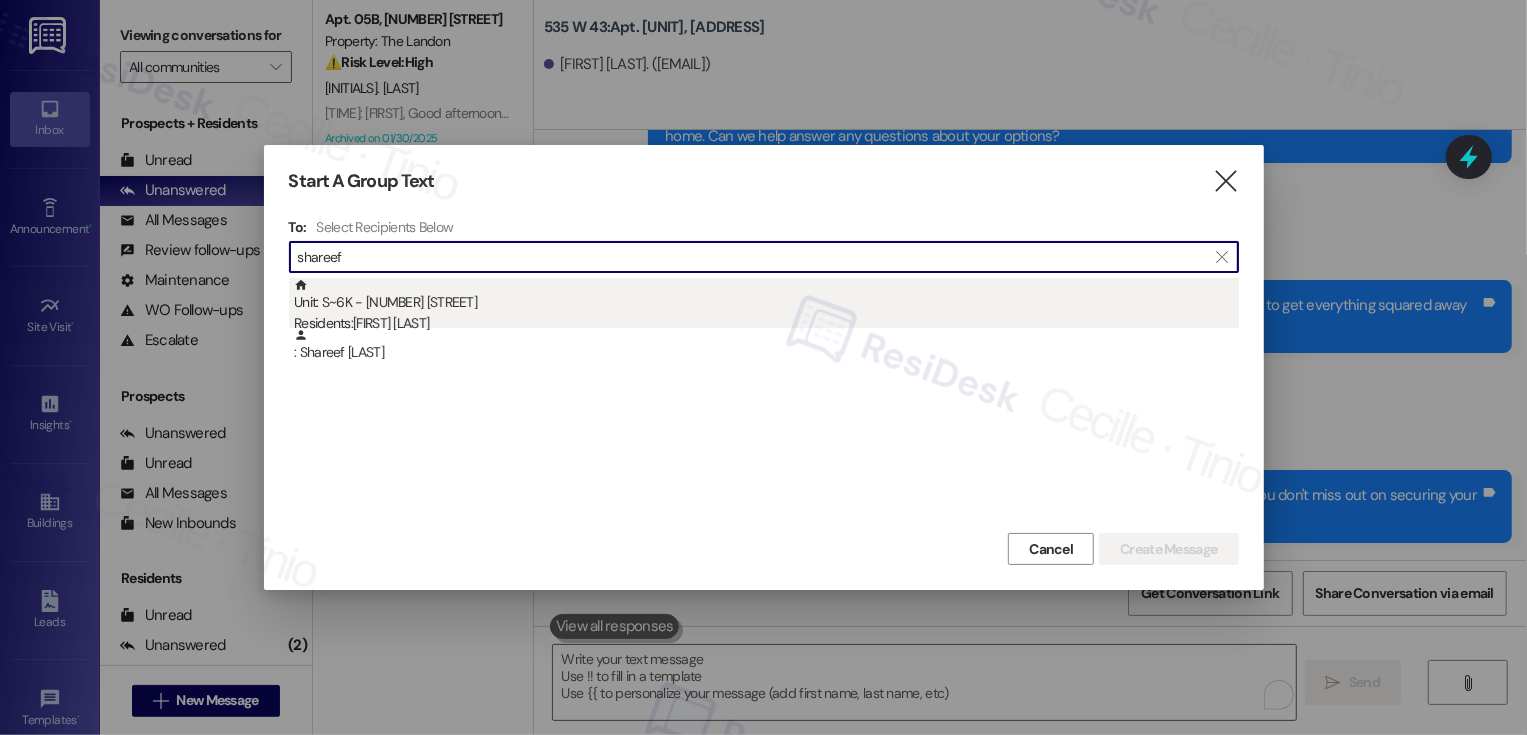 type on "shareef" 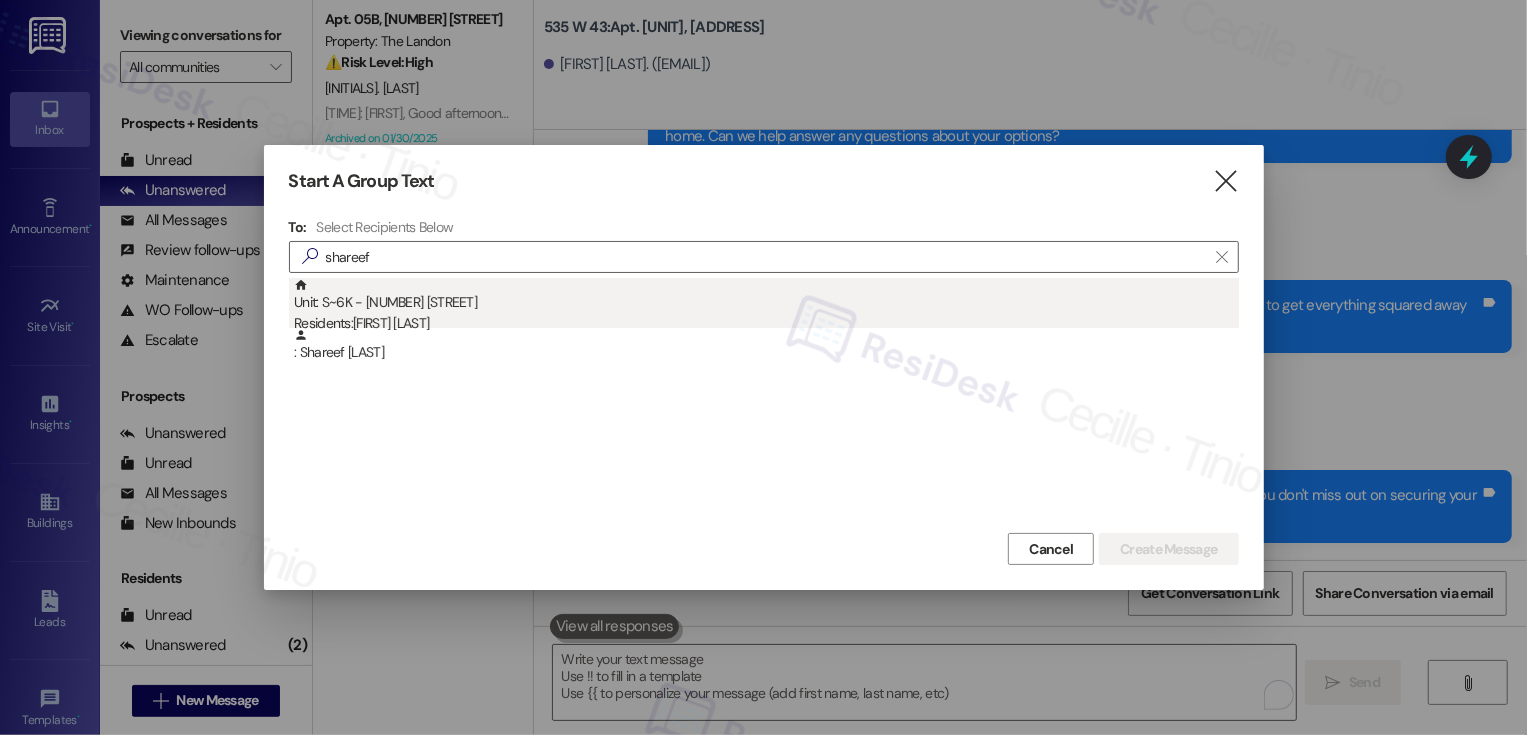 click on "Unit: S~6K - 535 W. 43rd Street Residents: [FIRST] [LAST]" at bounding box center (766, 306) 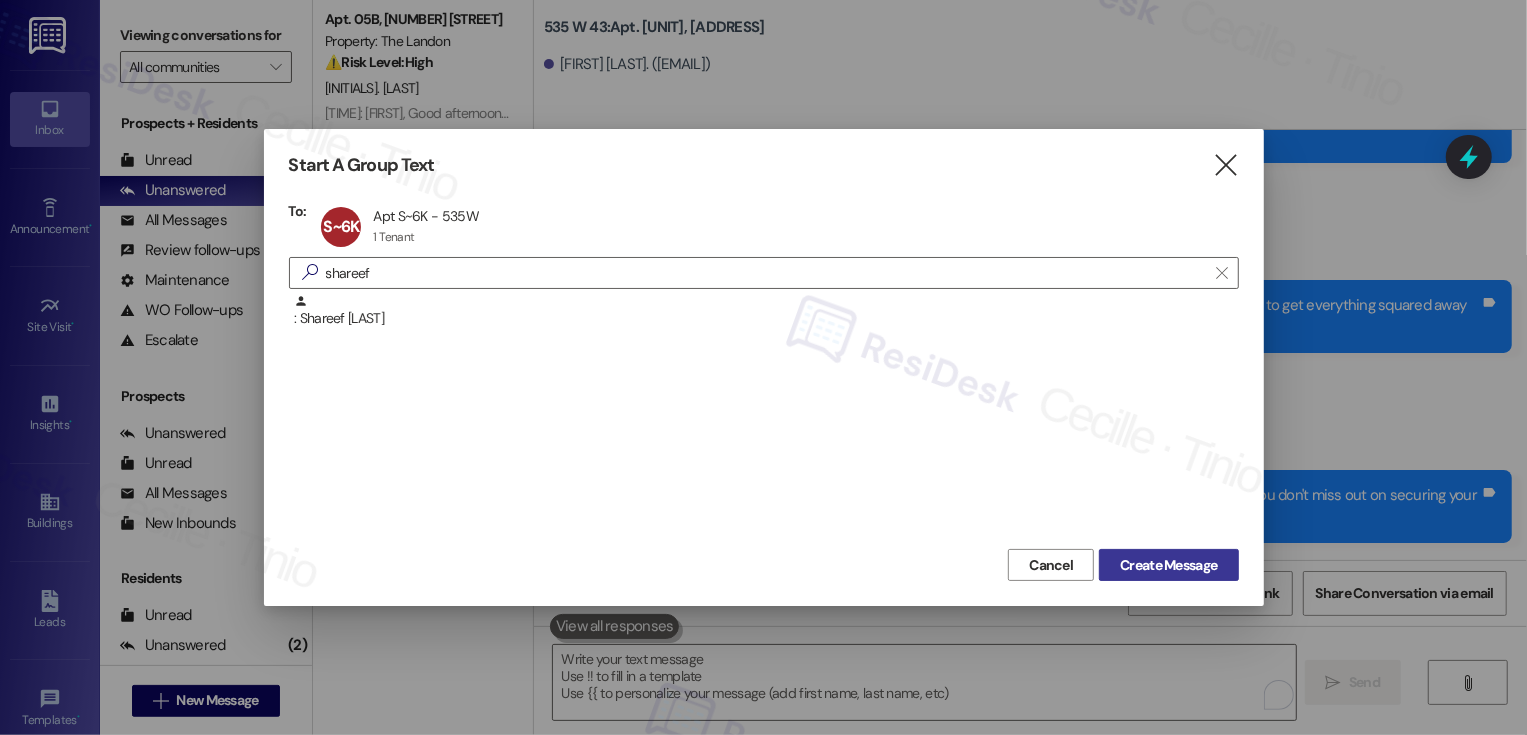 click on "Create Message" at bounding box center (1168, 565) 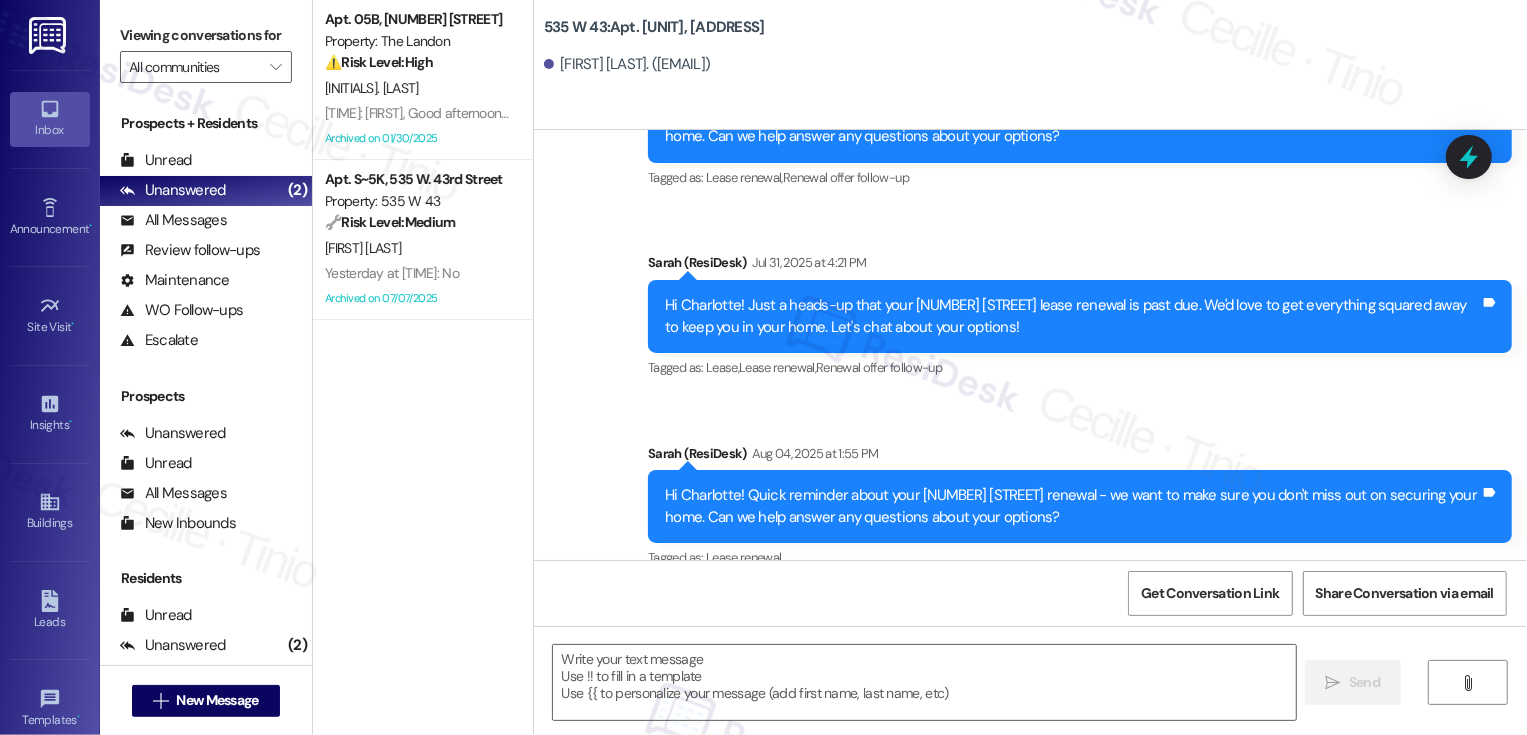type on "Fetching suggested responses. Please feel free to read through the conversation in the meantime." 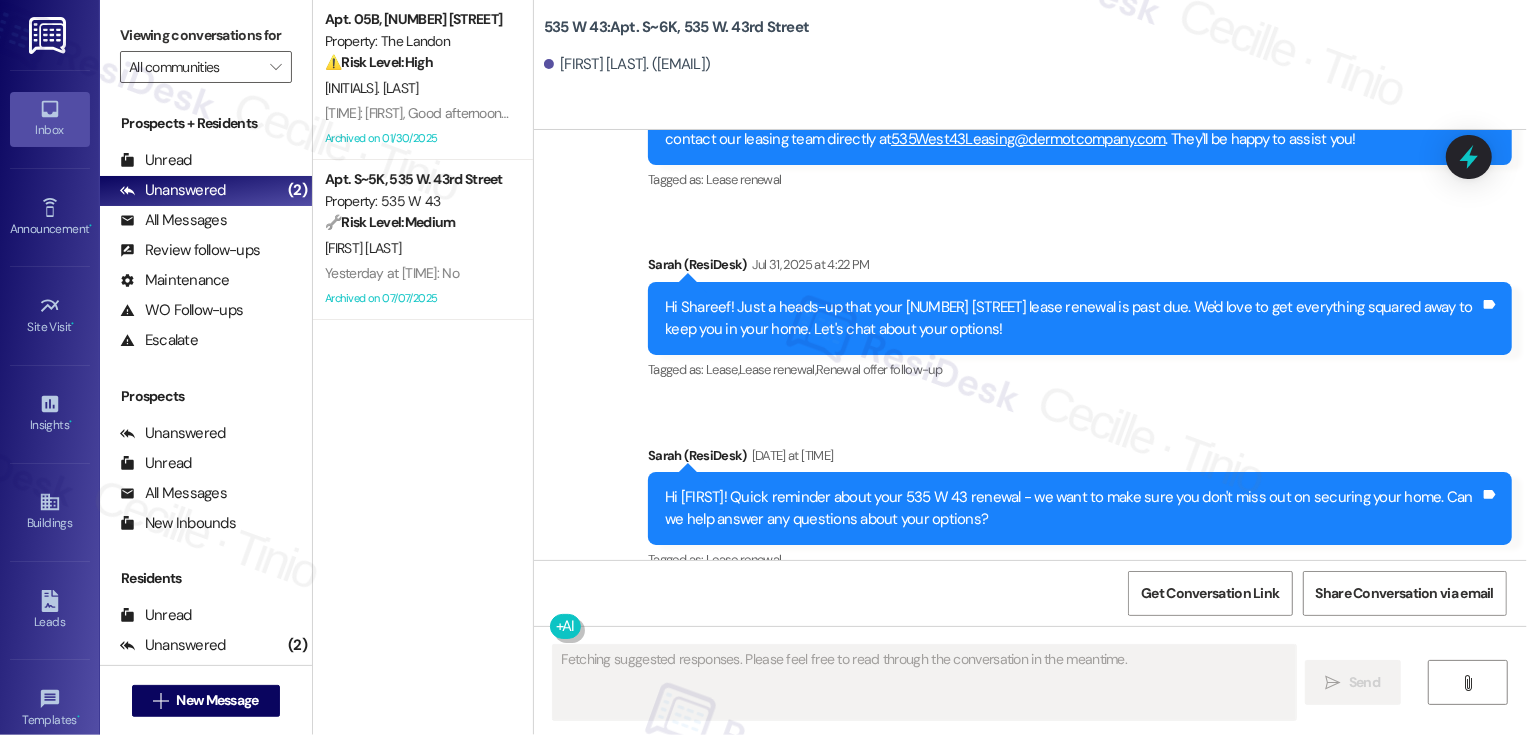 scroll, scrollTop: 16557, scrollLeft: 0, axis: vertical 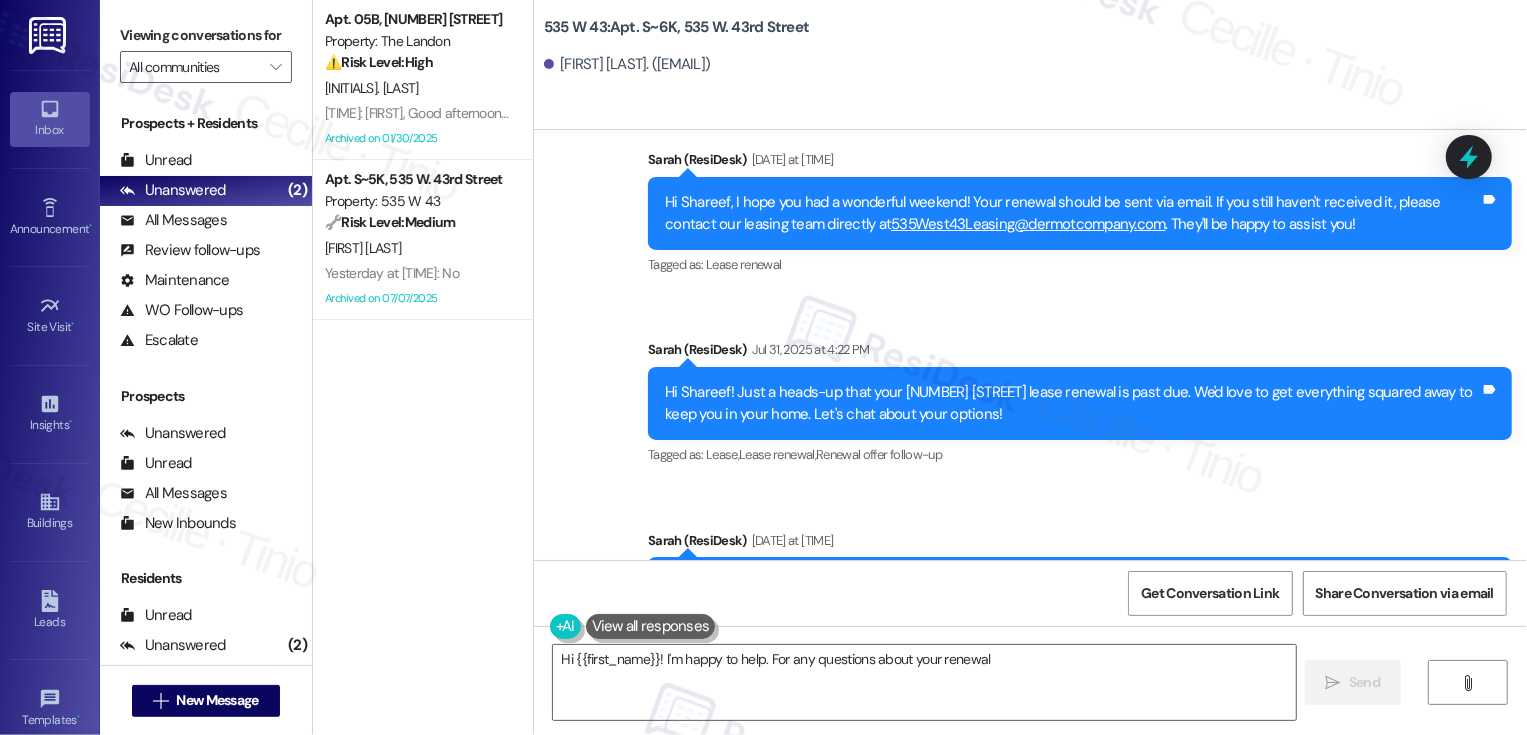 drag, startPoint x: 653, startPoint y: 389, endPoint x: 965, endPoint y: 424, distance: 313.957 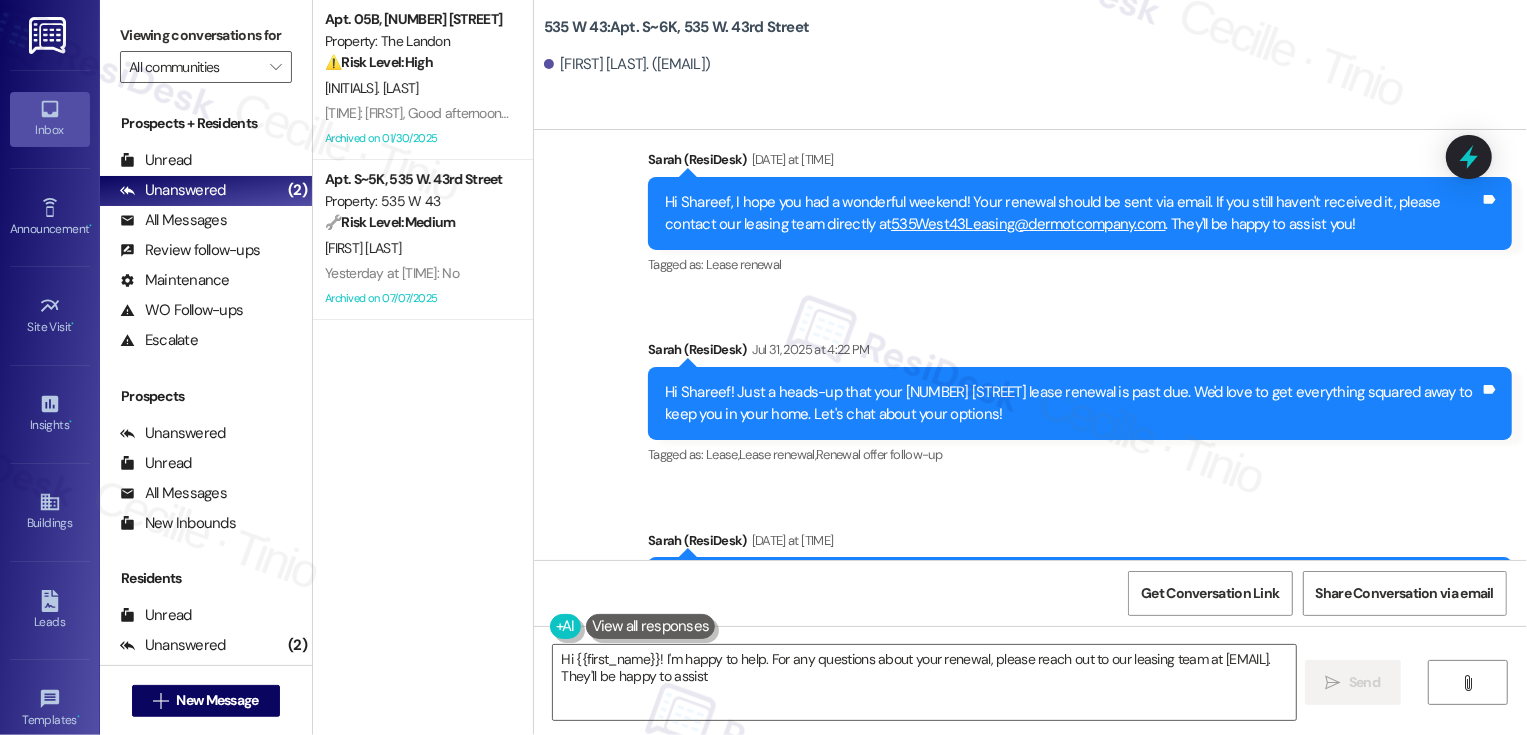 type on "Hi {{first_name}}! I'm happy to help. For any questions about your renewal, please reach out to our leasing team at [EMAIL]. They'll be happy to assist!" 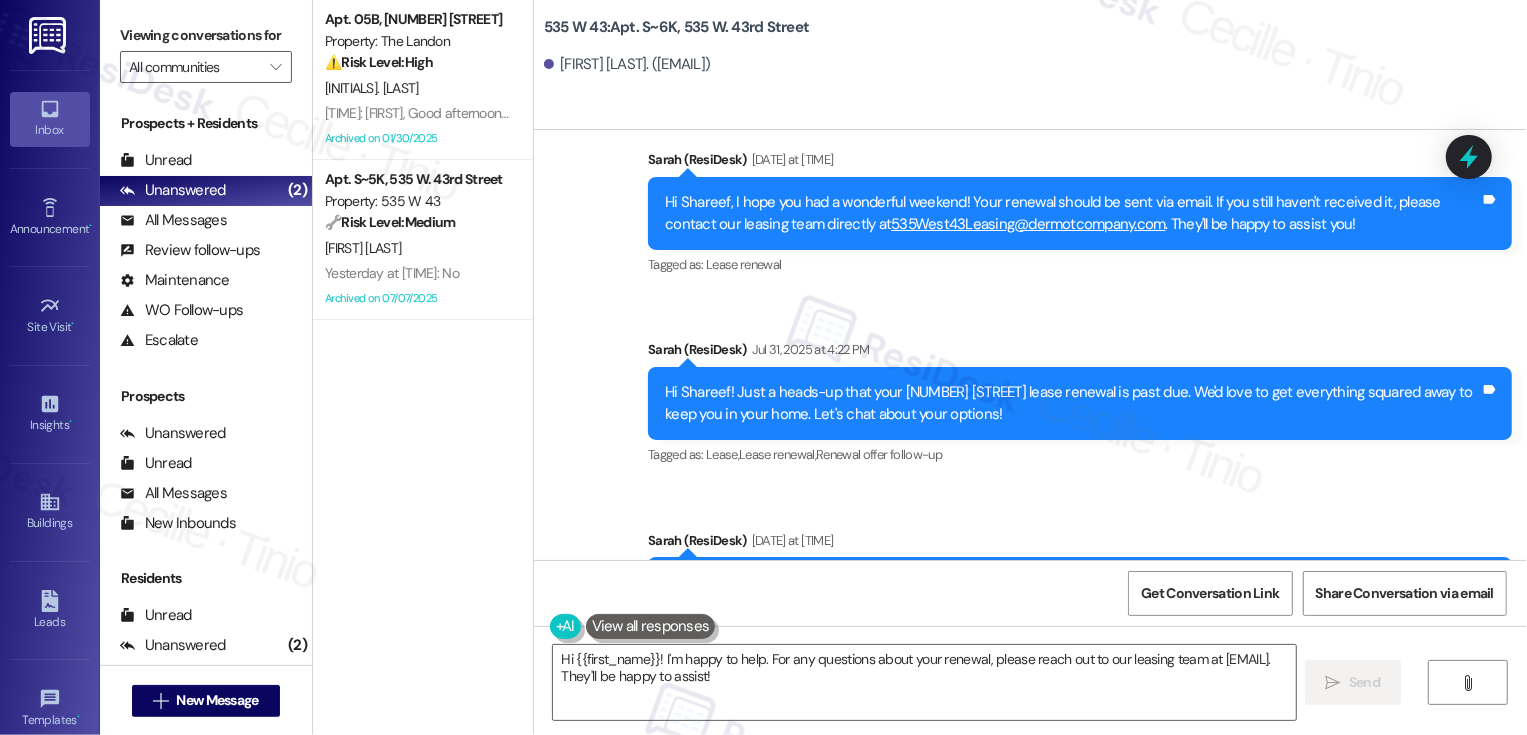 copy on "Hi [FIRST]! Quick reminder about your 535 W 43 renewal - we want to make sure you don't miss out on securing your home. Can we help answer any questions about your options?" 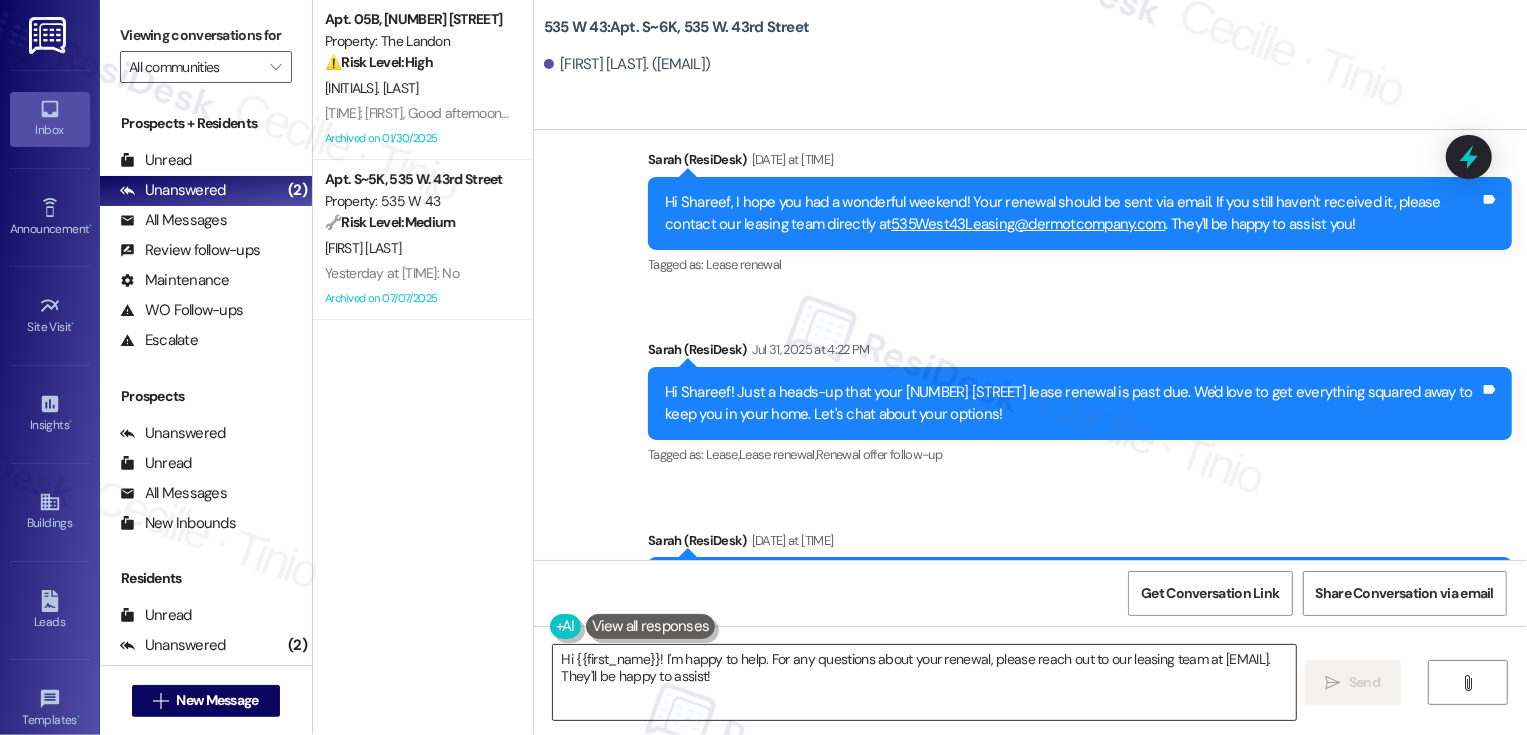 click on "Hi {{first_name}}! I'm happy to help. For any questions about your renewal, please reach out to our leasing team at [EMAIL]. They'll be happy to assist!" at bounding box center (924, 682) 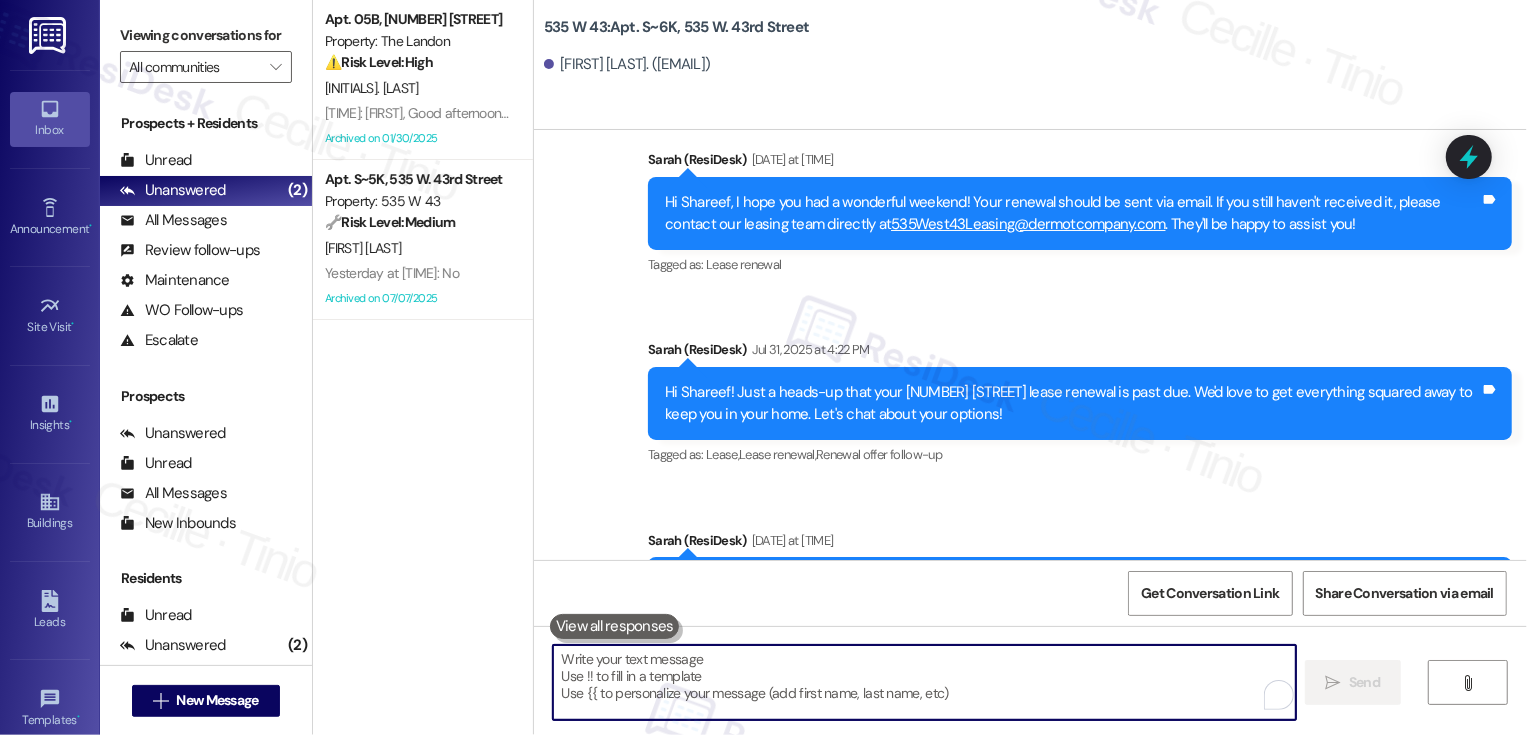 paste on "Hi [FIRST]! Quick reminder about your 535 W 43 renewal - we want to make sure you don't miss out on securing your home. Can we help answer any questions about your options?" 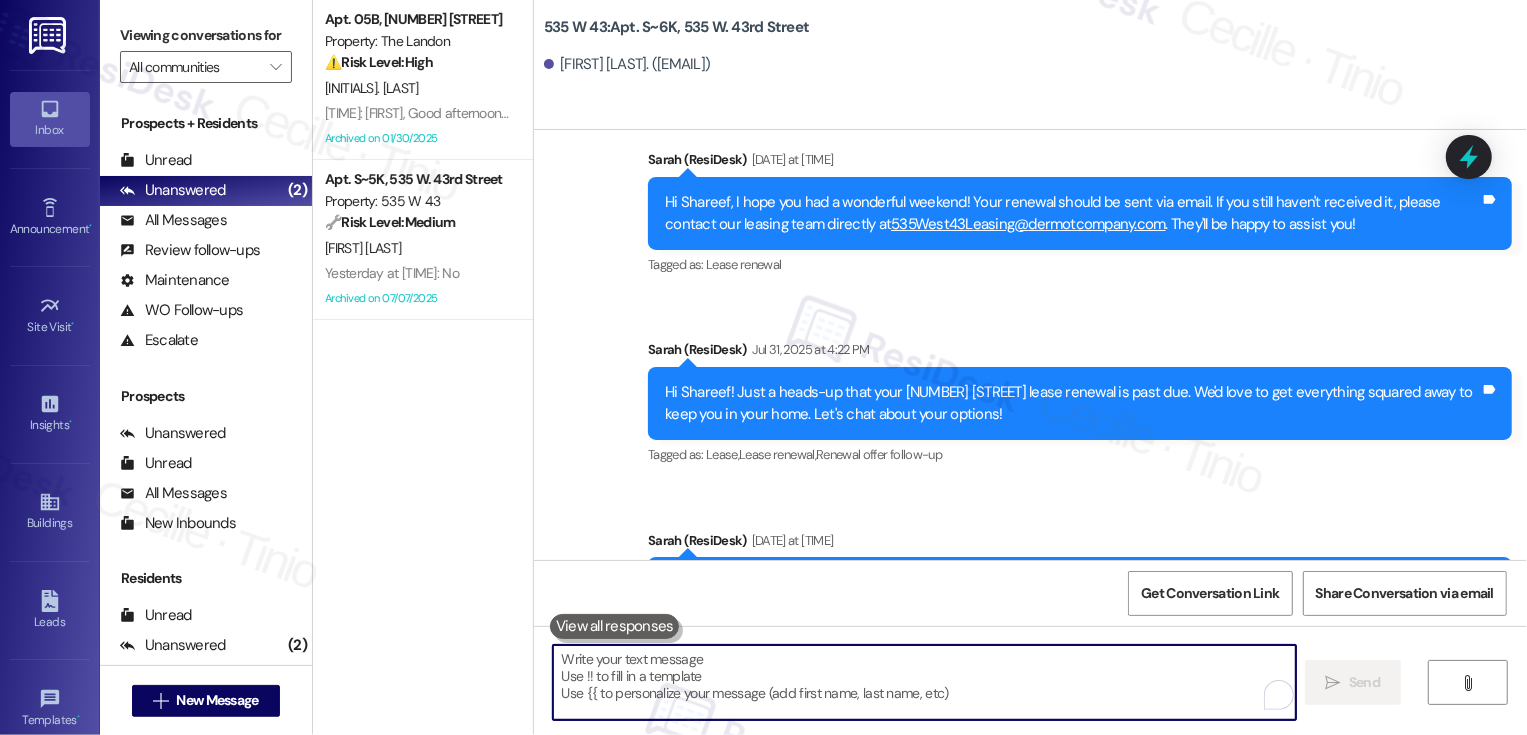 scroll, scrollTop: 15661, scrollLeft: 0, axis: vertical 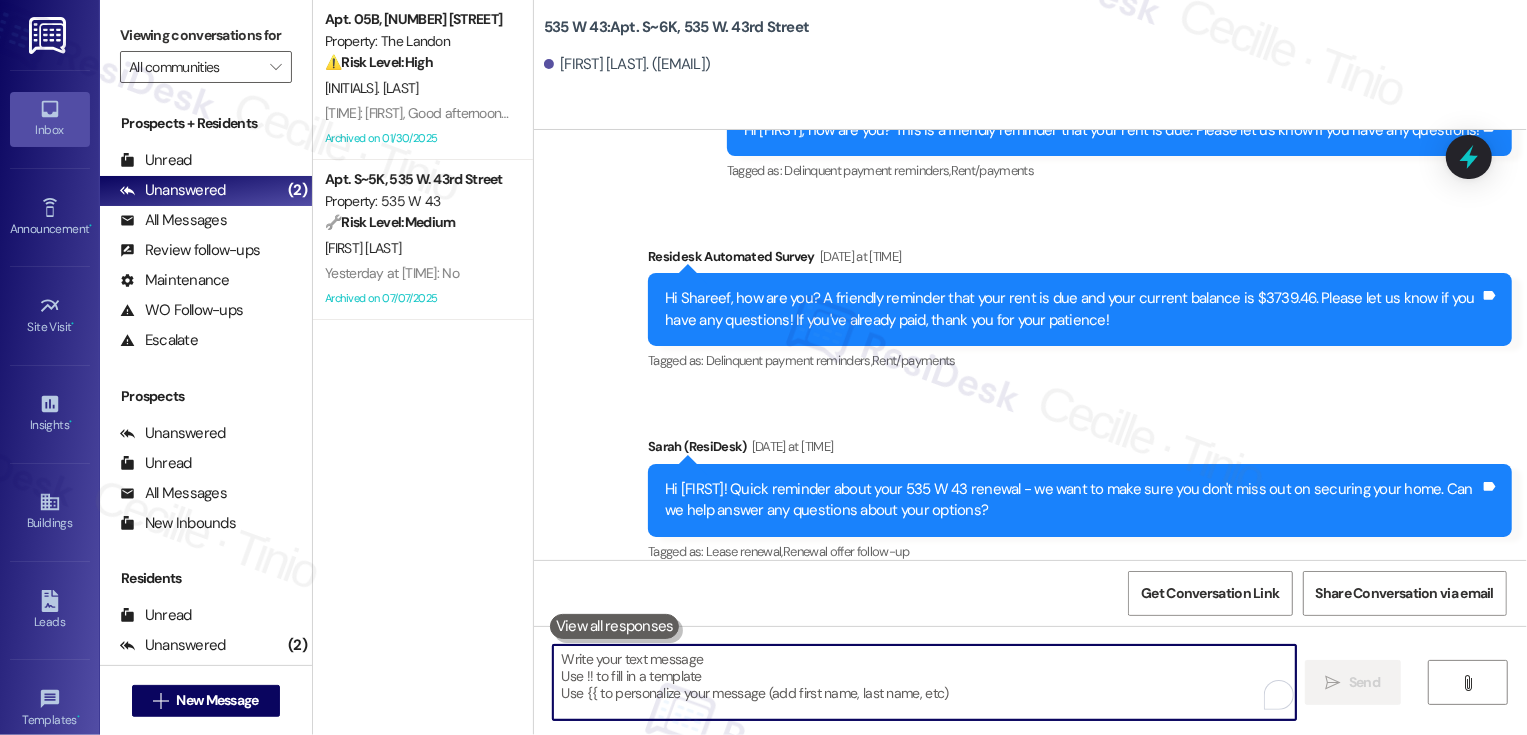 type 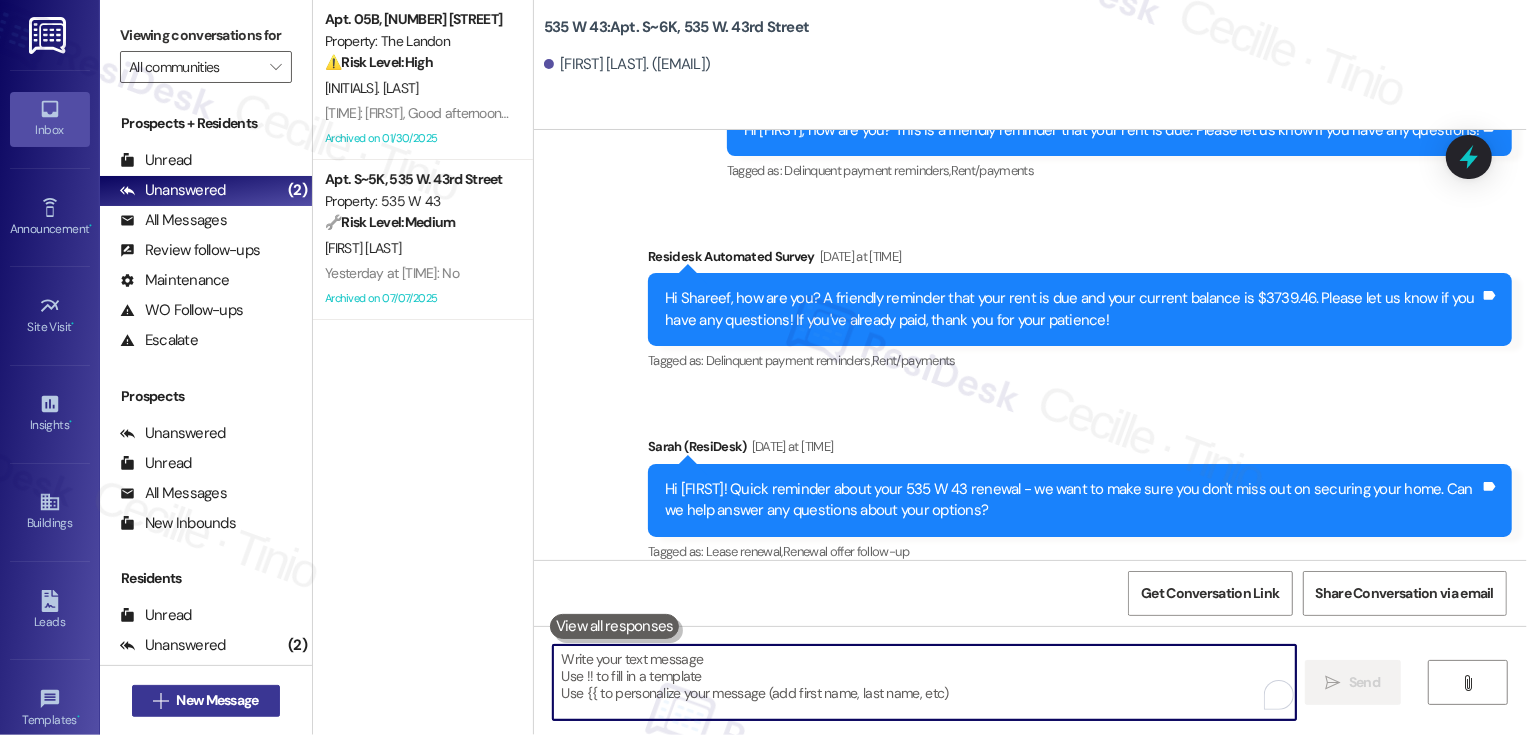 click on "New Message" at bounding box center (217, 700) 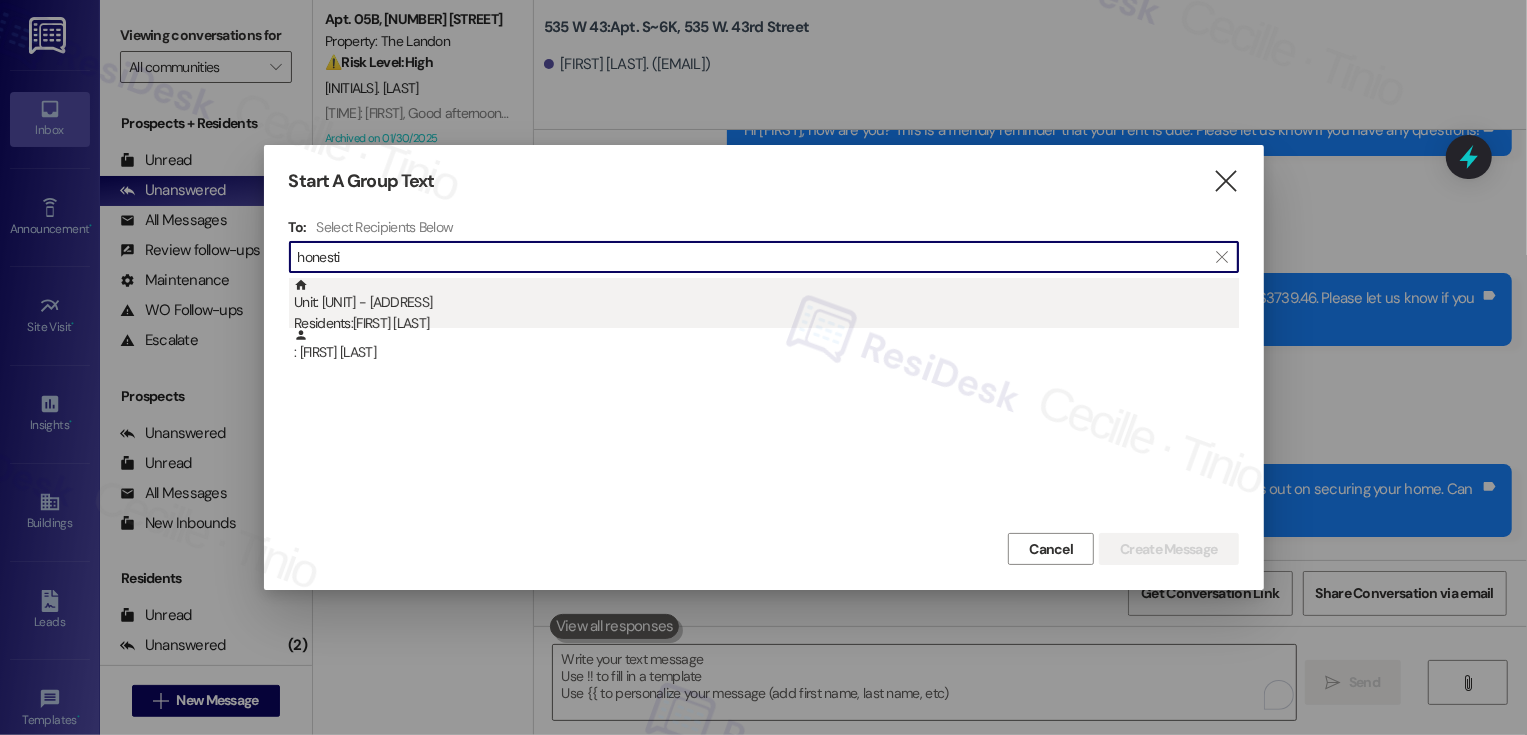 type on "honesti" 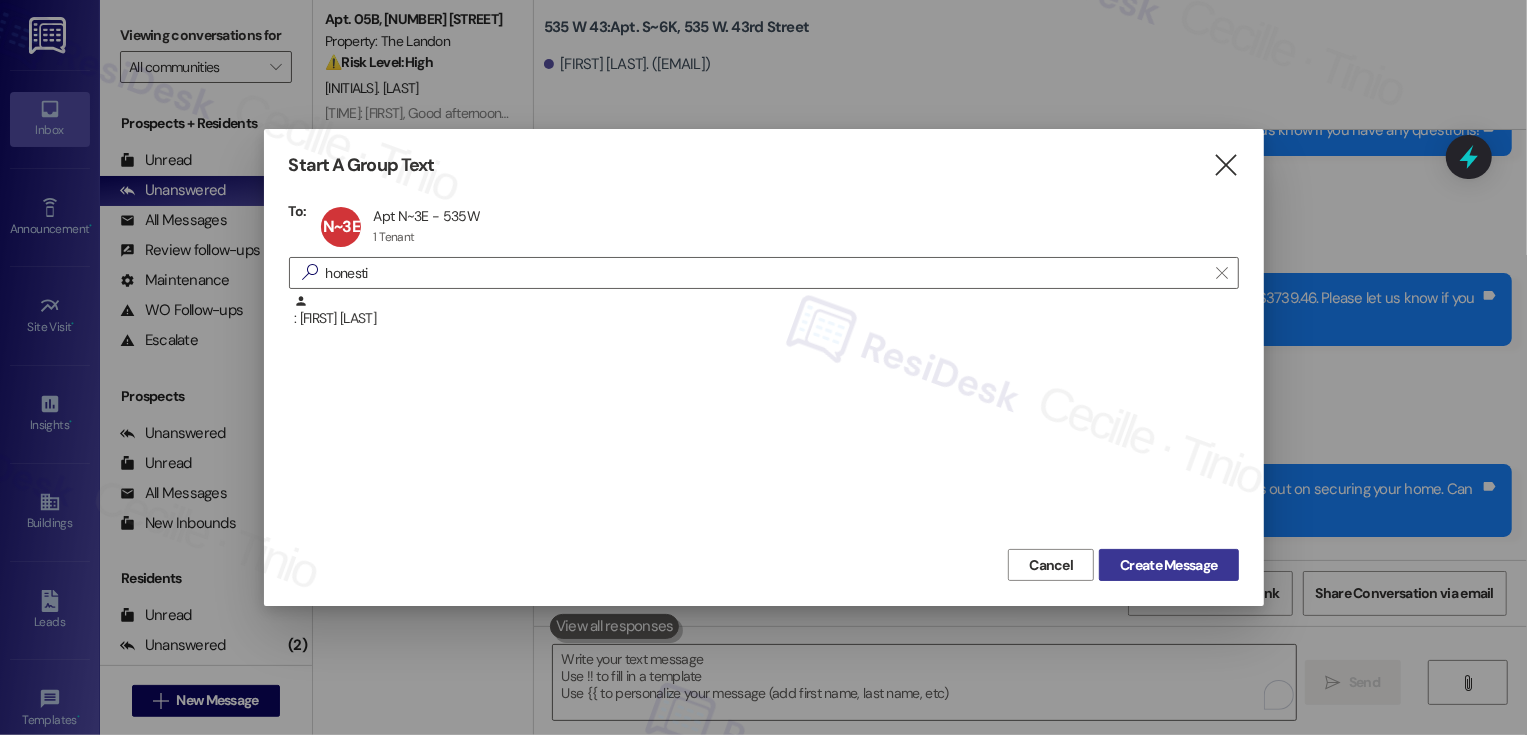 click on "Create Message" at bounding box center (1168, 565) 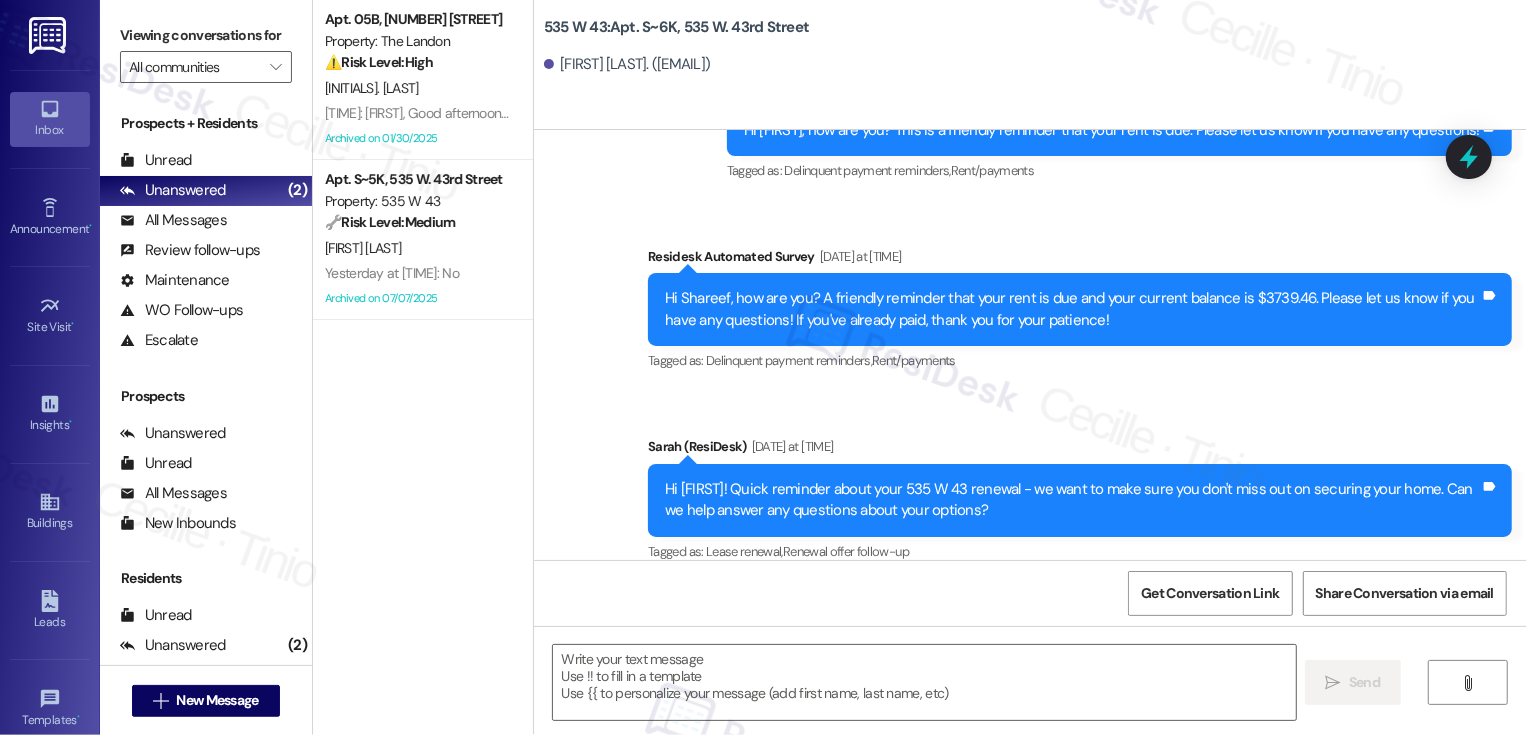 type on "Fetching suggested responses. Please feel free to read through the conversation in the meantime." 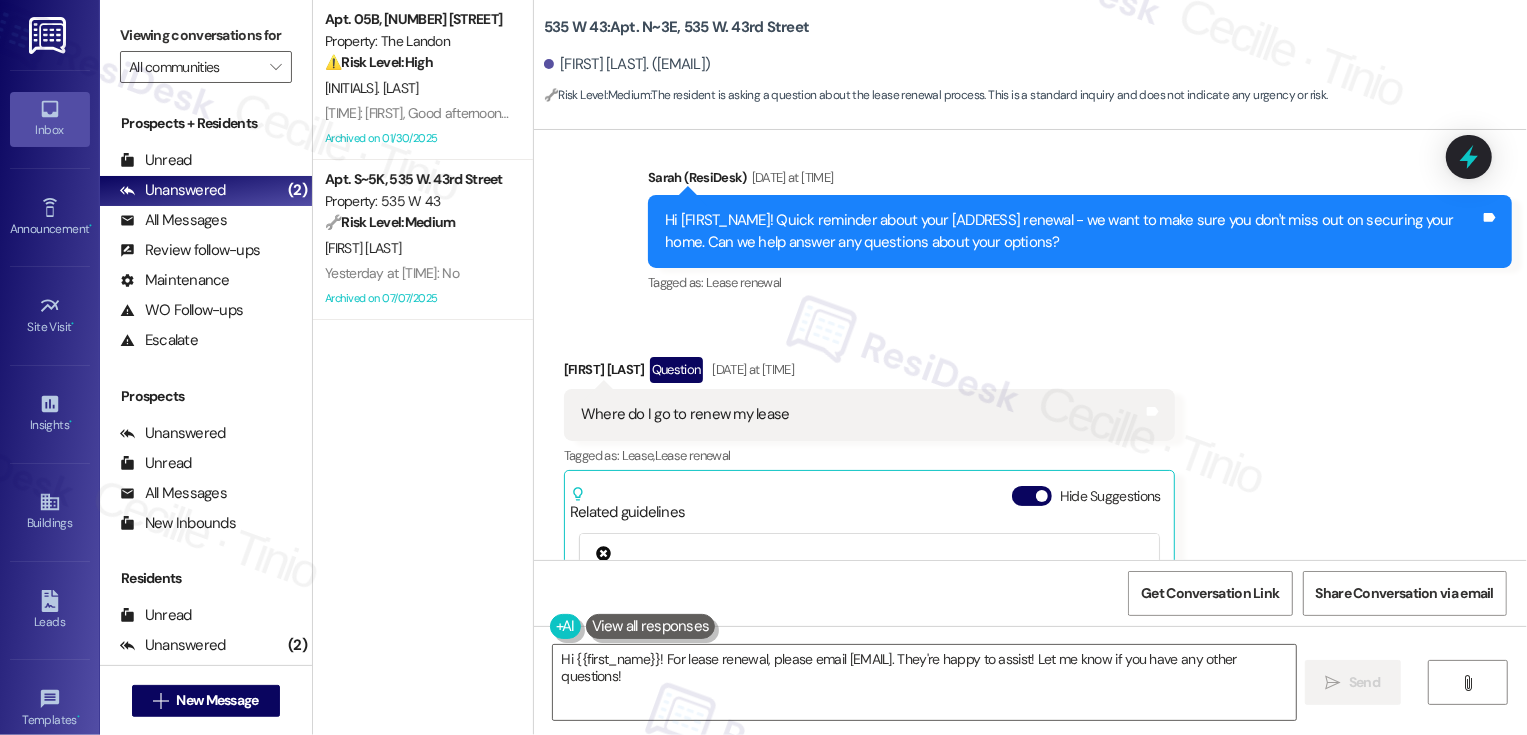 scroll, scrollTop: 7647, scrollLeft: 0, axis: vertical 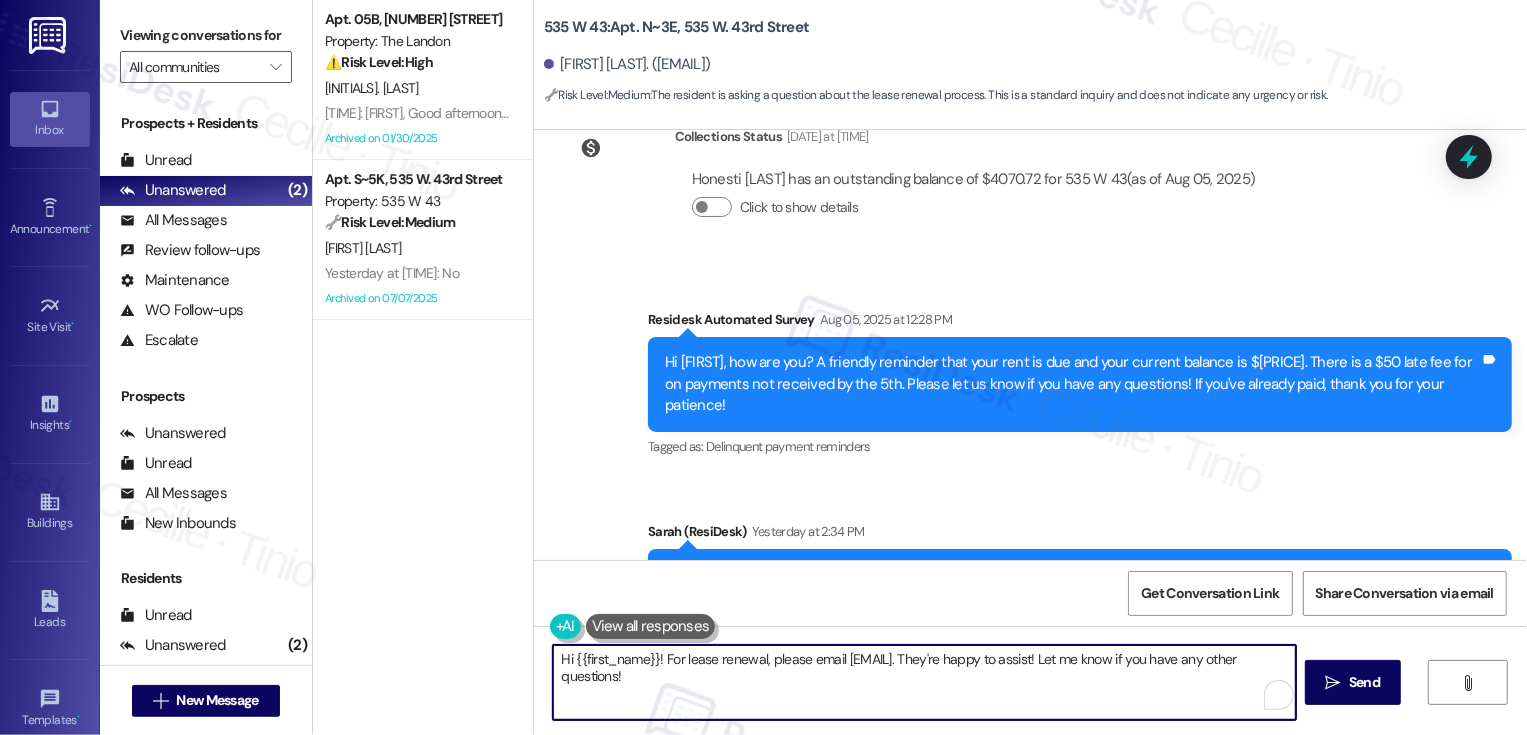 drag, startPoint x: 651, startPoint y: 658, endPoint x: 928, endPoint y: 719, distance: 283.6371 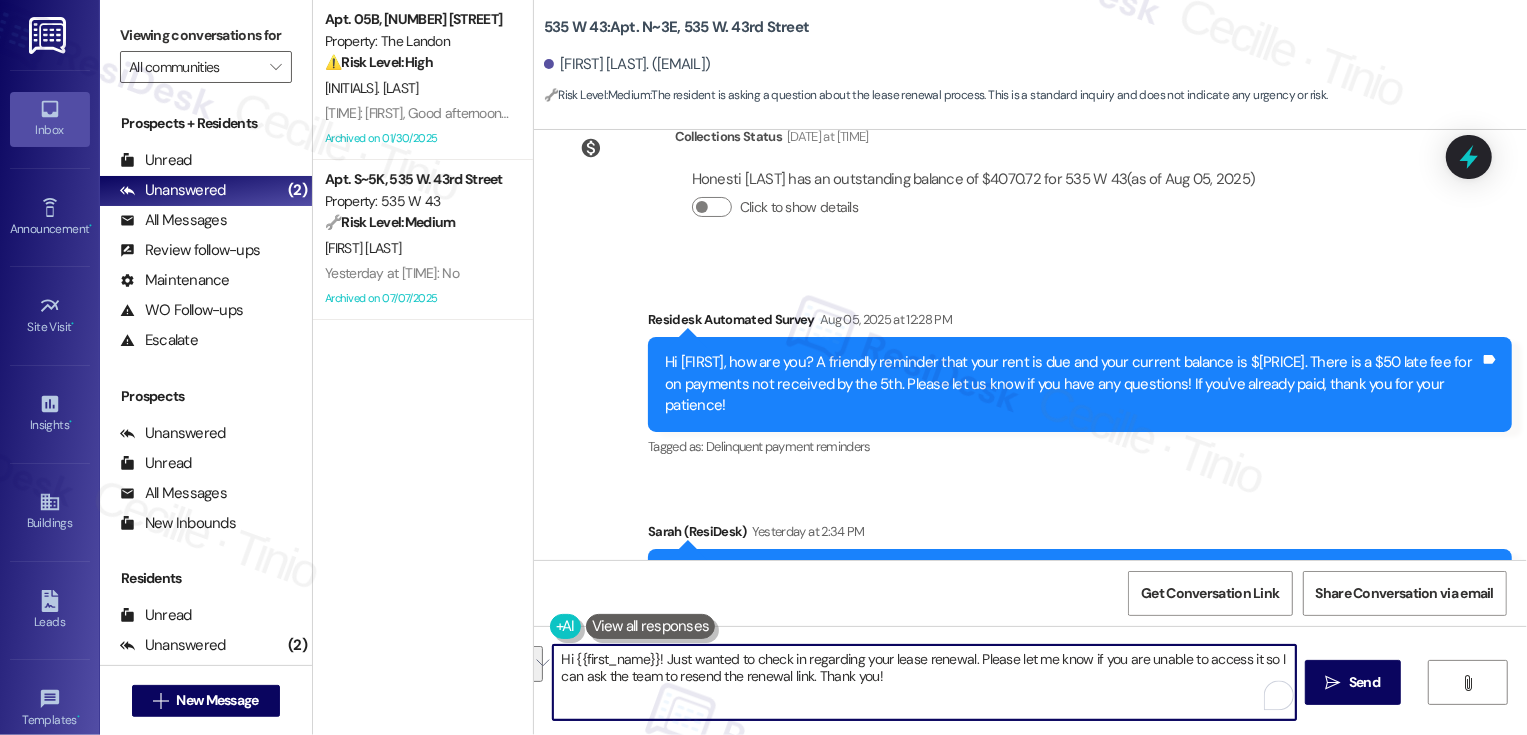 type on "Hi {{first_name}}! Just wanted to check in regarding your lease renewal. Please let me know if you are unable to access it so I can ask the team to resend the renewal link. Thank you!" 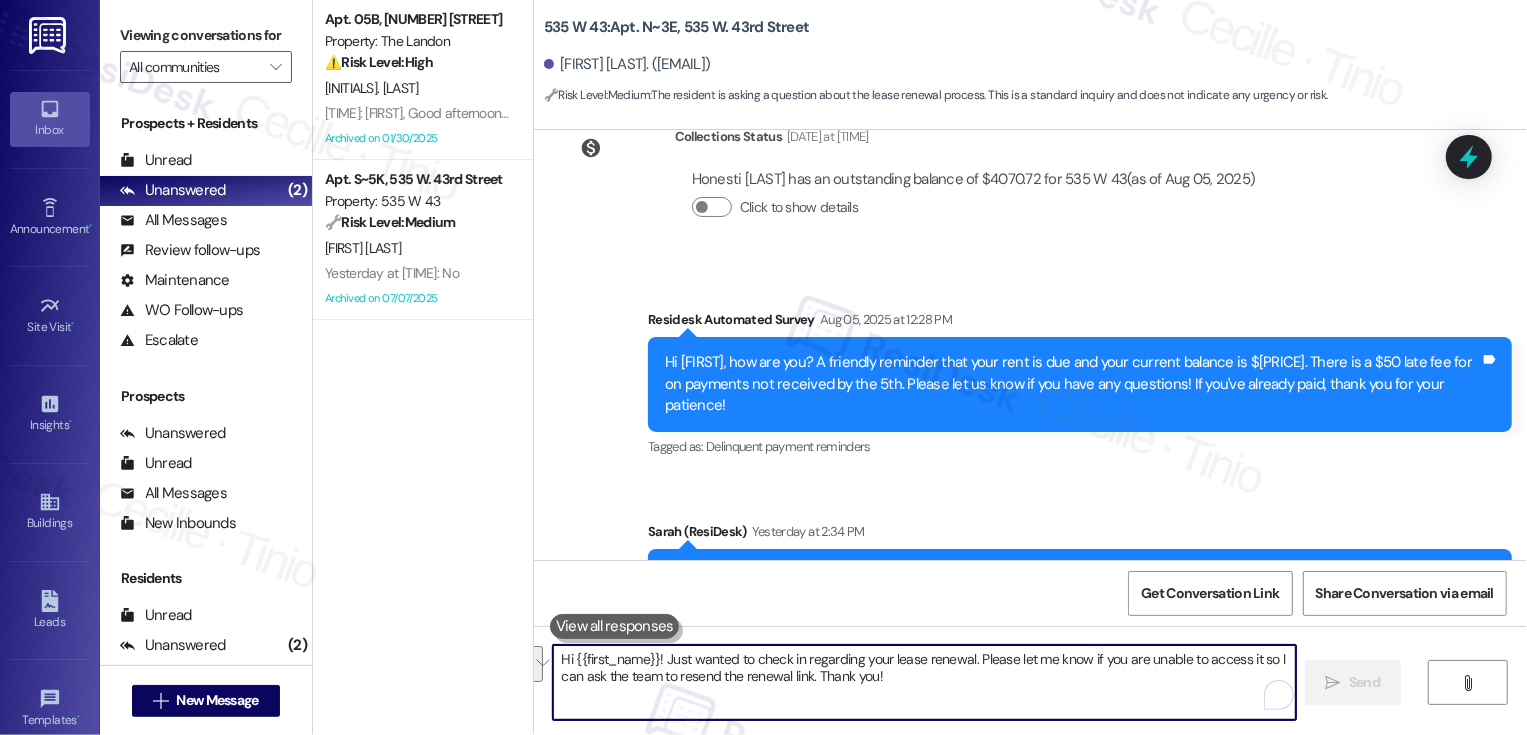 type 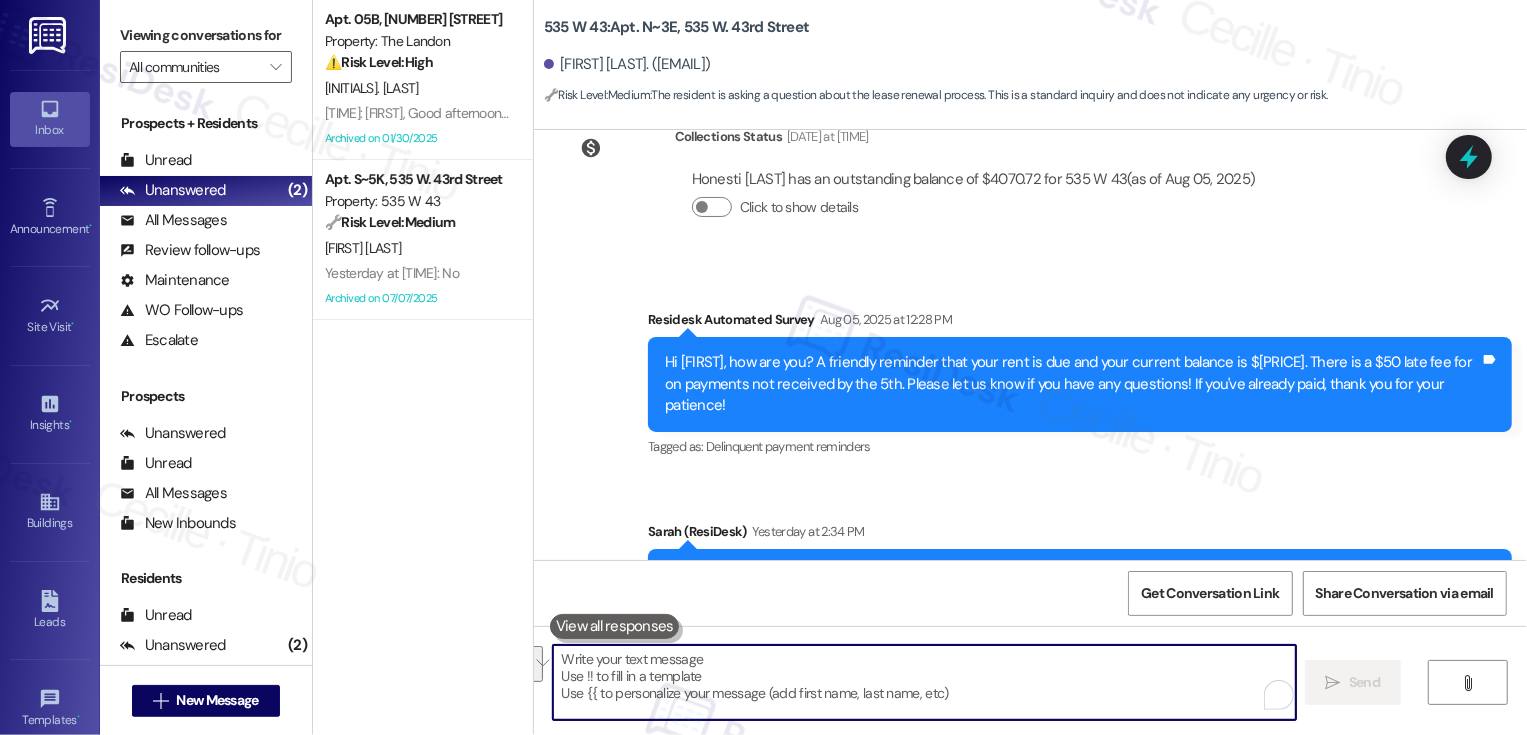 scroll, scrollTop: 7854, scrollLeft: 0, axis: vertical 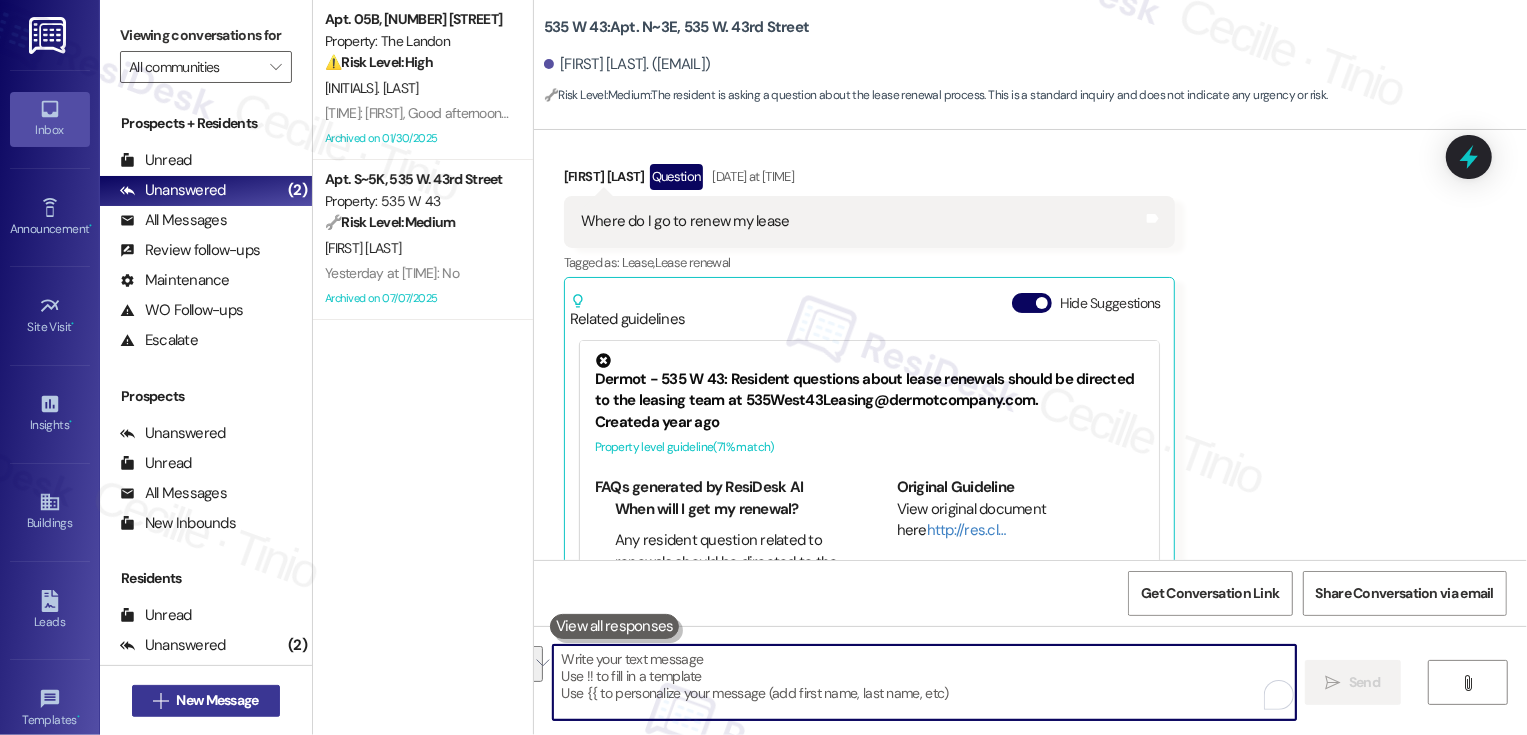 click on "New Message" at bounding box center (217, 700) 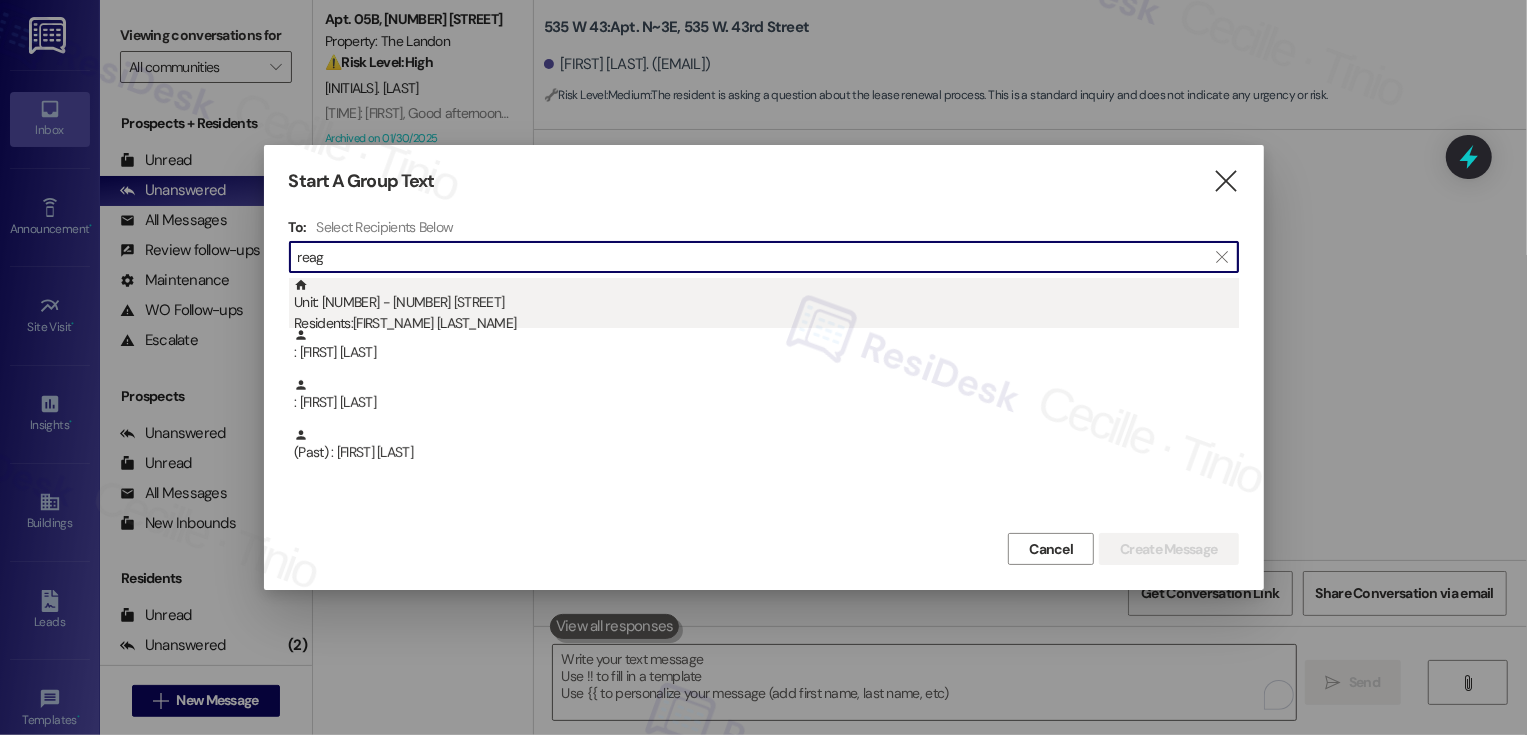 type on "reag" 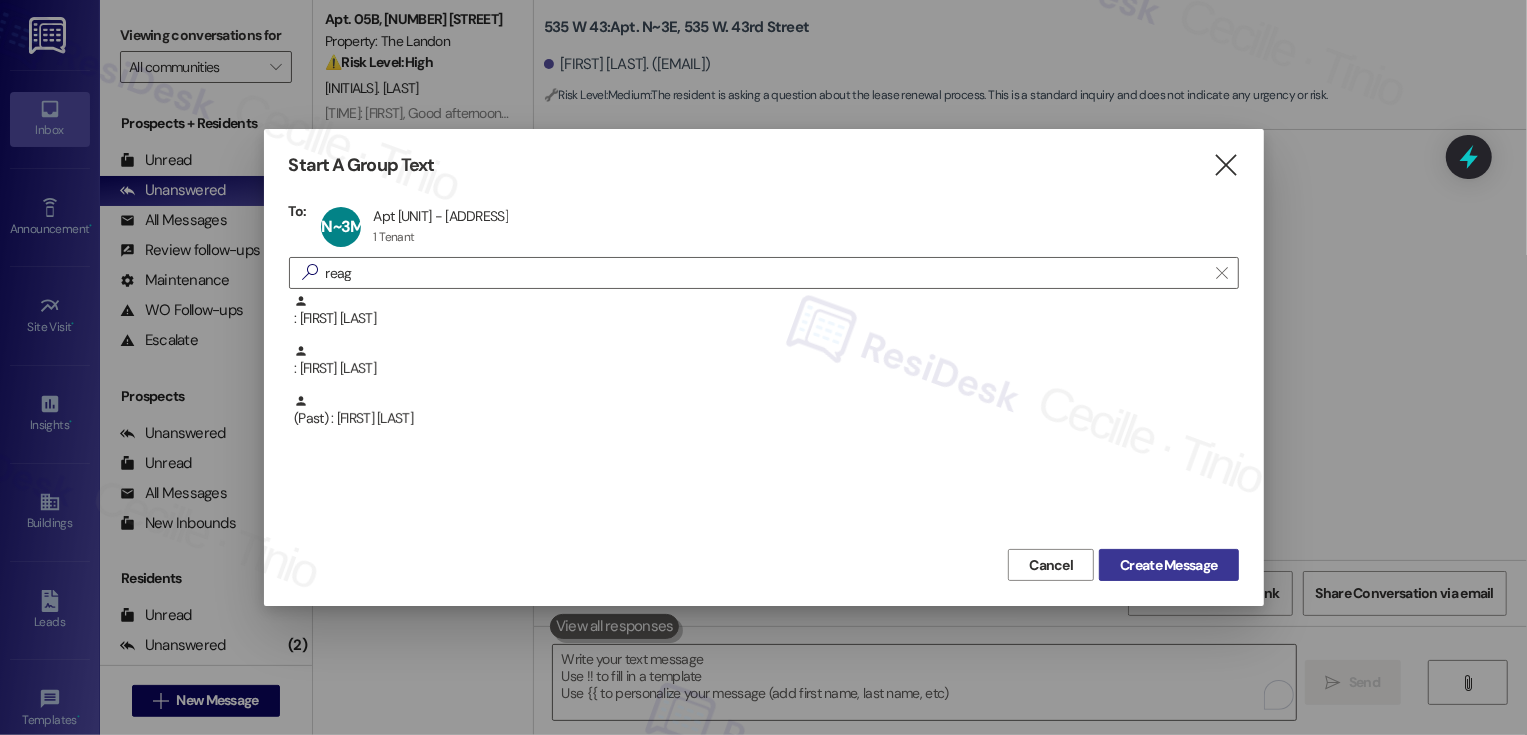 click on "Create Message" at bounding box center [1168, 565] 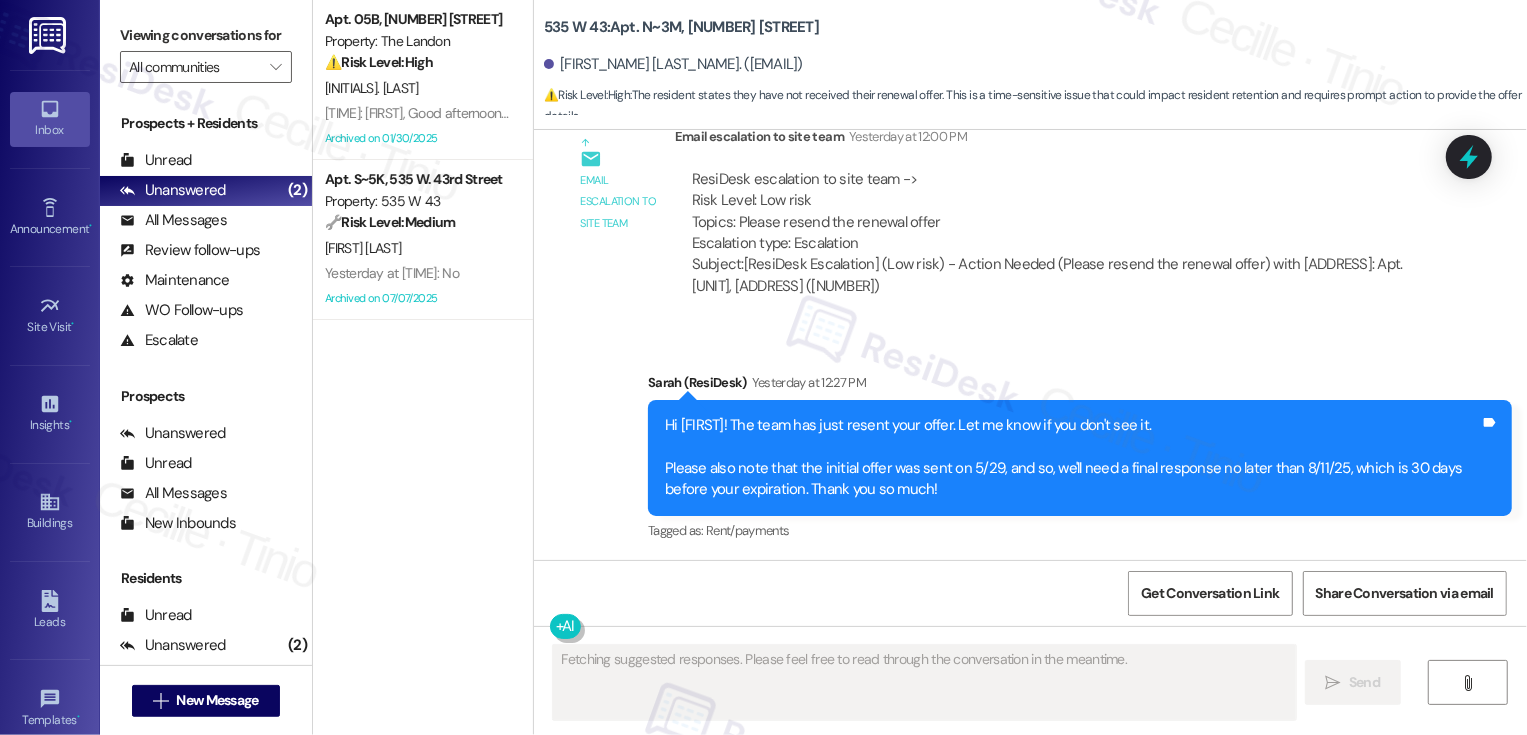 scroll, scrollTop: 9120, scrollLeft: 0, axis: vertical 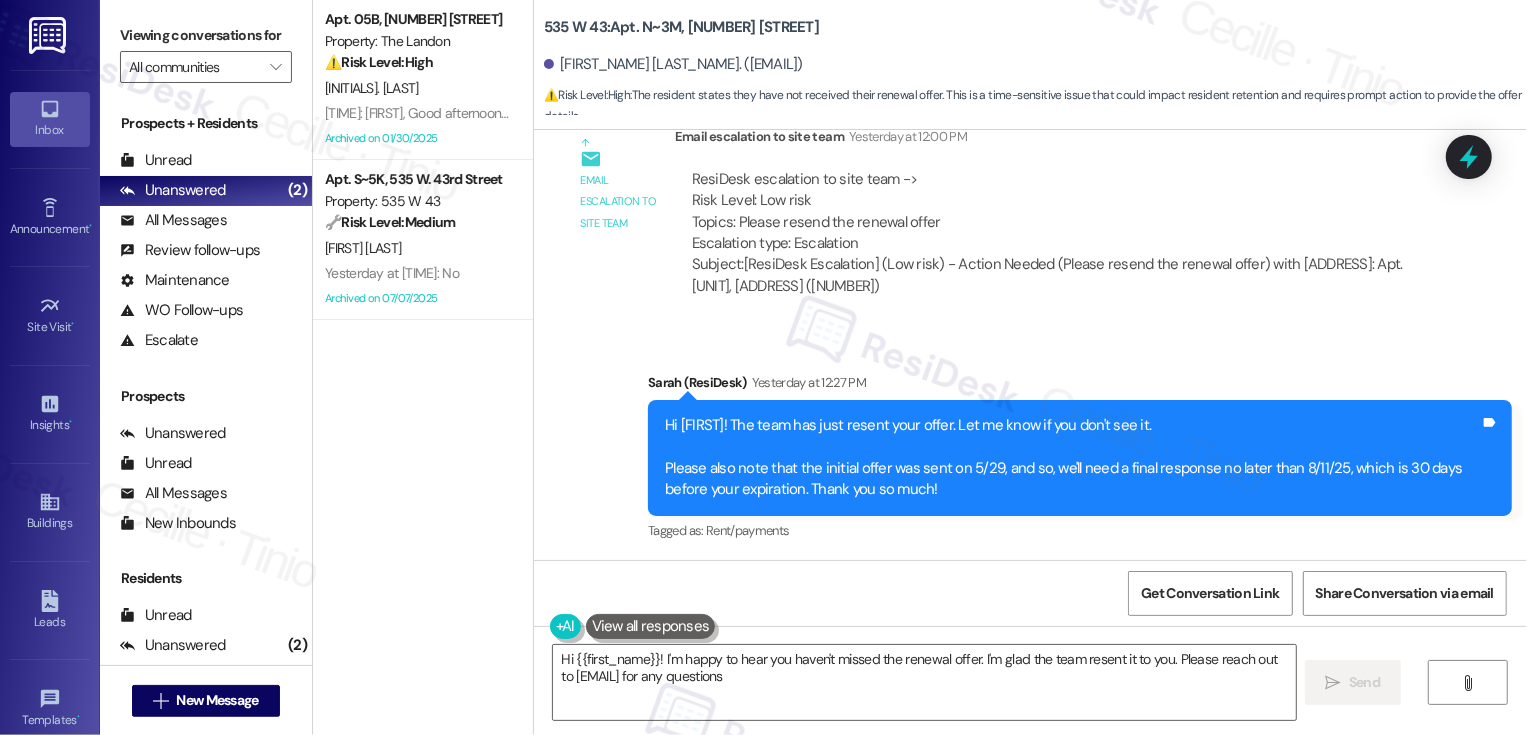 type on "Hi {{first_name}}! I'm happy to hear you haven't missed the renewal offer. I'm glad the team resent it to you. Please reach out to 535West43Leasing@dermotcompany.com for any questions!" 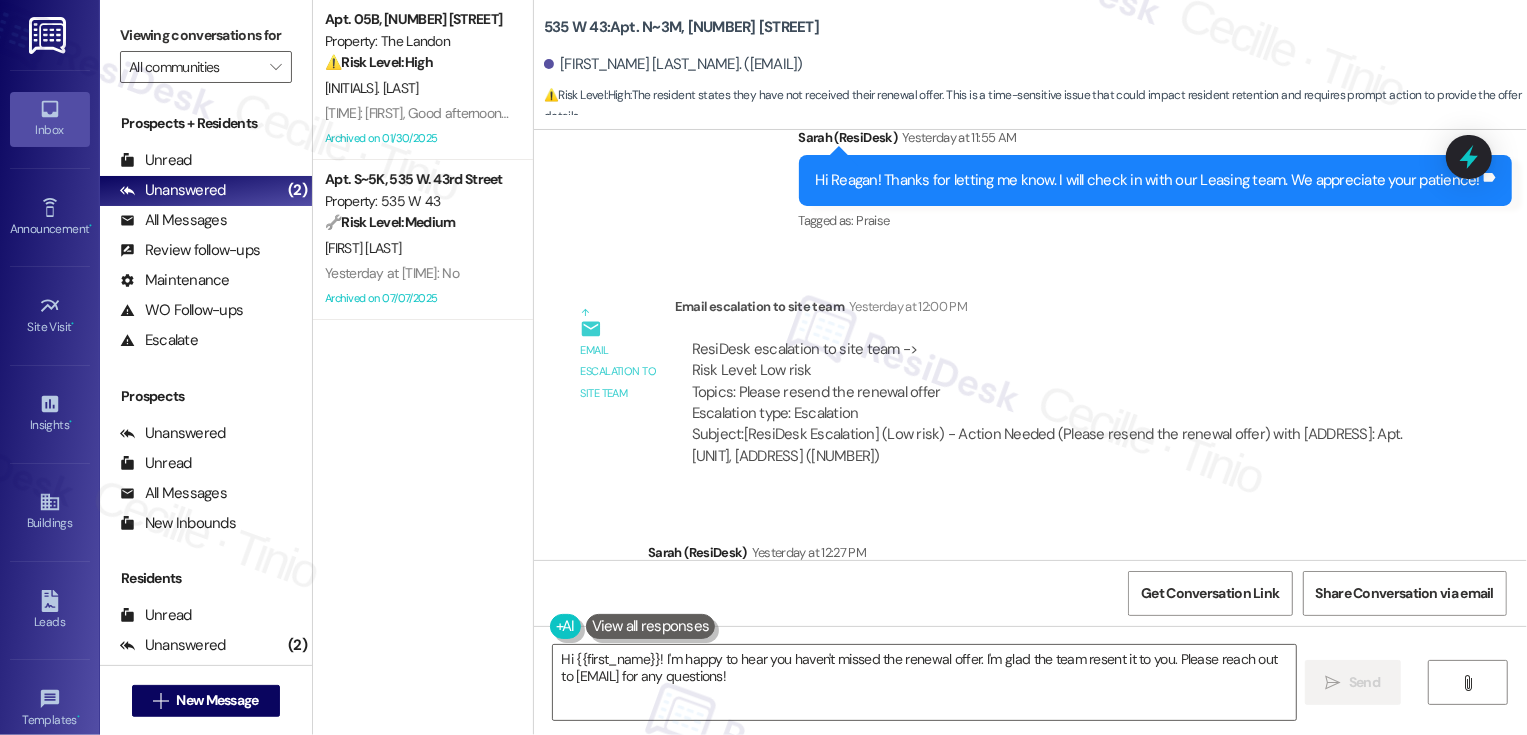 scroll, scrollTop: 9079, scrollLeft: 0, axis: vertical 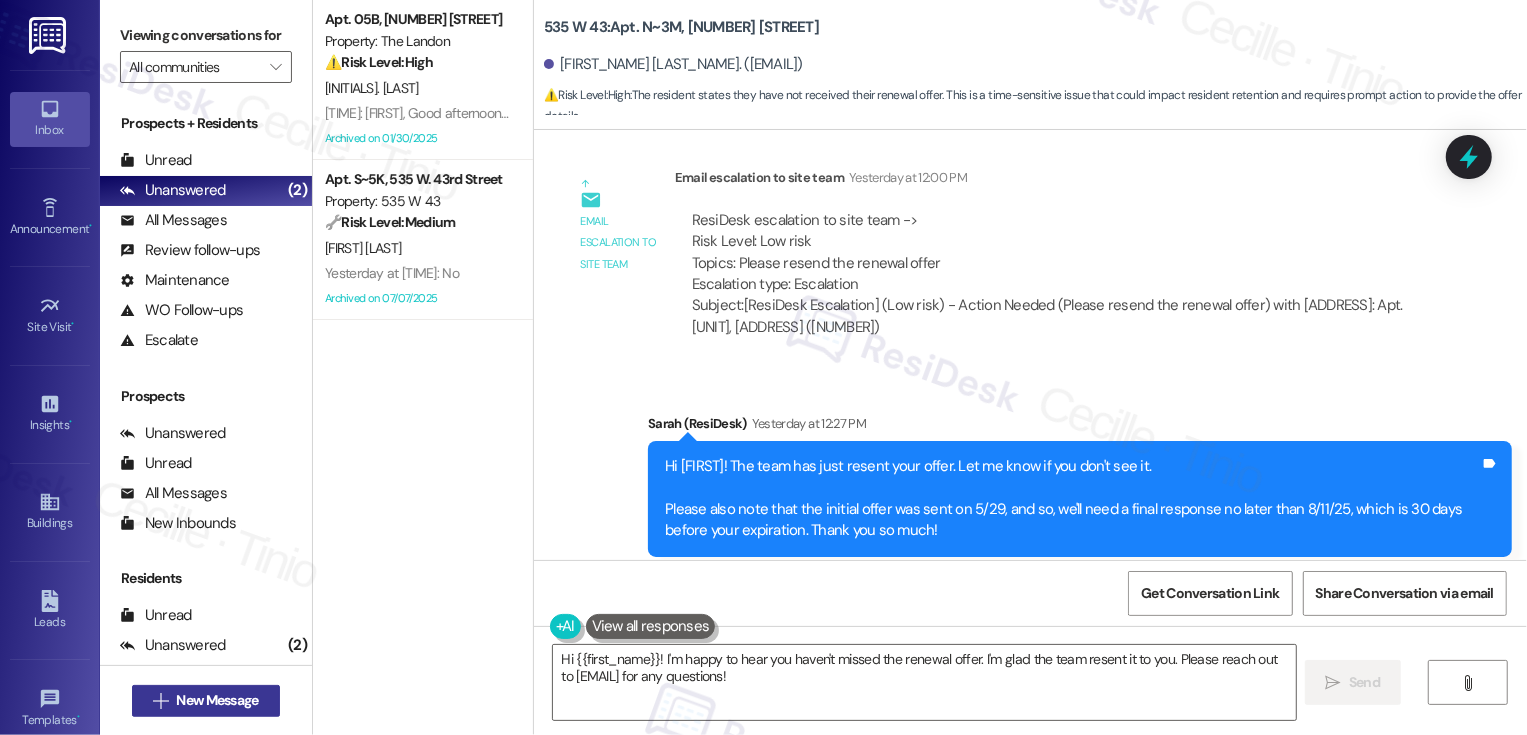 click on "New Message" at bounding box center (217, 700) 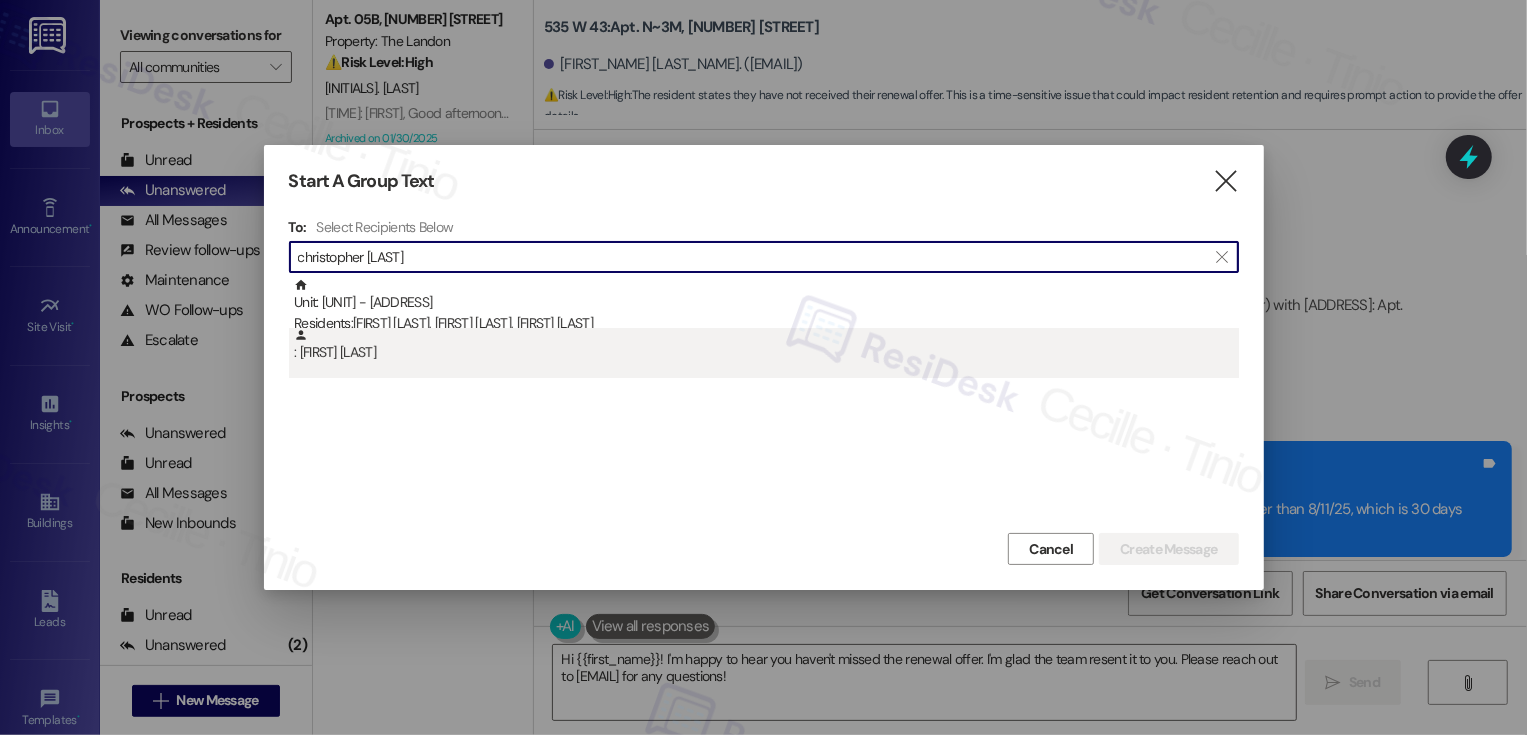 type on "christopher elam" 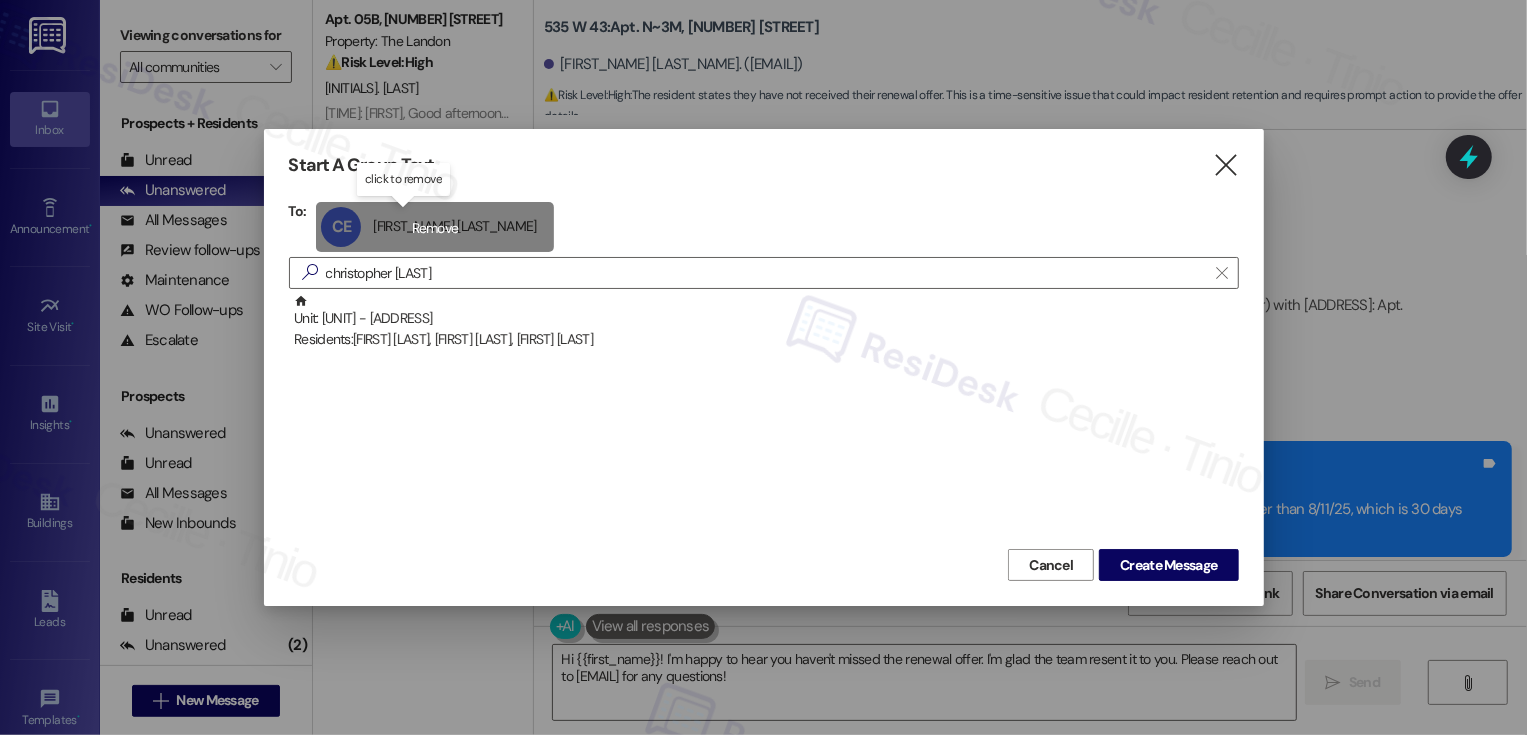 click on "CE  Christopher Elam  Christopher Elam click to remove" at bounding box center [434, 227] 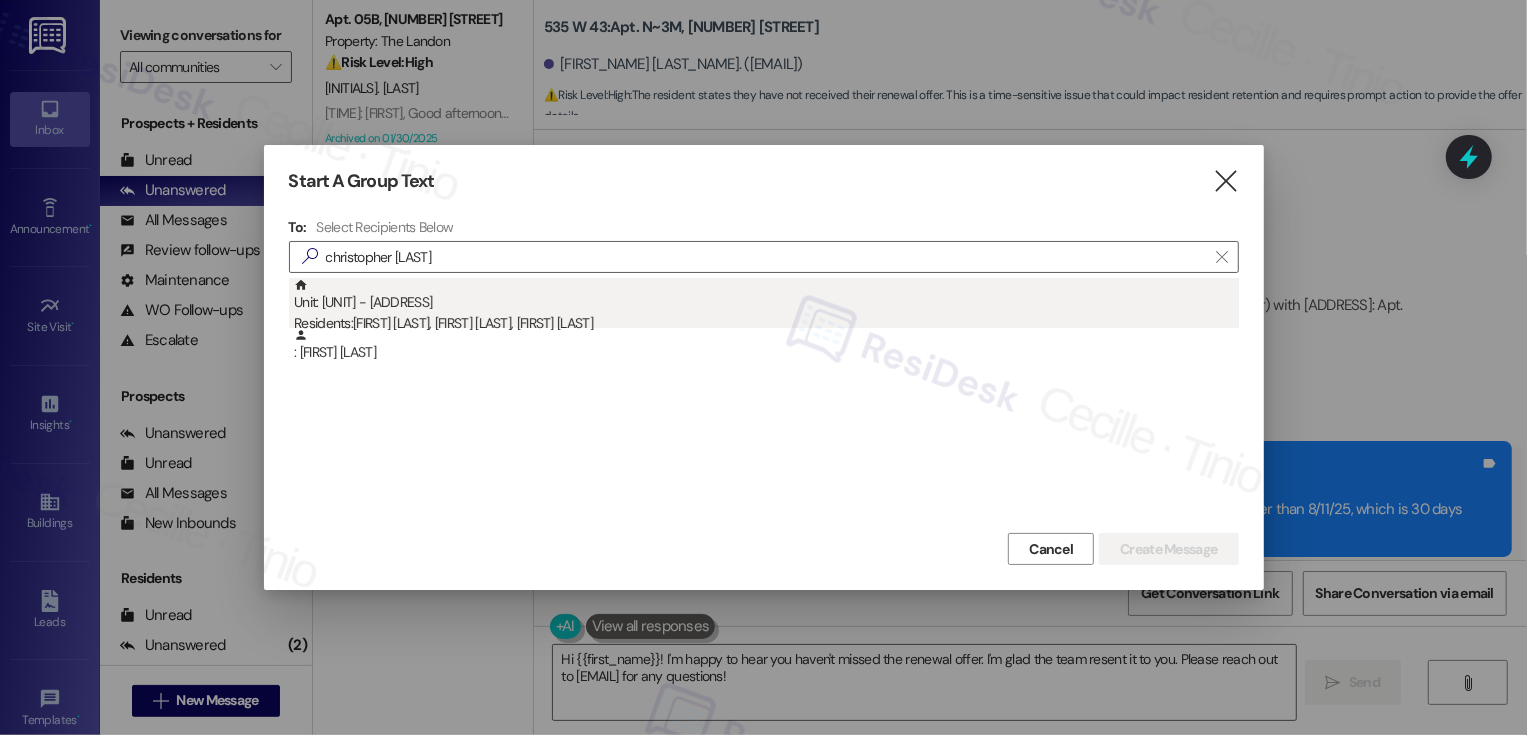 click on "Residents:  Branch Elam, Christopher Elam, Heather York Elam" at bounding box center (766, 323) 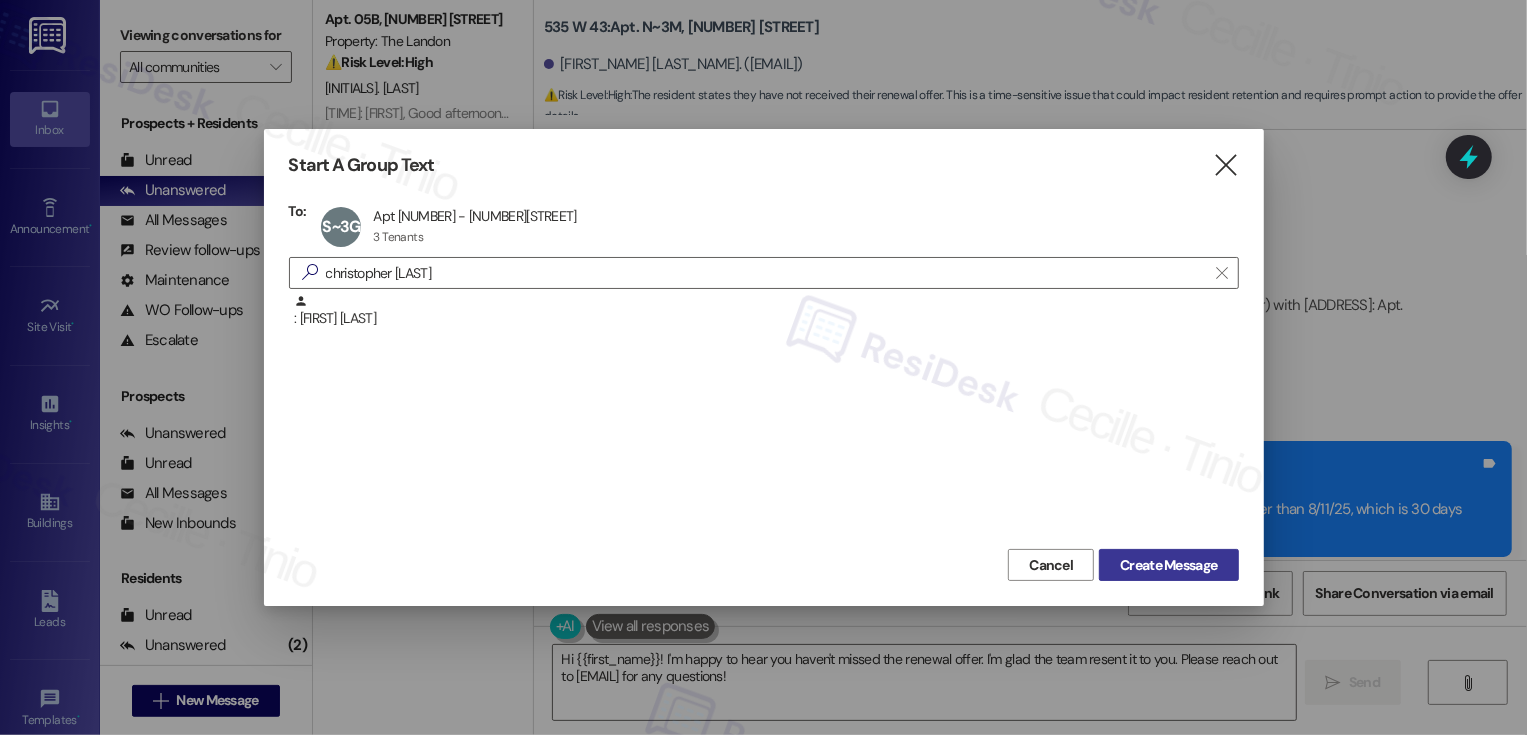 click on "Create Message" at bounding box center (1168, 565) 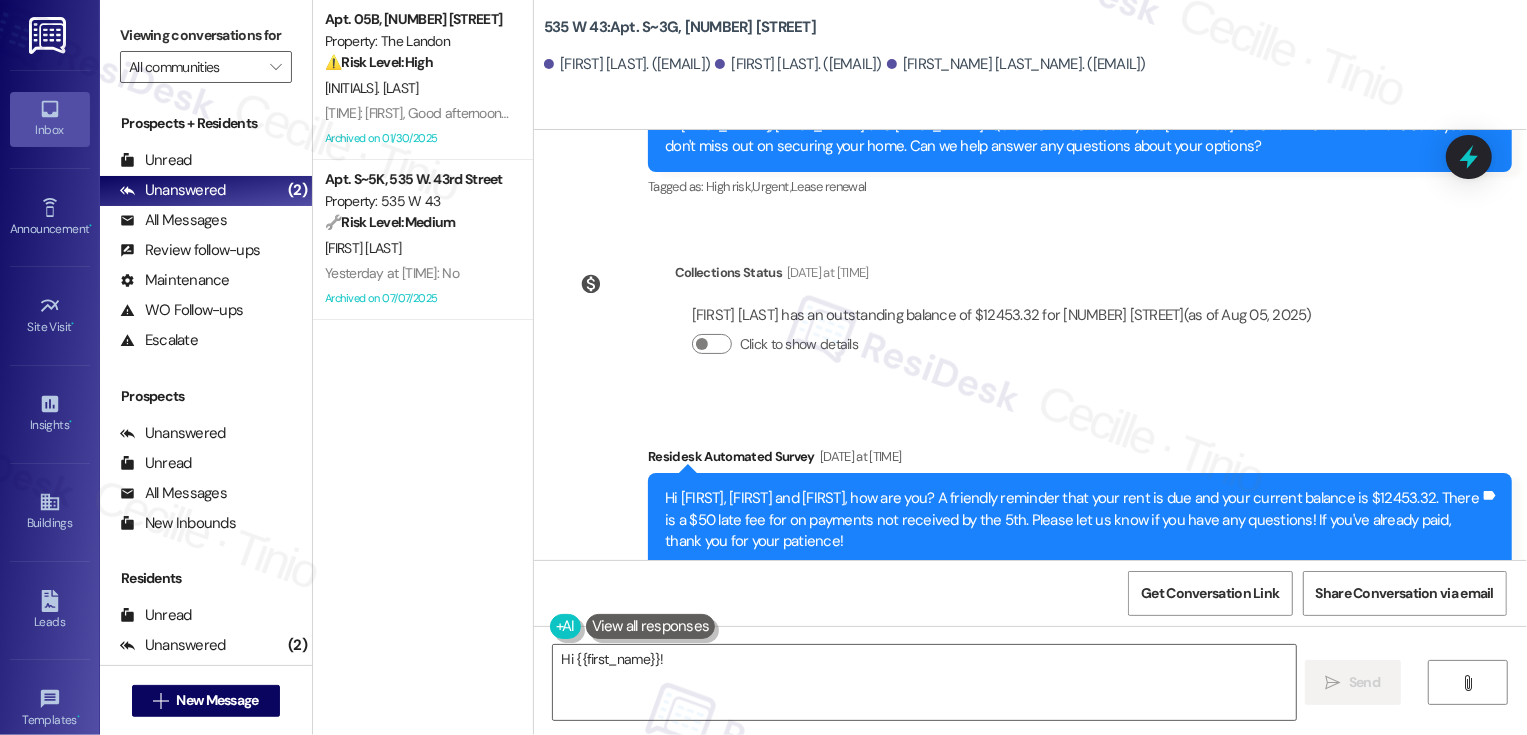 scroll, scrollTop: 9096, scrollLeft: 0, axis: vertical 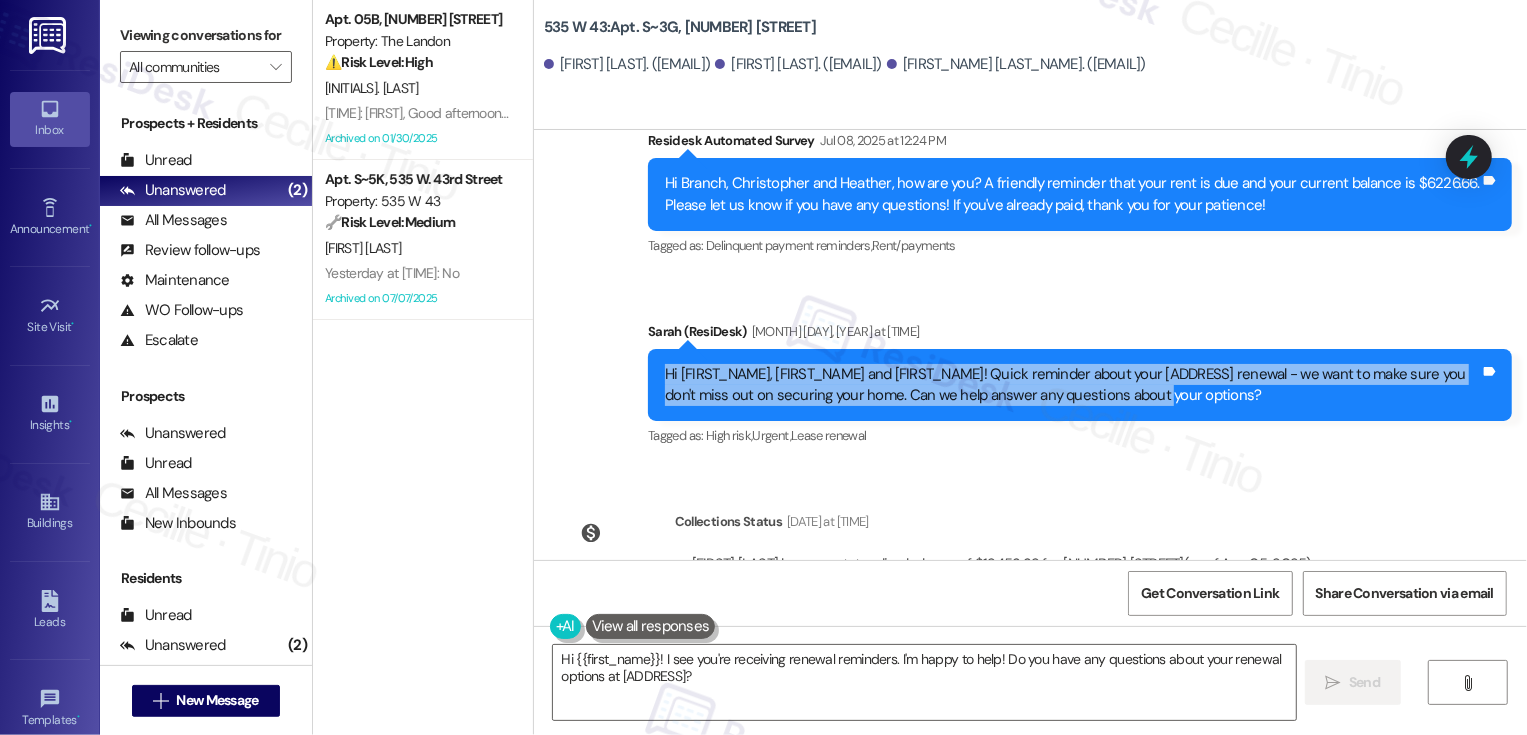 drag, startPoint x: 653, startPoint y: 329, endPoint x: 1162, endPoint y: 346, distance: 509.2838 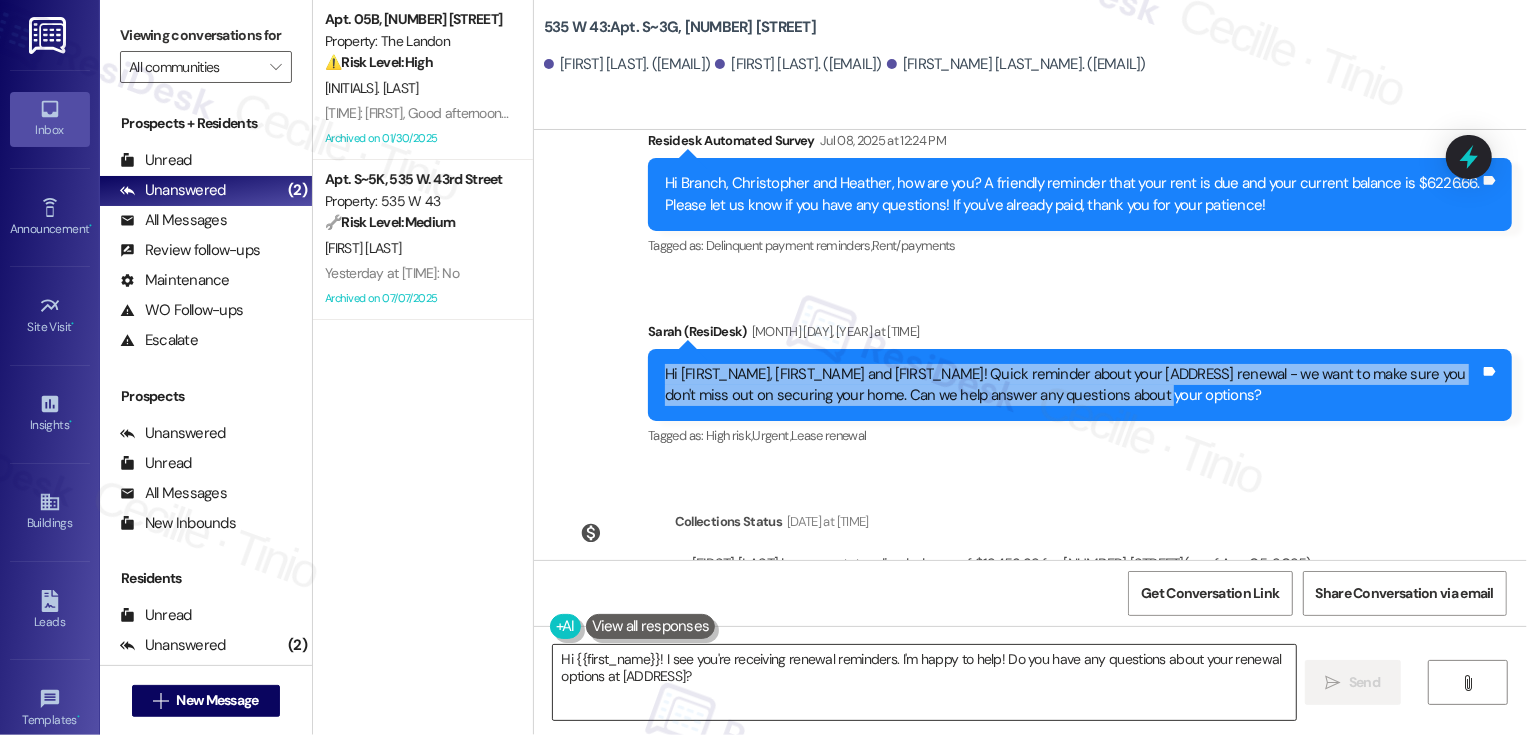 click on "Hi {{first_name}}! I see you're receiving renewal reminders. I'm happy to help! Do you have any questions about your renewal options at 535 W 43?" at bounding box center (924, 682) 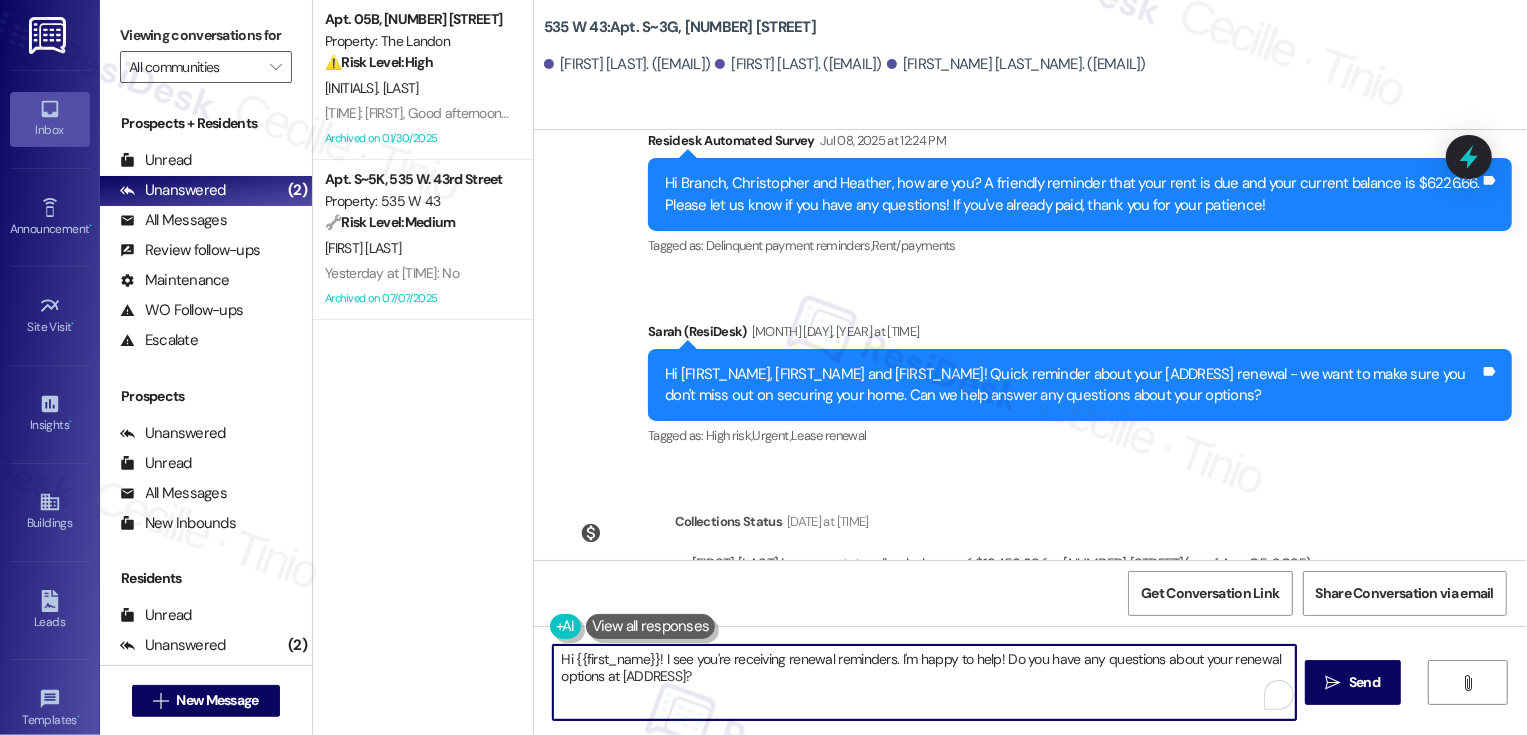 paste on "Branch, Christopher and Heather! Quick reminder about your 535 W 43 renewal - we want to make sure you don't miss out on securing your home. Can we help answer any questions about your options" 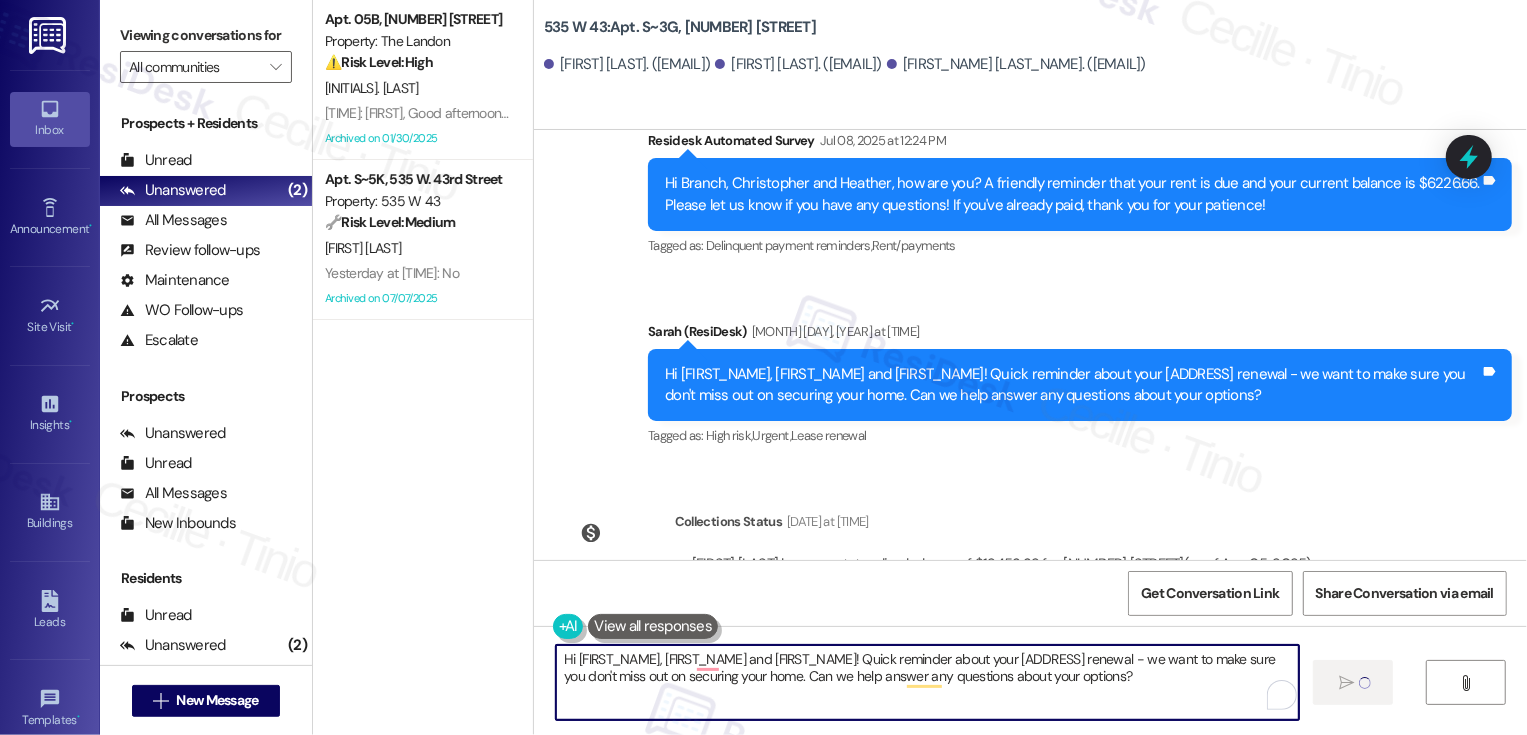type 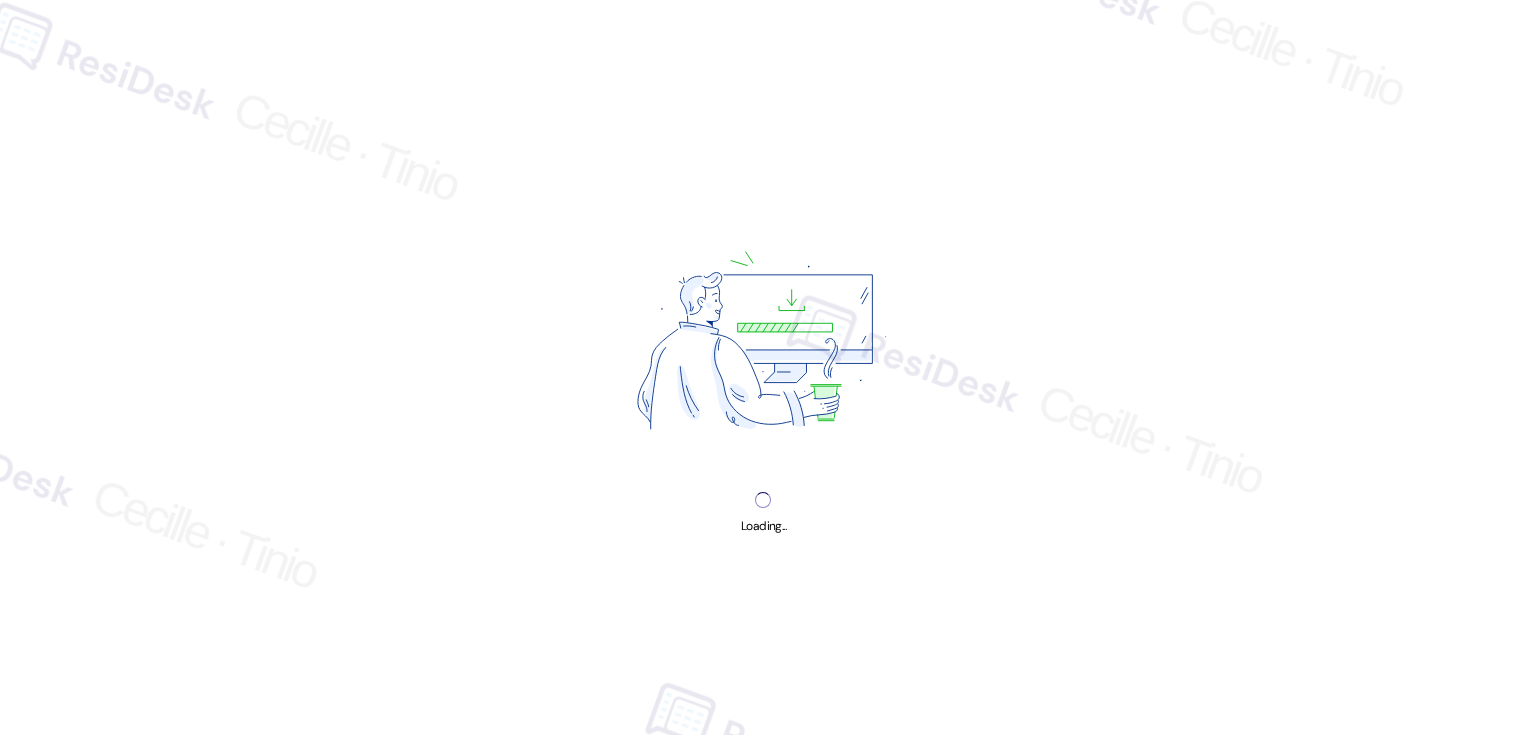 scroll, scrollTop: 0, scrollLeft: 0, axis: both 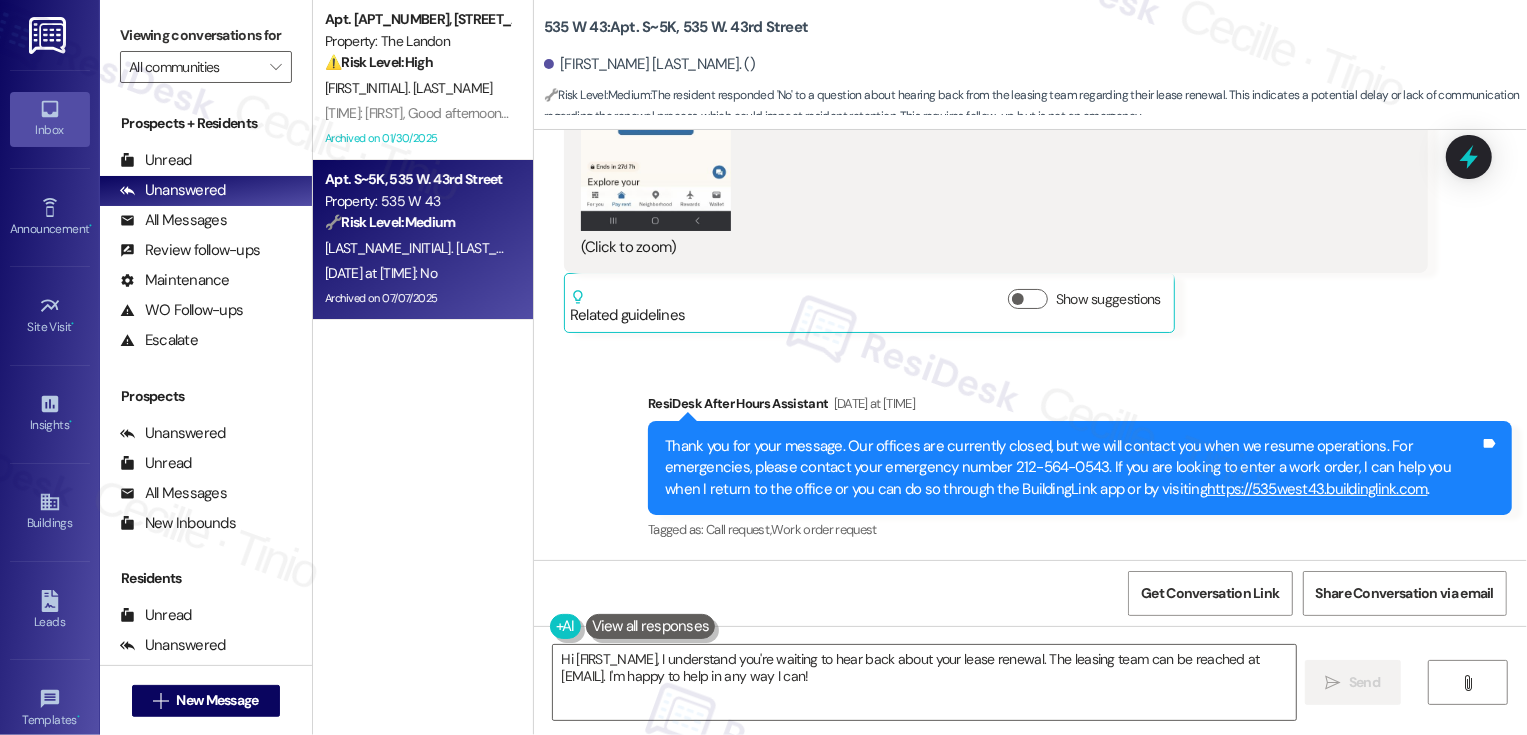 click on "Byron Beltran Yesterday at 2:37 PM" at bounding box center (750, 809) 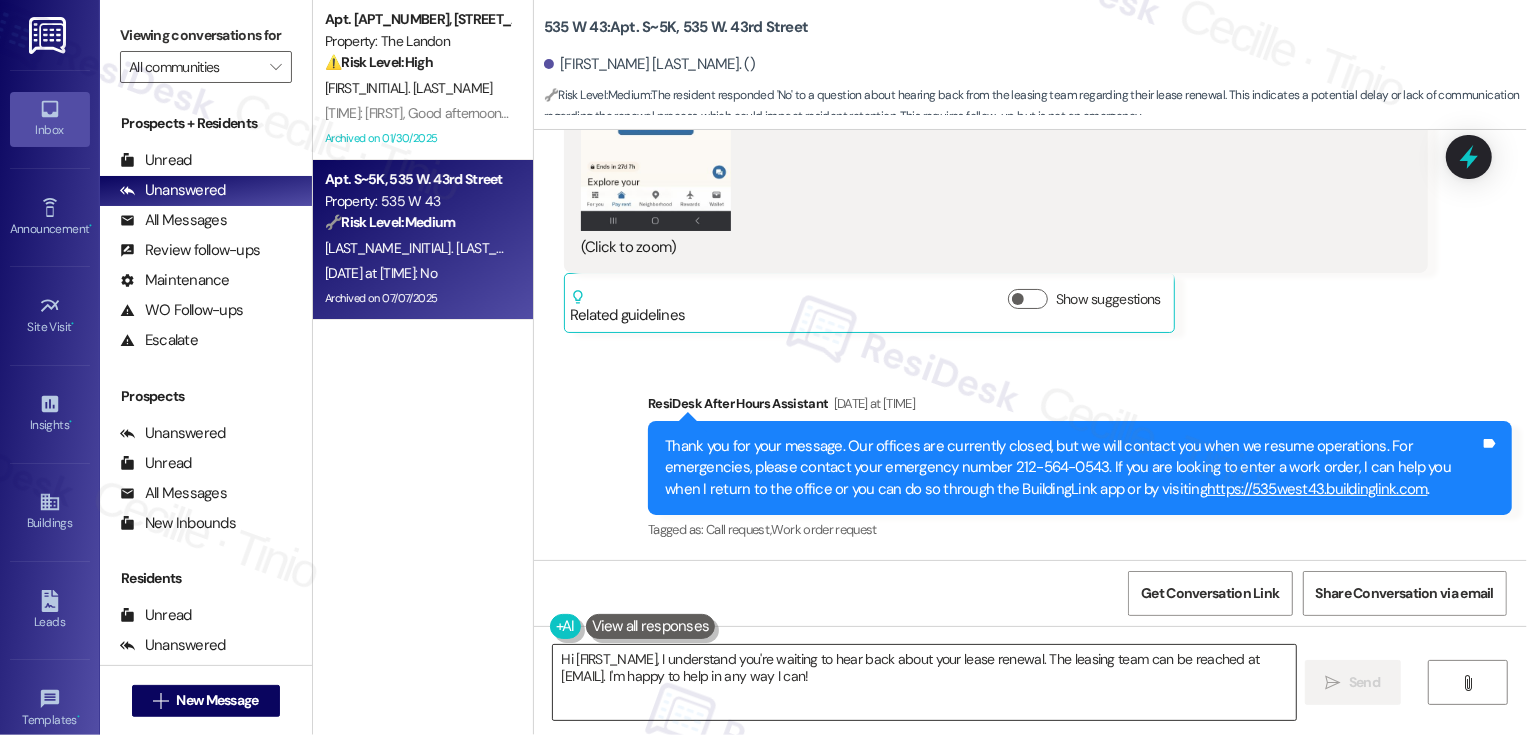 click on "Hi {{first_name}}, I understand you're waiting to hear back about your lease renewal. The leasing team can be reached at 535West43Leasing@dermotcompany.com. I'm happy to help in any way I can!" at bounding box center (924, 682) 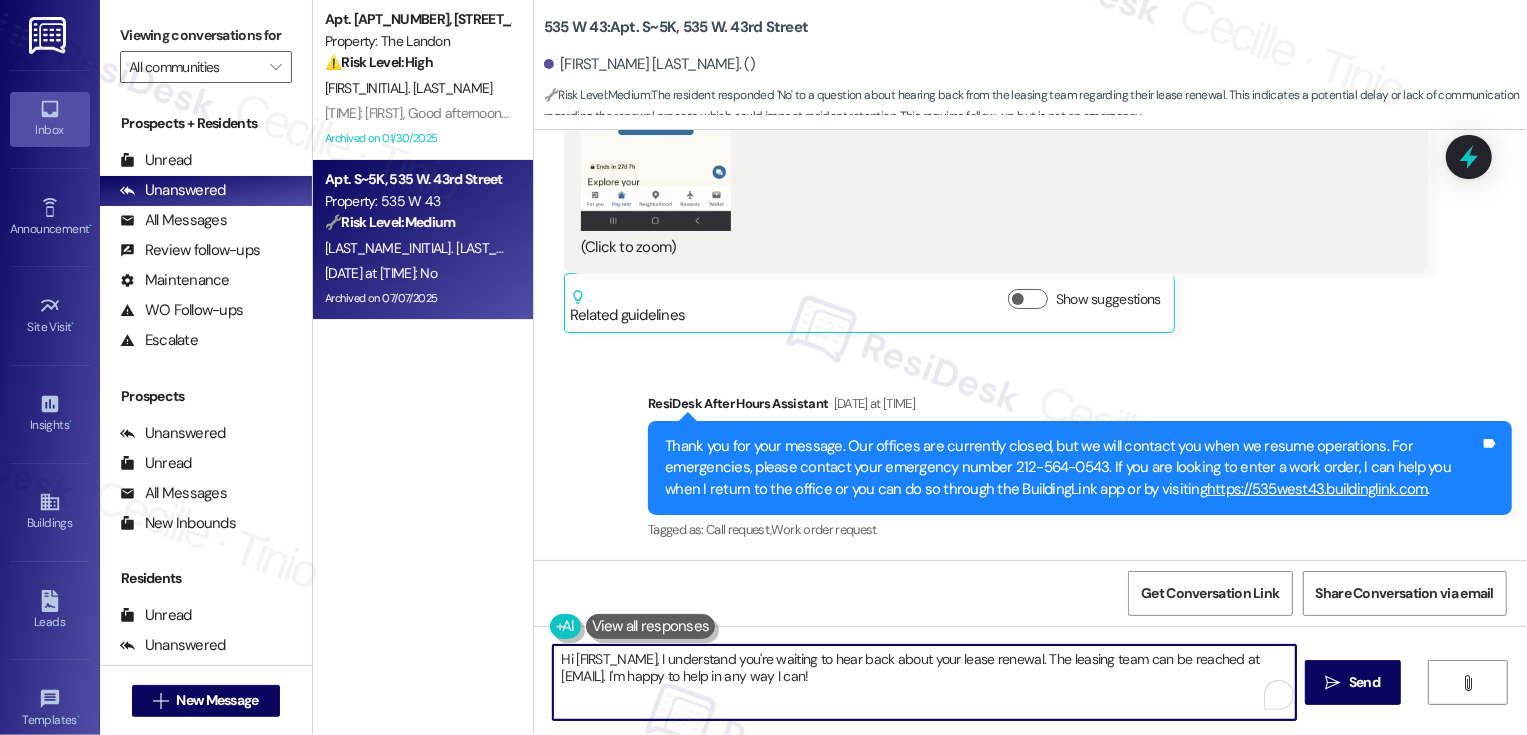 drag, startPoint x: 653, startPoint y: 657, endPoint x: 1041, endPoint y: 708, distance: 391.33746 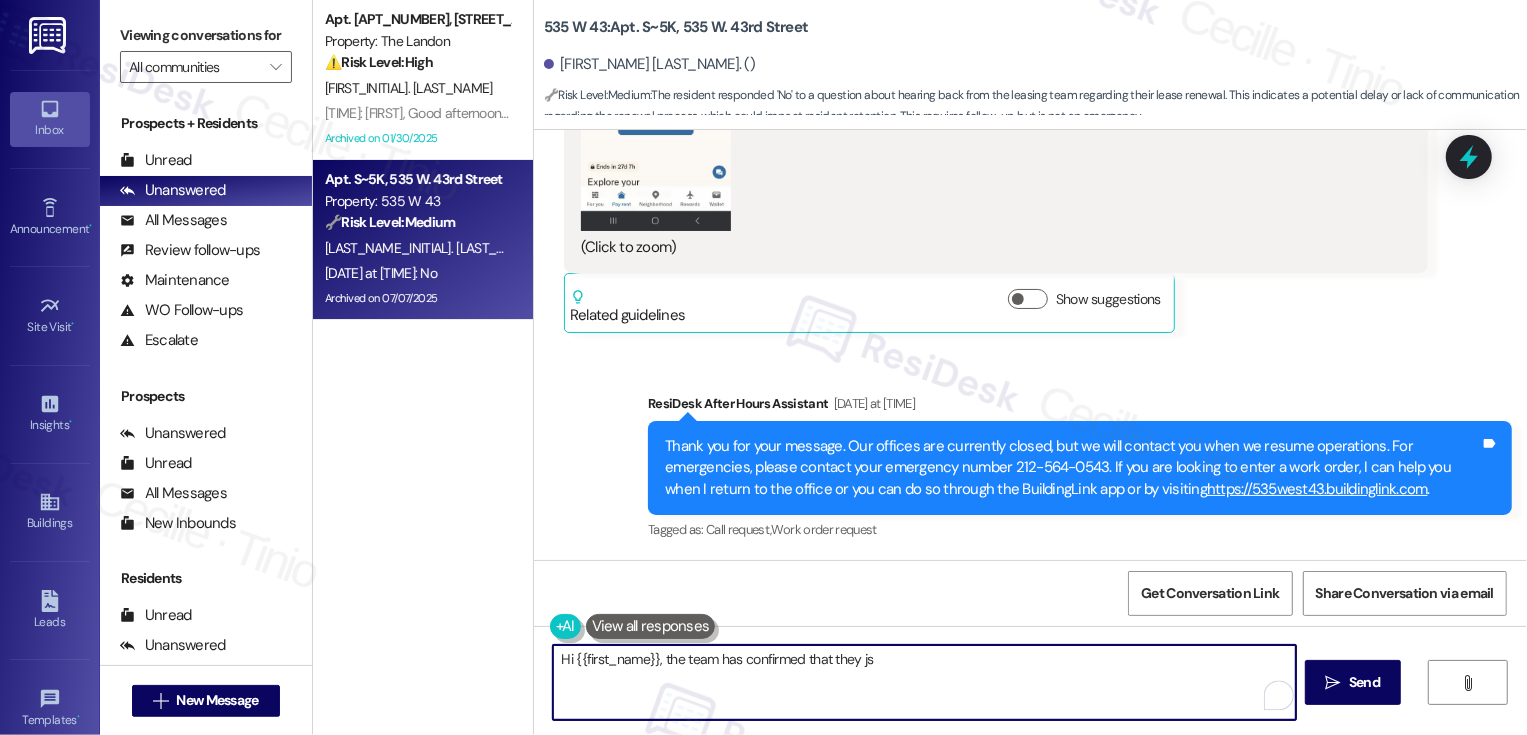 drag, startPoint x: 689, startPoint y: 663, endPoint x: 1127, endPoint y: 669, distance: 438.0411 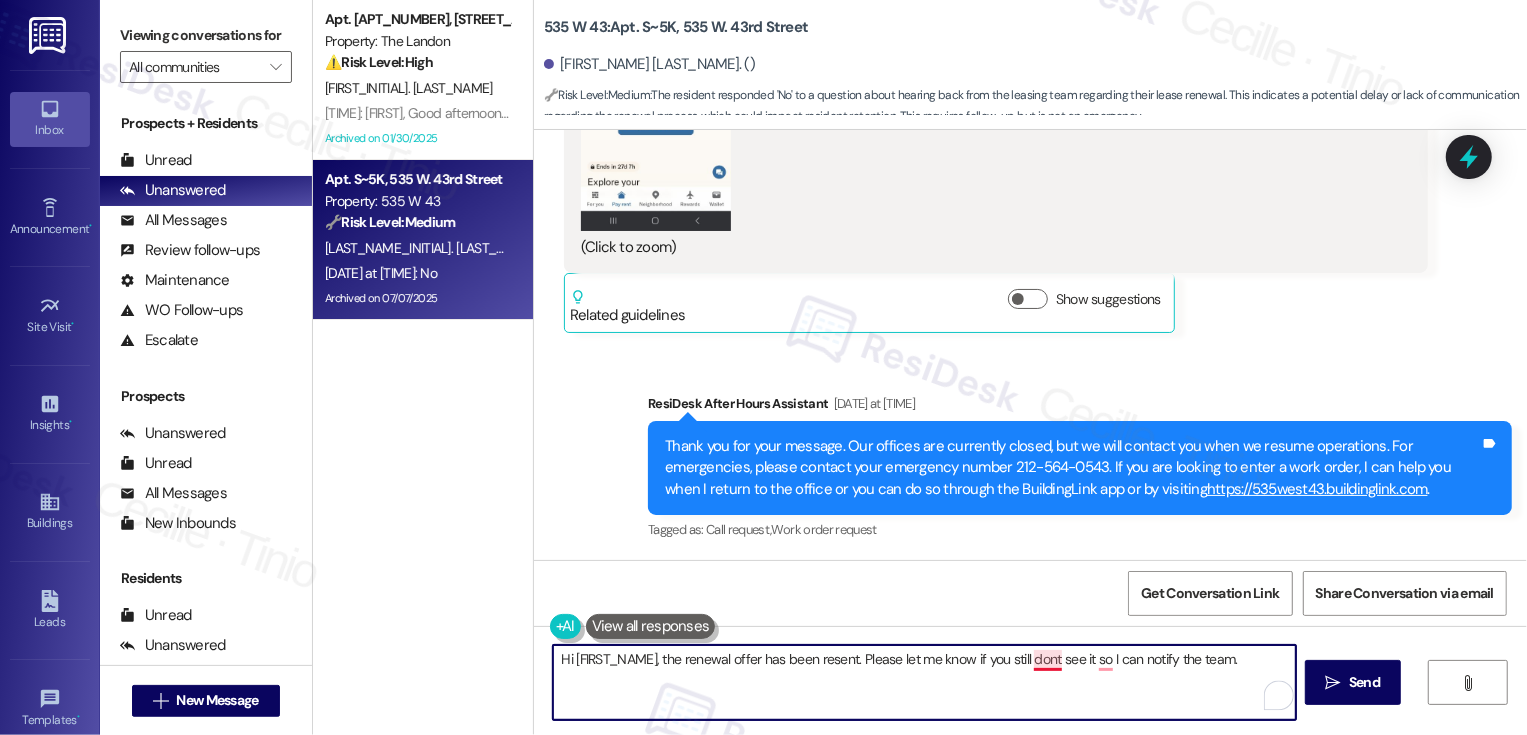 click on "Hi {{first_name}}, the renewal offer has been resent. Please let me know if you still dont see it so I can notify the team." at bounding box center (924, 682) 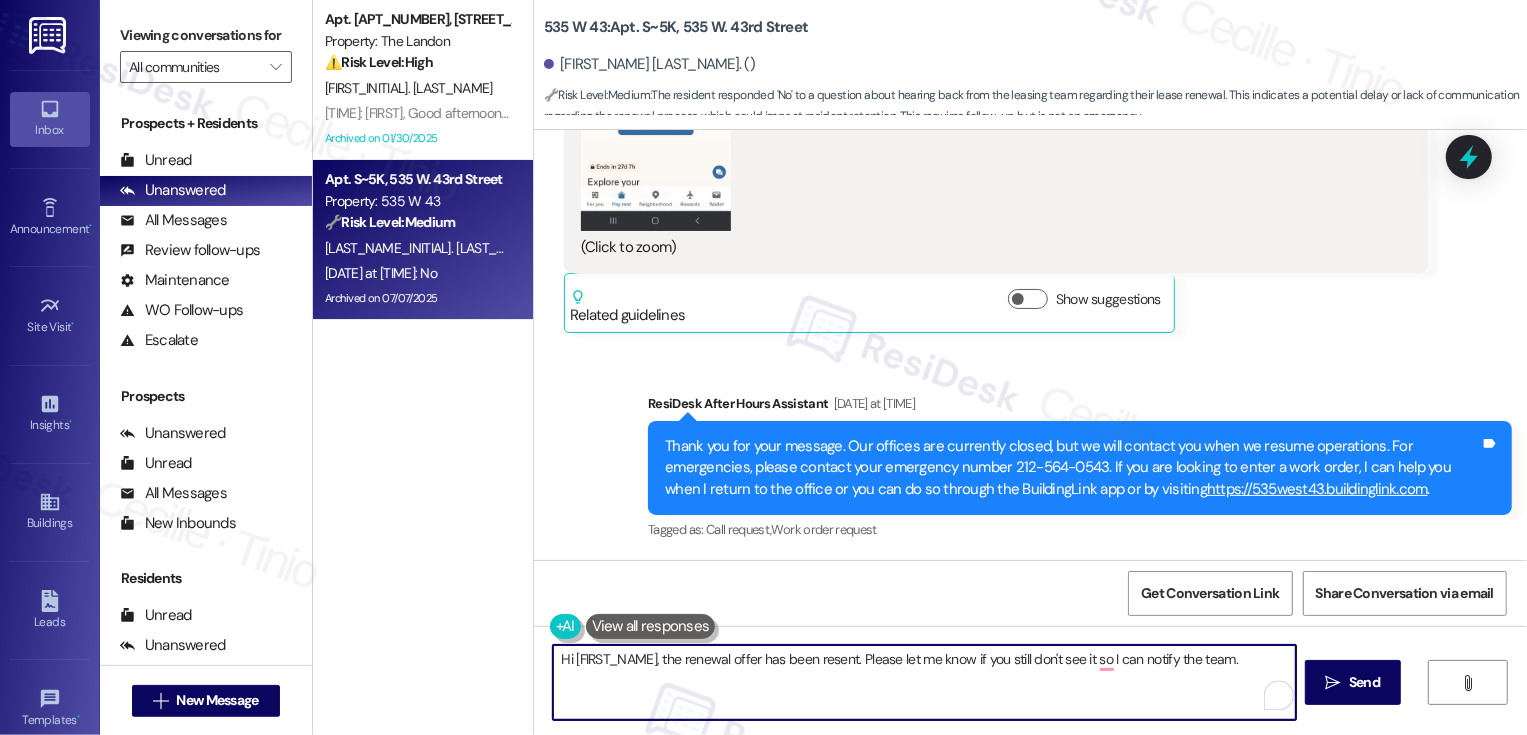 click on "Hi {{first_name}}, the renewal offer has been resent. Please let me know if you still don't see it so I can notify the team." at bounding box center (924, 682) 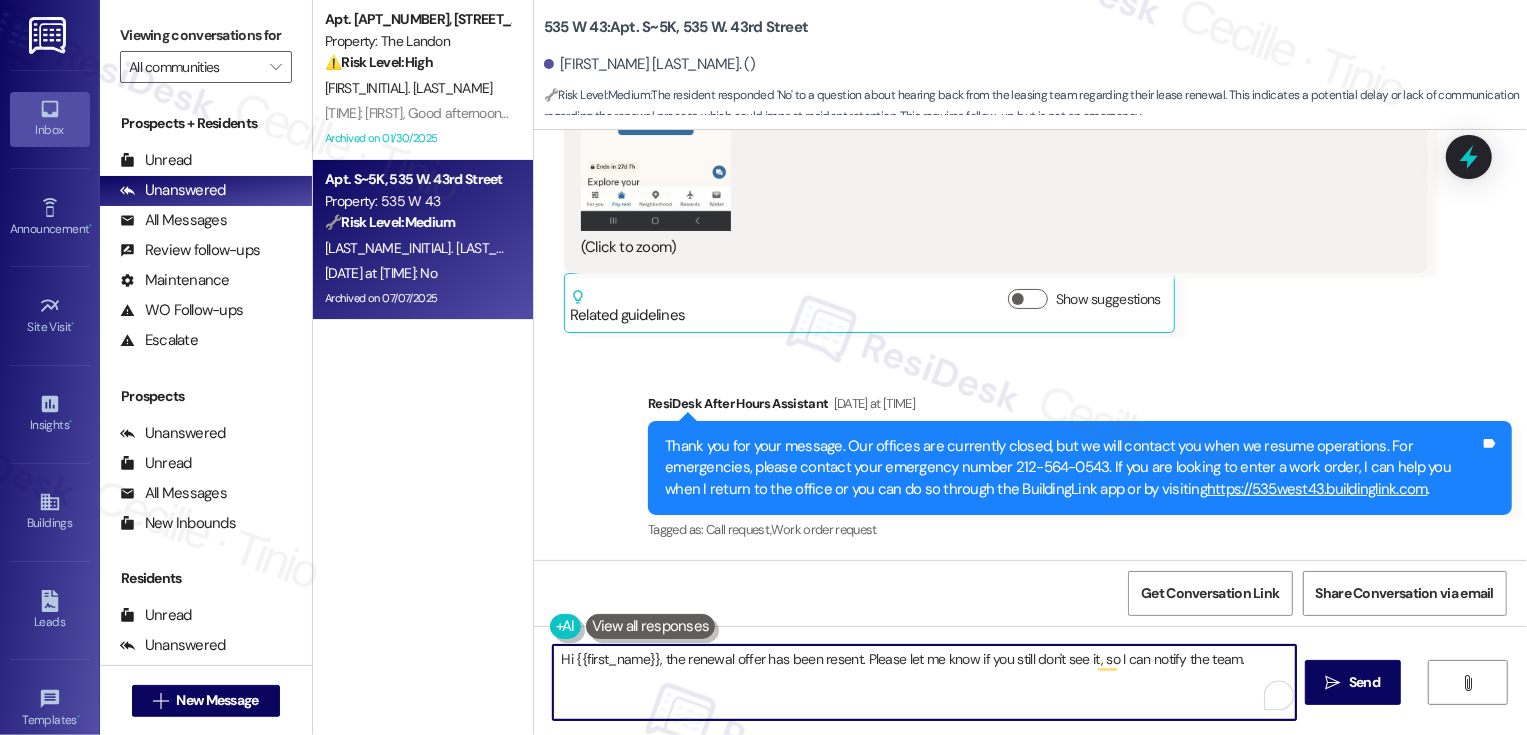 click on "Hi {{first_name}}, the renewal offer has been resent. Please let me know if you still don't see it, so I can notify the team." at bounding box center (924, 682) 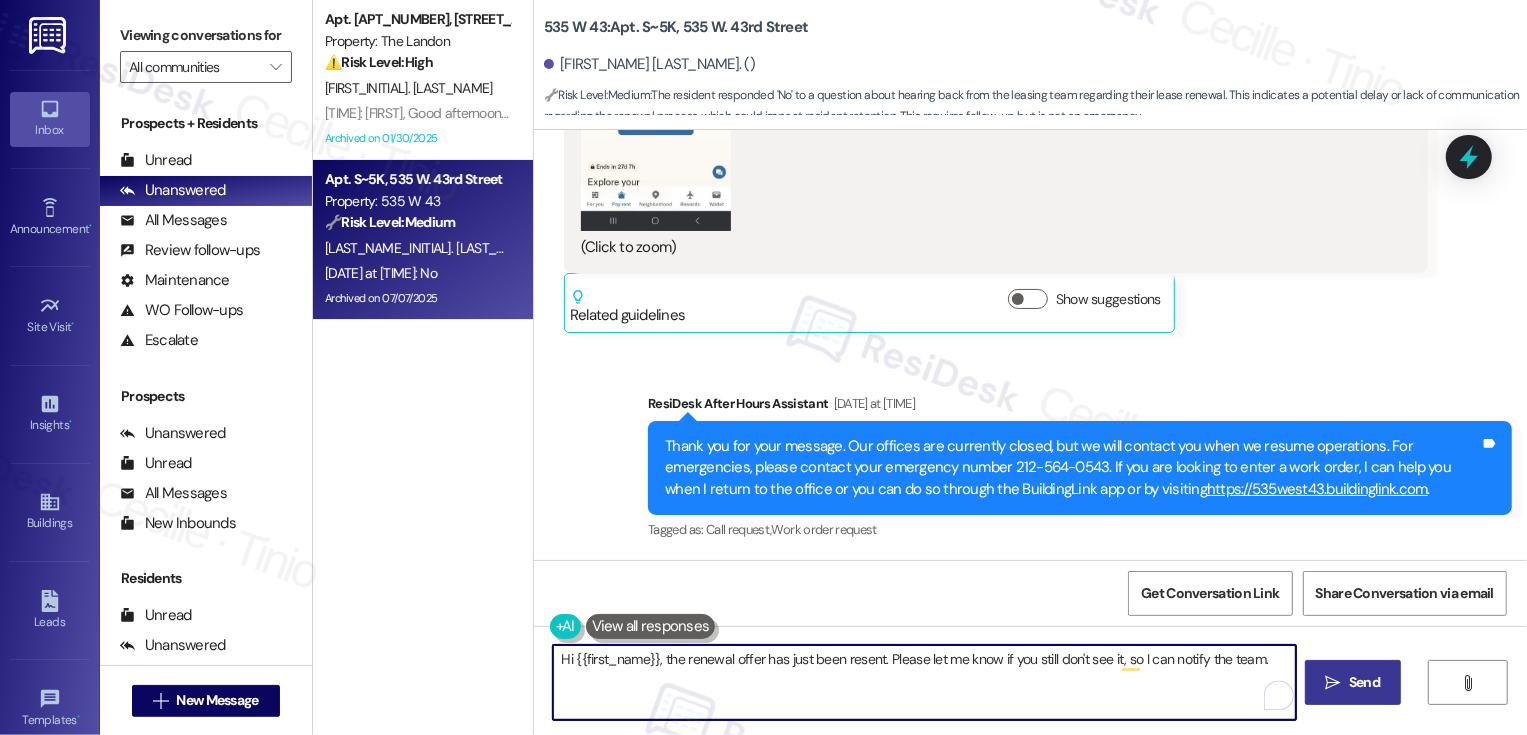 type on "Hi {{first_name}}, the renewal offer has just been resent. Please let me know if you still don't see it, so I can notify the team." 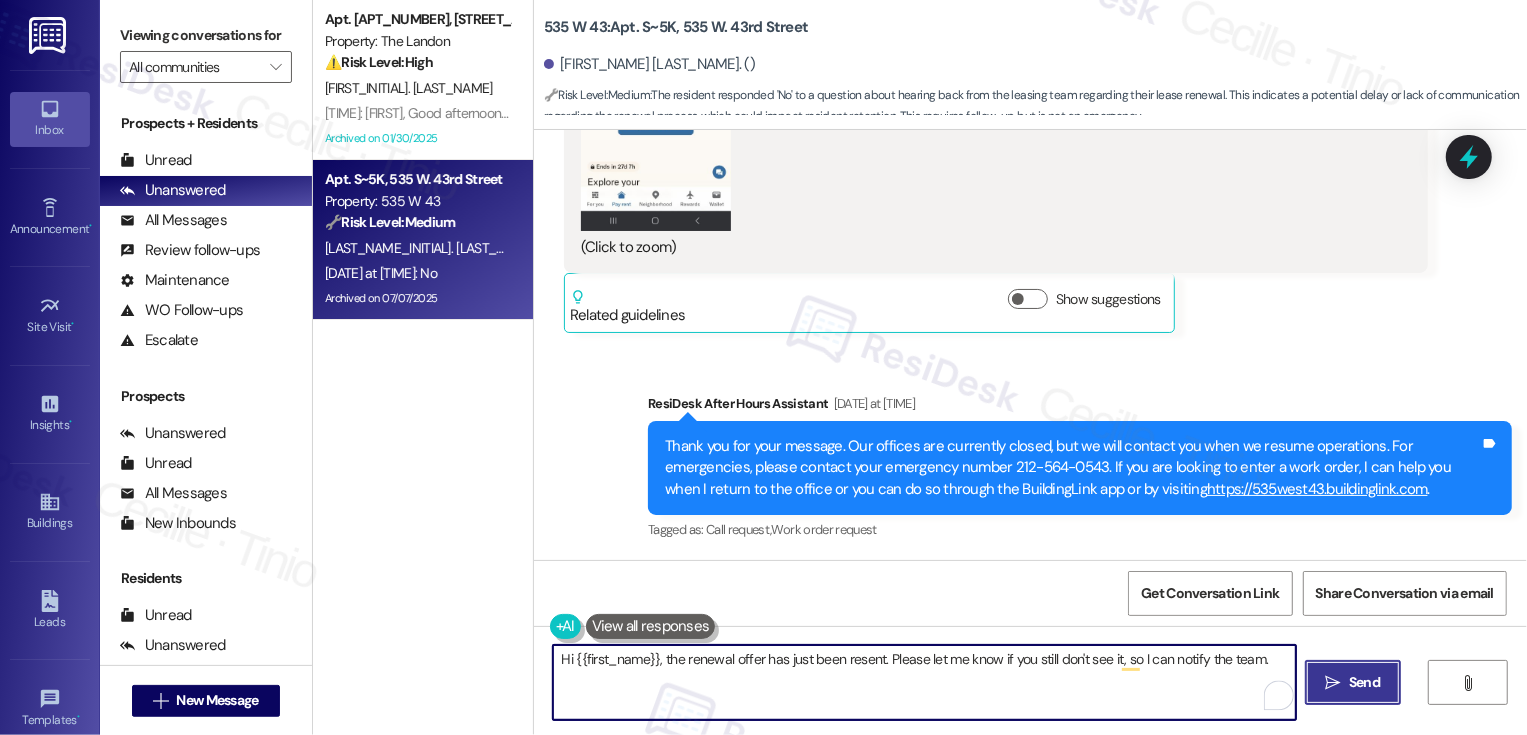 click on "Send" at bounding box center [1364, 682] 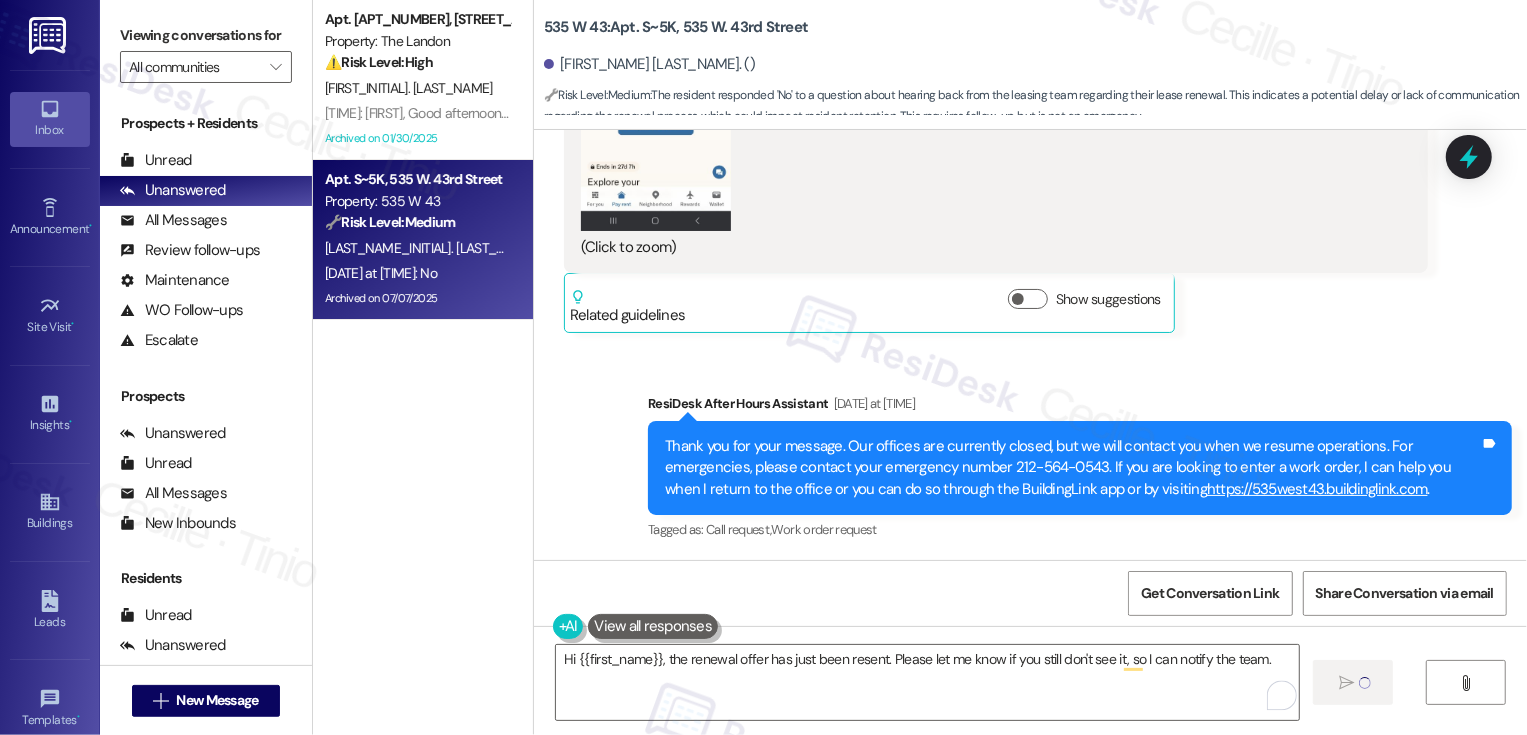 type 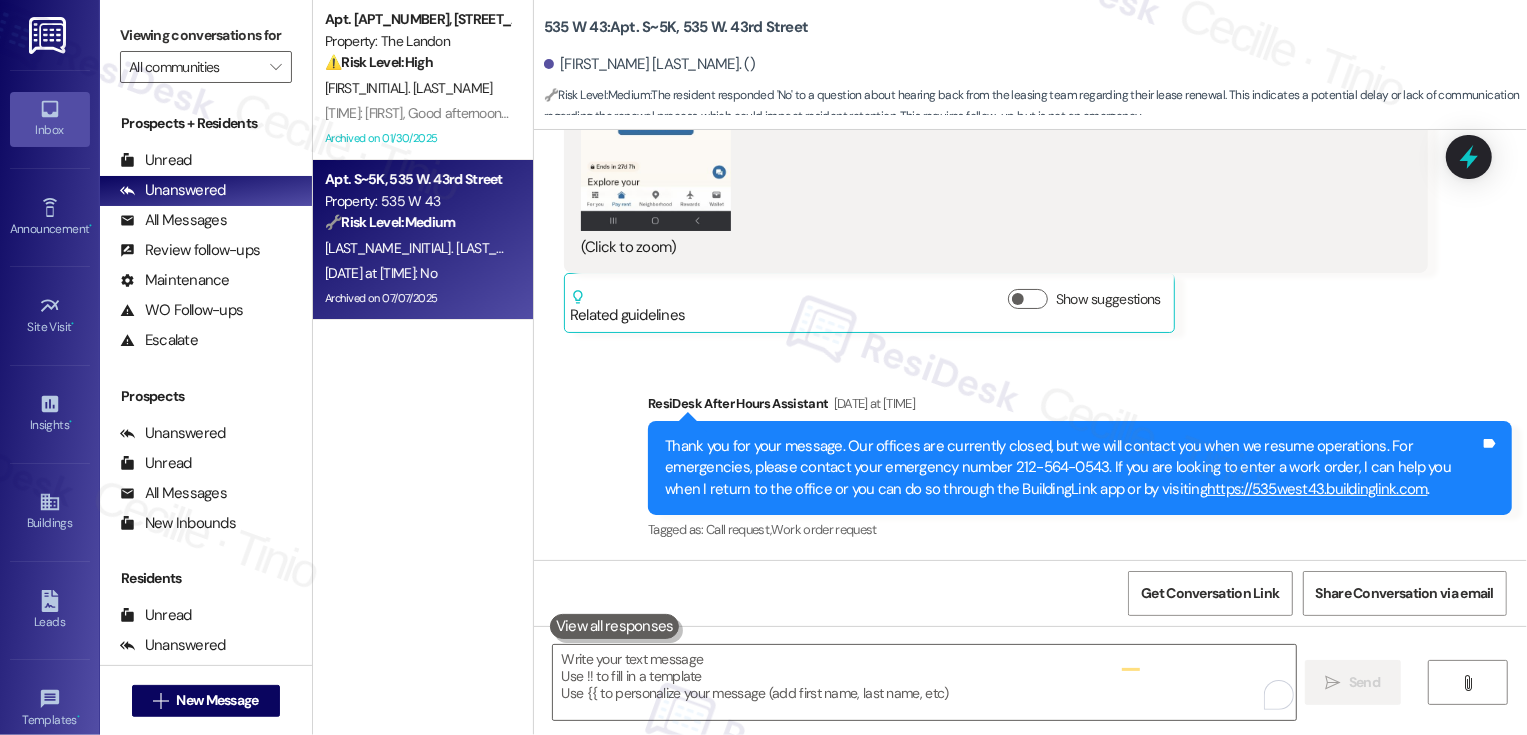 scroll, scrollTop: 34996, scrollLeft: 0, axis: vertical 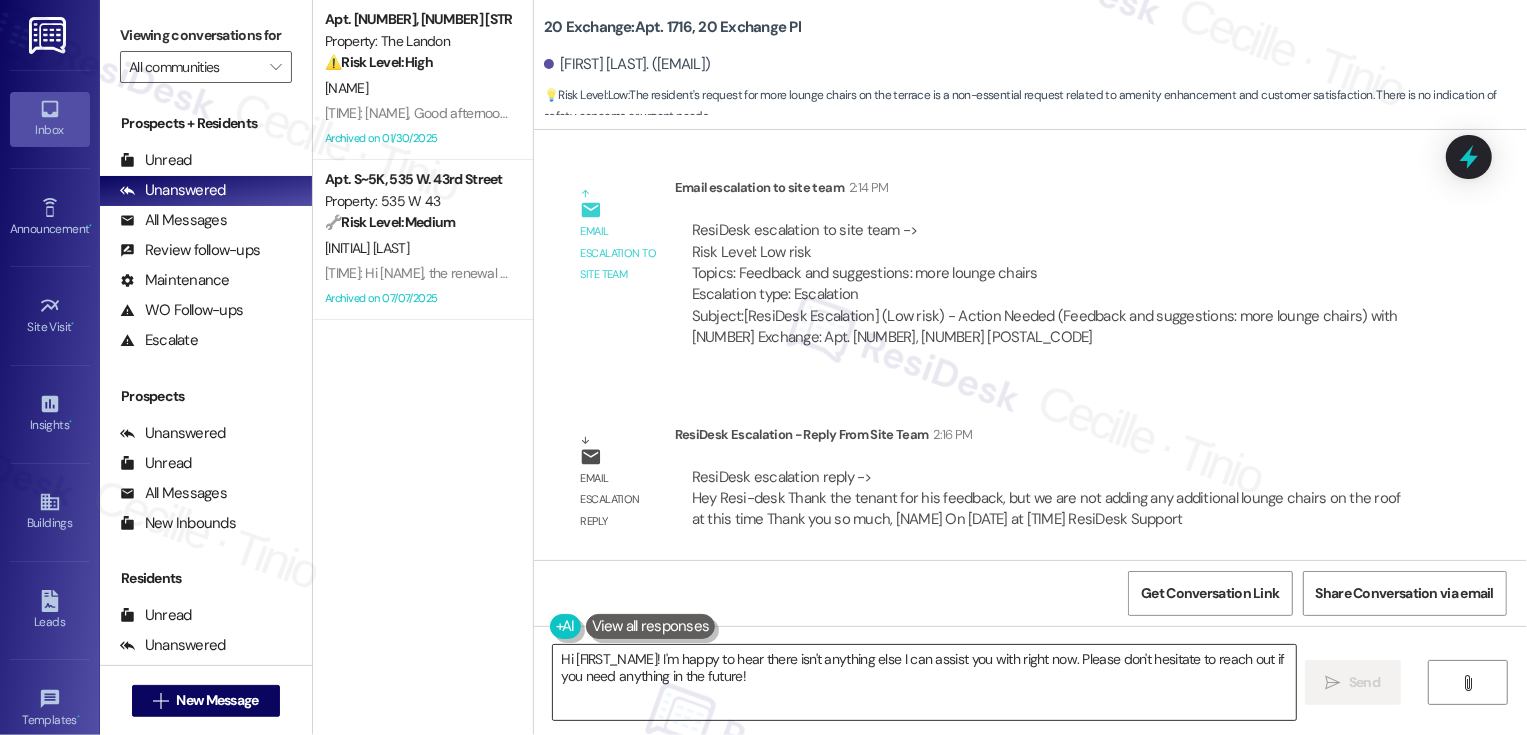 click on "Hi [FIRST_NAME]! I'm happy to hear there isn't anything else I can assist you with right now. Please don't hesitate to reach out if you need anything in the future!" at bounding box center [924, 682] 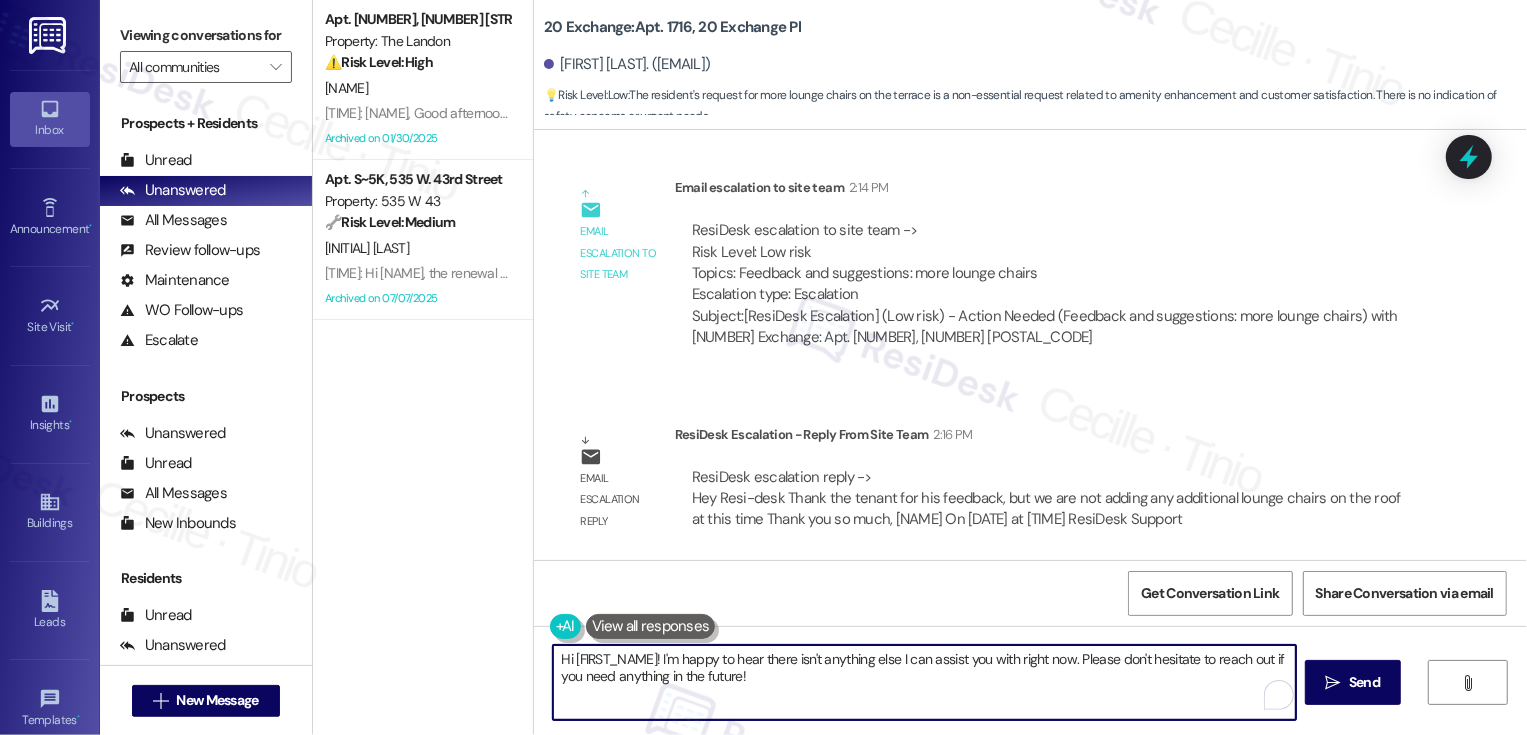 click on "Hi [FIRST_NAME]! I'm happy to hear there isn't anything else I can assist you with right now. Please don't hesitate to reach out if you need anything in the future!" at bounding box center [924, 682] 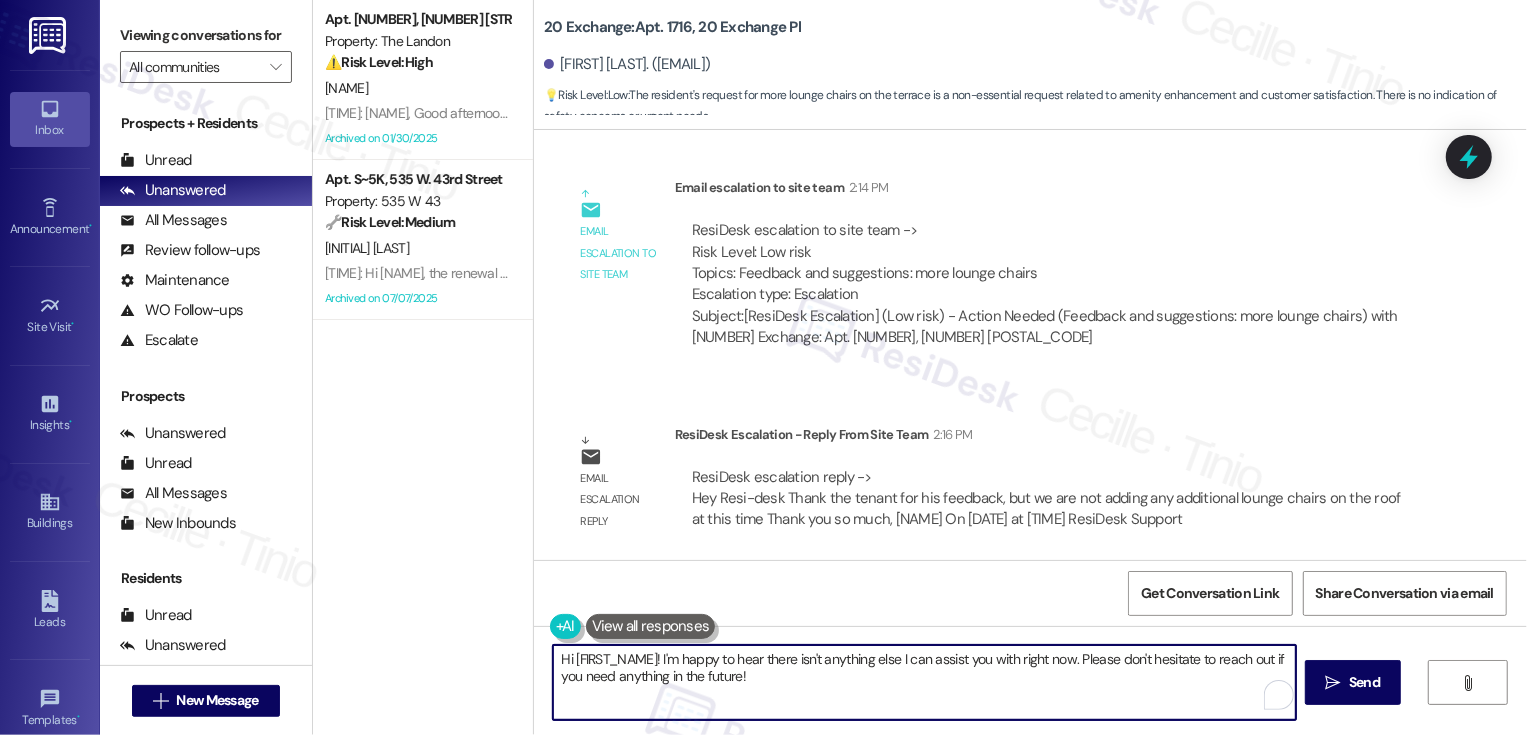 drag, startPoint x: 646, startPoint y: 661, endPoint x: 840, endPoint y: 709, distance: 199.84995 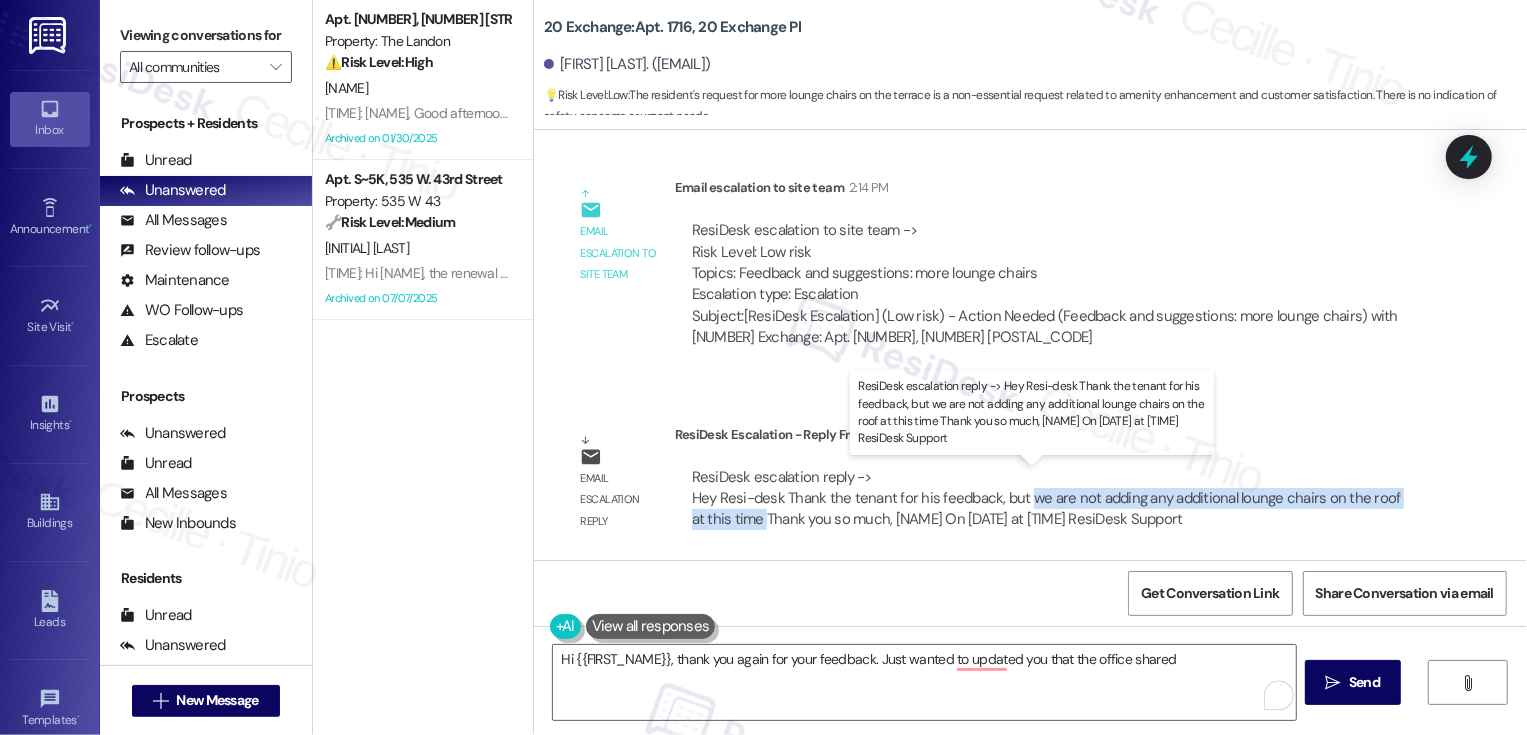drag, startPoint x: 1014, startPoint y: 494, endPoint x: 736, endPoint y: 514, distance: 278.7185 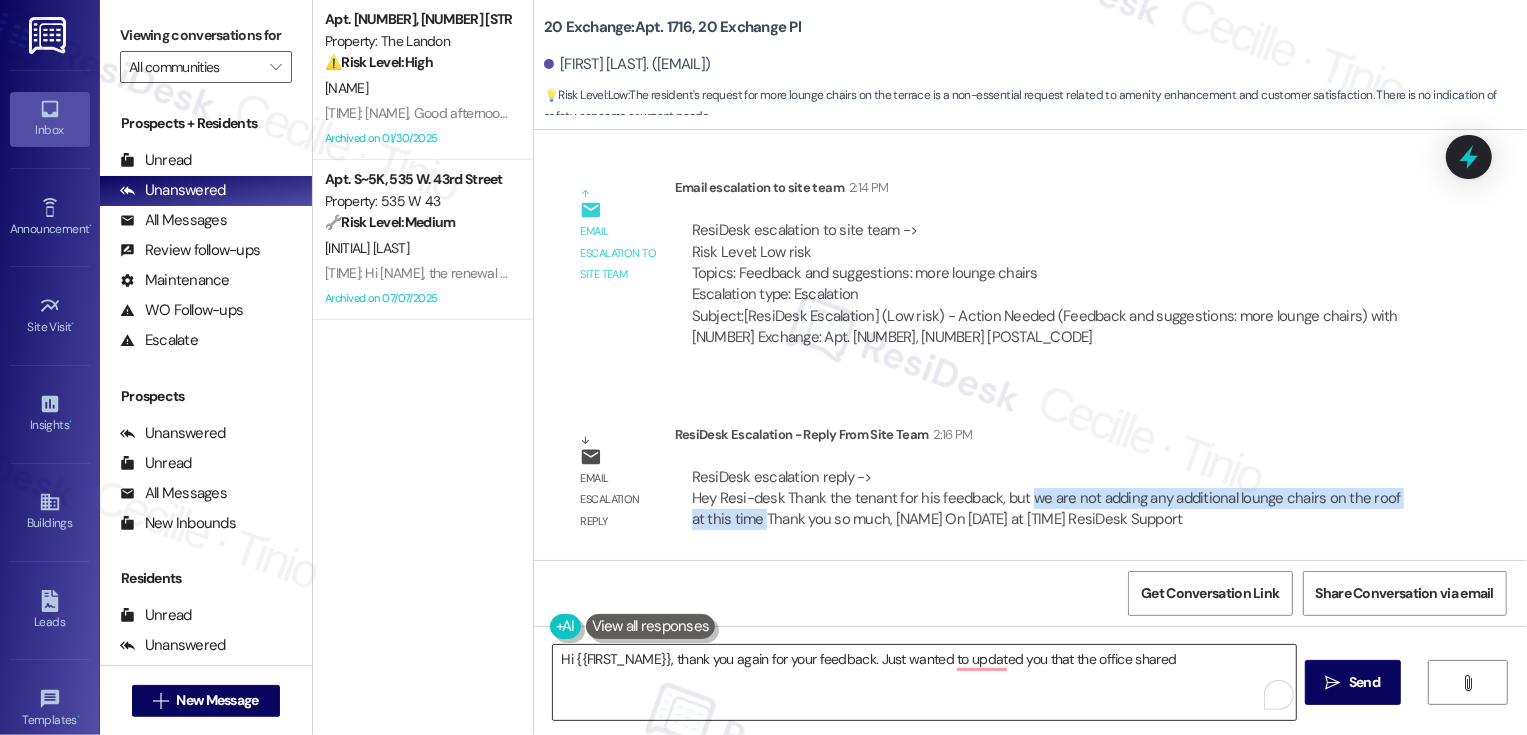 click on "Hi {{first_name}}, thank you again for your feedback. Just wanted to updated you that the office shared" at bounding box center [924, 682] 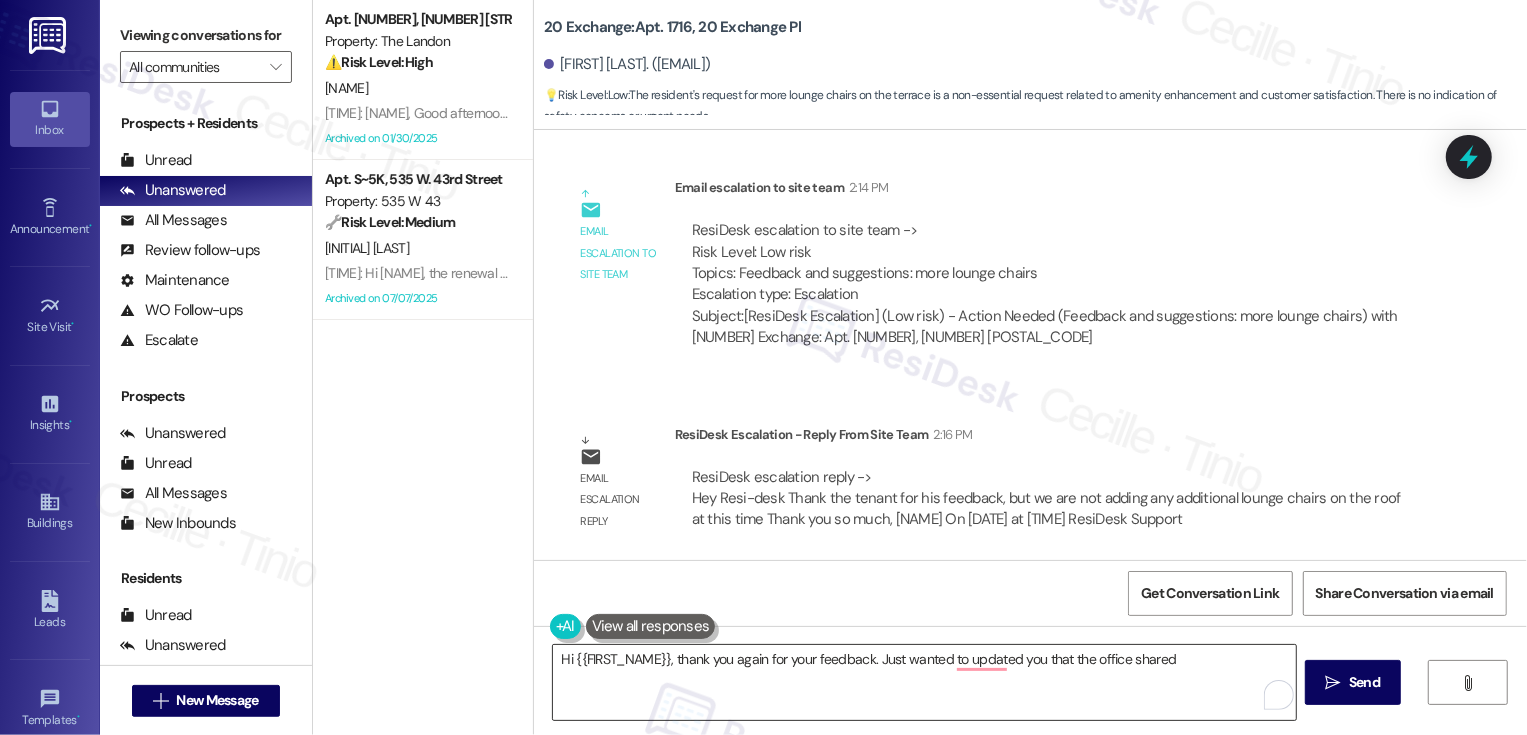 paste on "we are not adding any additional lounge chairs on the roof at this time" 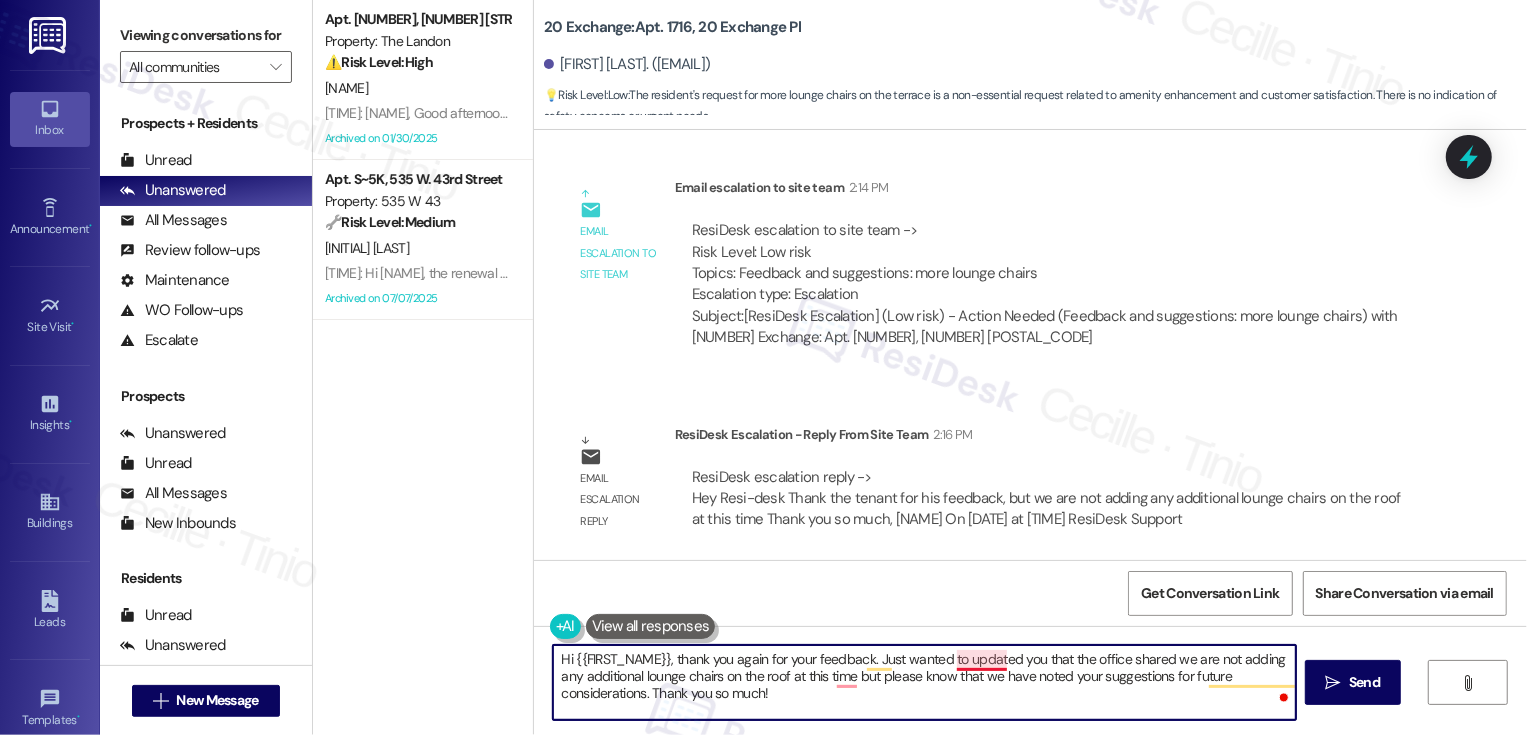 click on "Hi {{first_name}}, thank you again for your feedback. Just wanted to updated you that the office shared we are not adding any additional lounge chairs on the roof at this time but please know that we have noted your suggestions for future considerations. Thank you so much!" at bounding box center (924, 682) 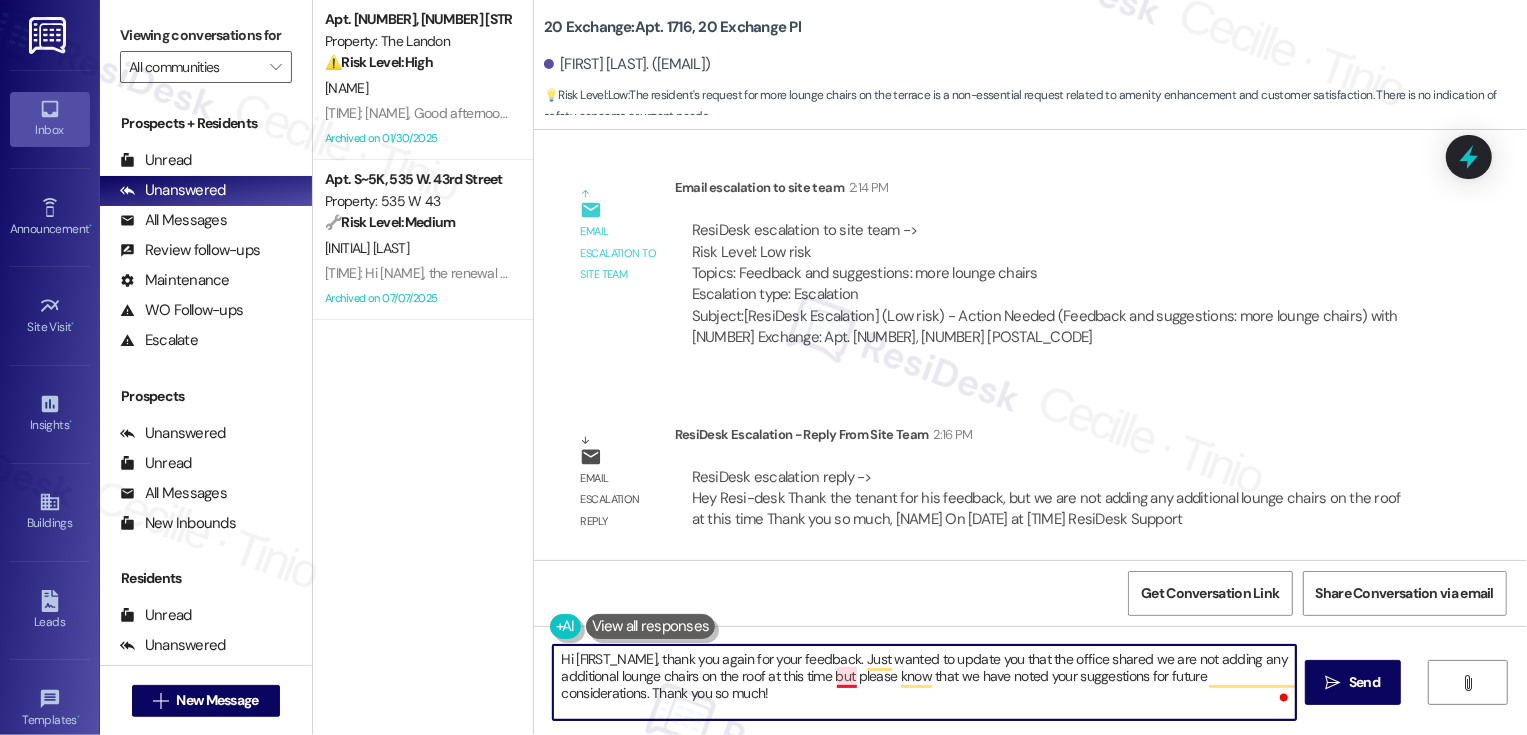 click on "Hi {{first_name}}, thank you again for your feedback. Just wanted to update you that the office shared we are not adding any additional lounge chairs on the roof at this time but please know that we have noted your suggestions for future considerations. Thank you so much!" at bounding box center [924, 682] 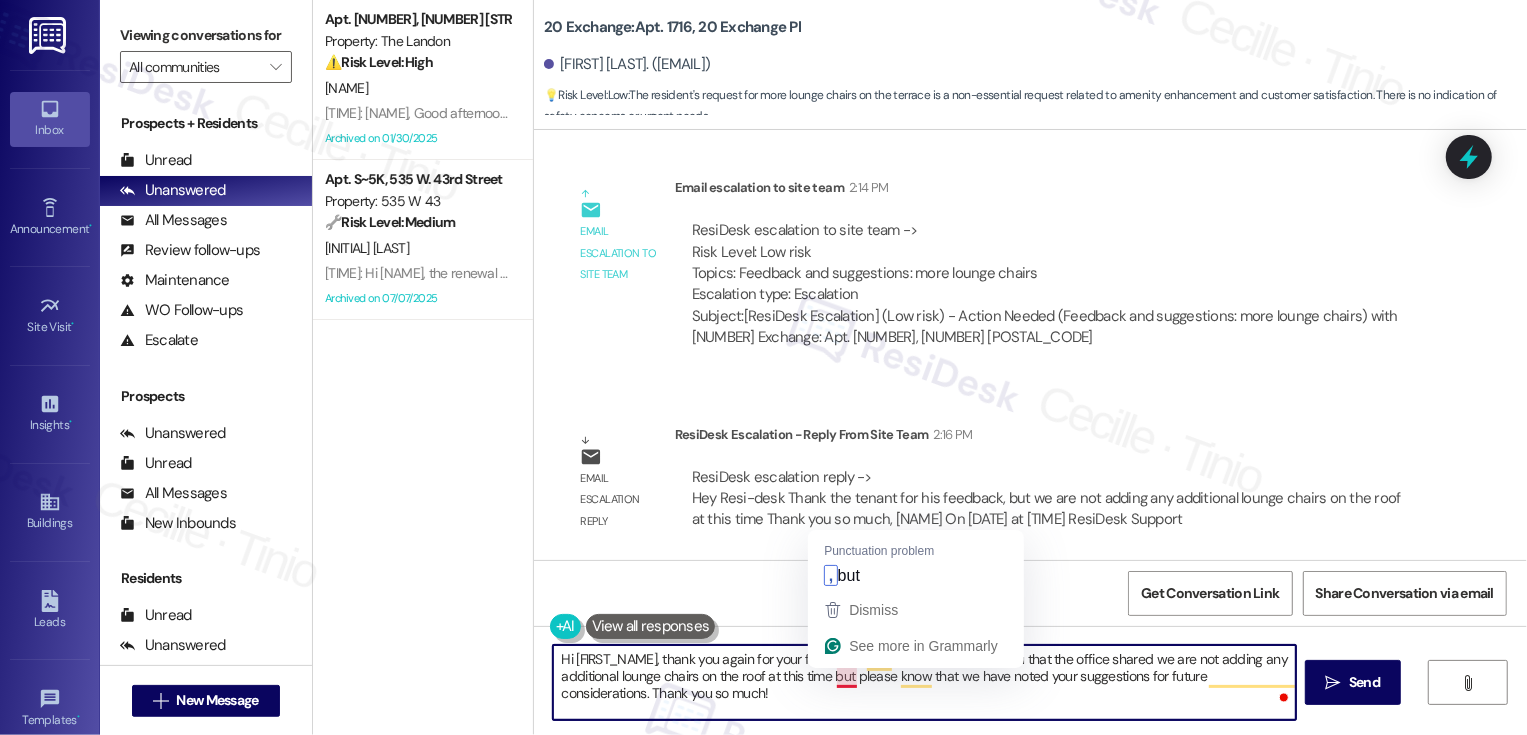 click on "Hi {{first_name}}, thank you again for your feedback. Just wanted to update you that the office shared we are not adding any additional lounge chairs on the roof at this time but please know that we have noted your suggestions for future considerations. Thank you so much!" at bounding box center (924, 682) 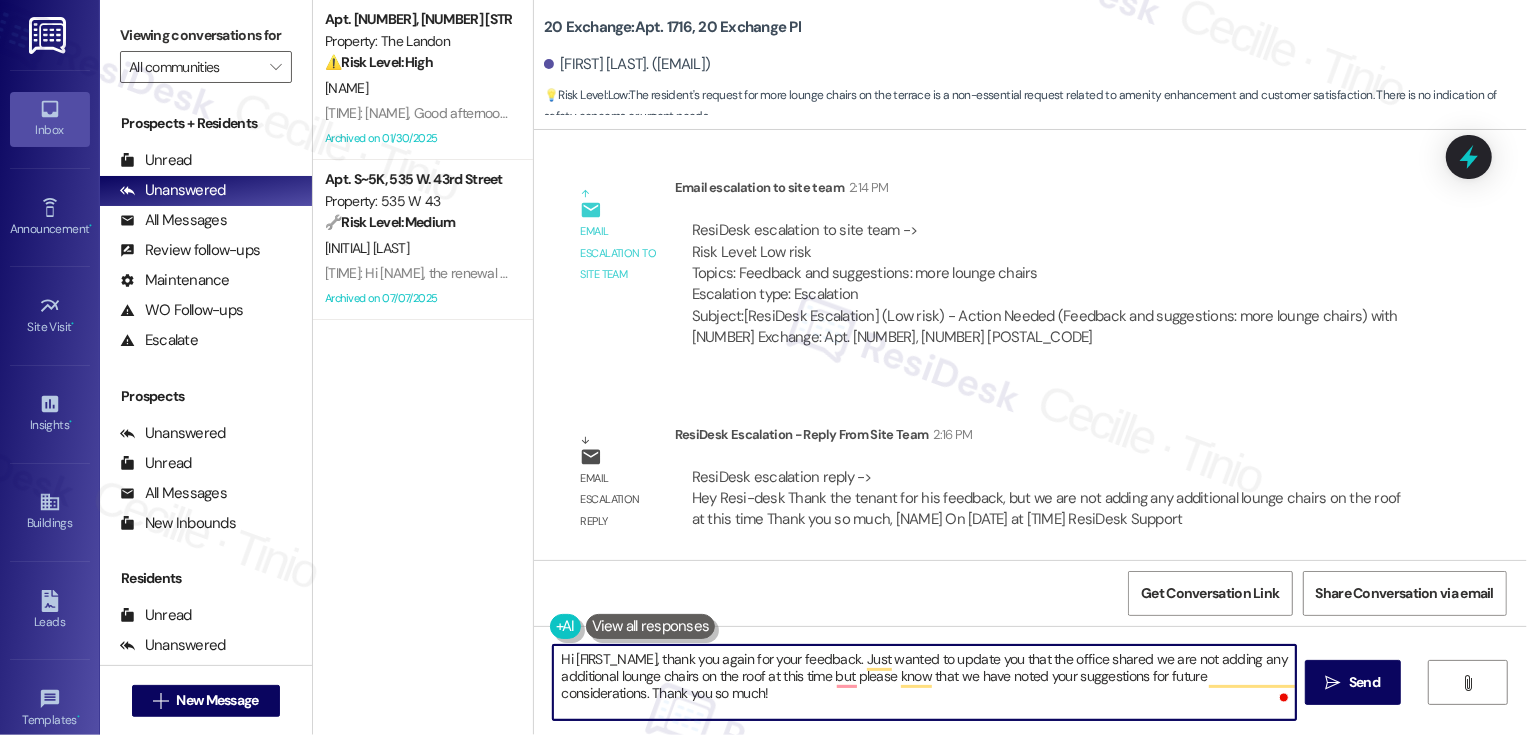 click on "Hi {{first_name}}, thank you again for your feedback. Just wanted to update you that the office shared we are not adding any additional lounge chairs on the roof at this time but please know that we have noted your suggestions for future considerations. Thank you so much!" at bounding box center [924, 682] 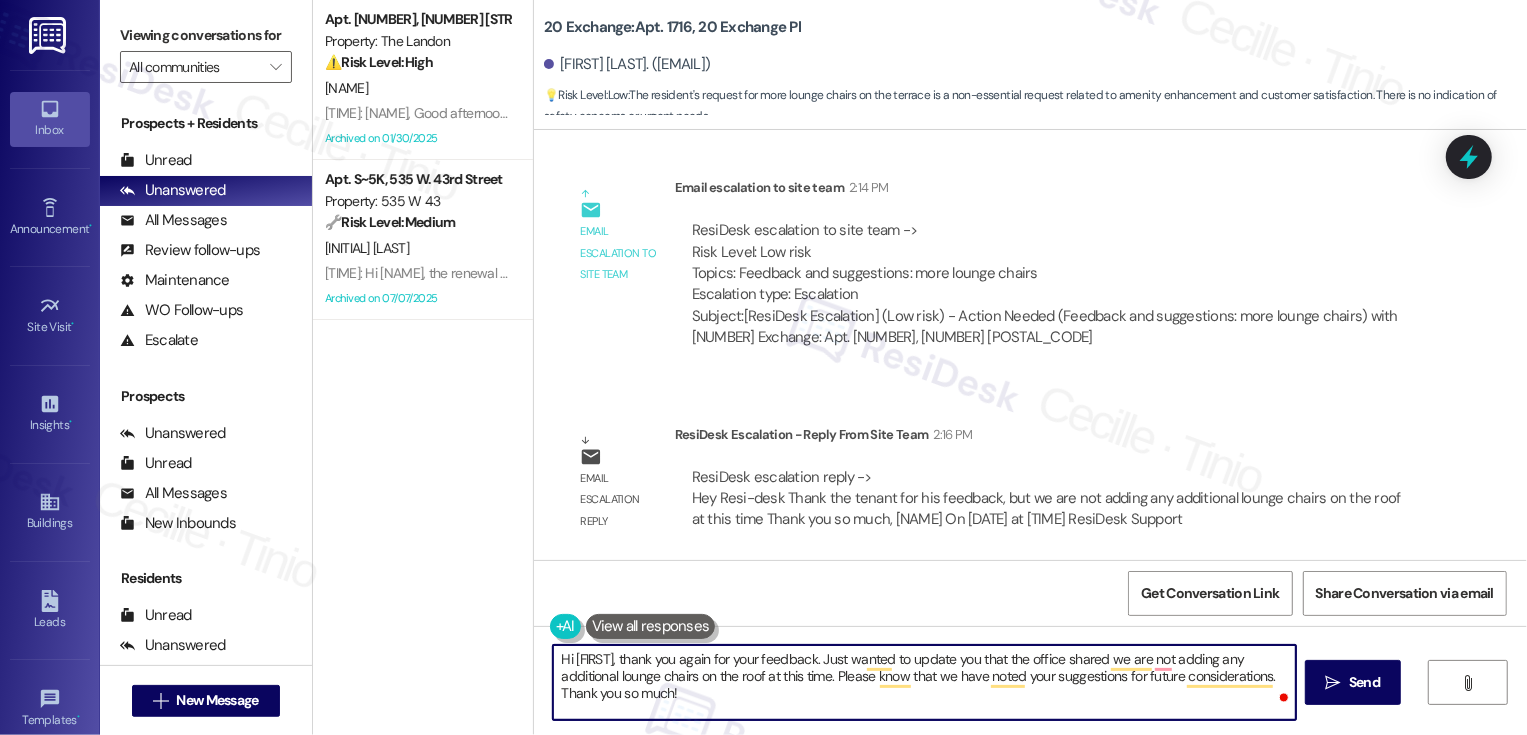 click on "Hi {{first_name}}, thank you again for your feedback. Just wanted to update you that the office shared we are not adding any additional lounge chairs on the roof at this time. Please know that we have noted your suggestions for future considerations. Thank you so much!" at bounding box center (924, 682) 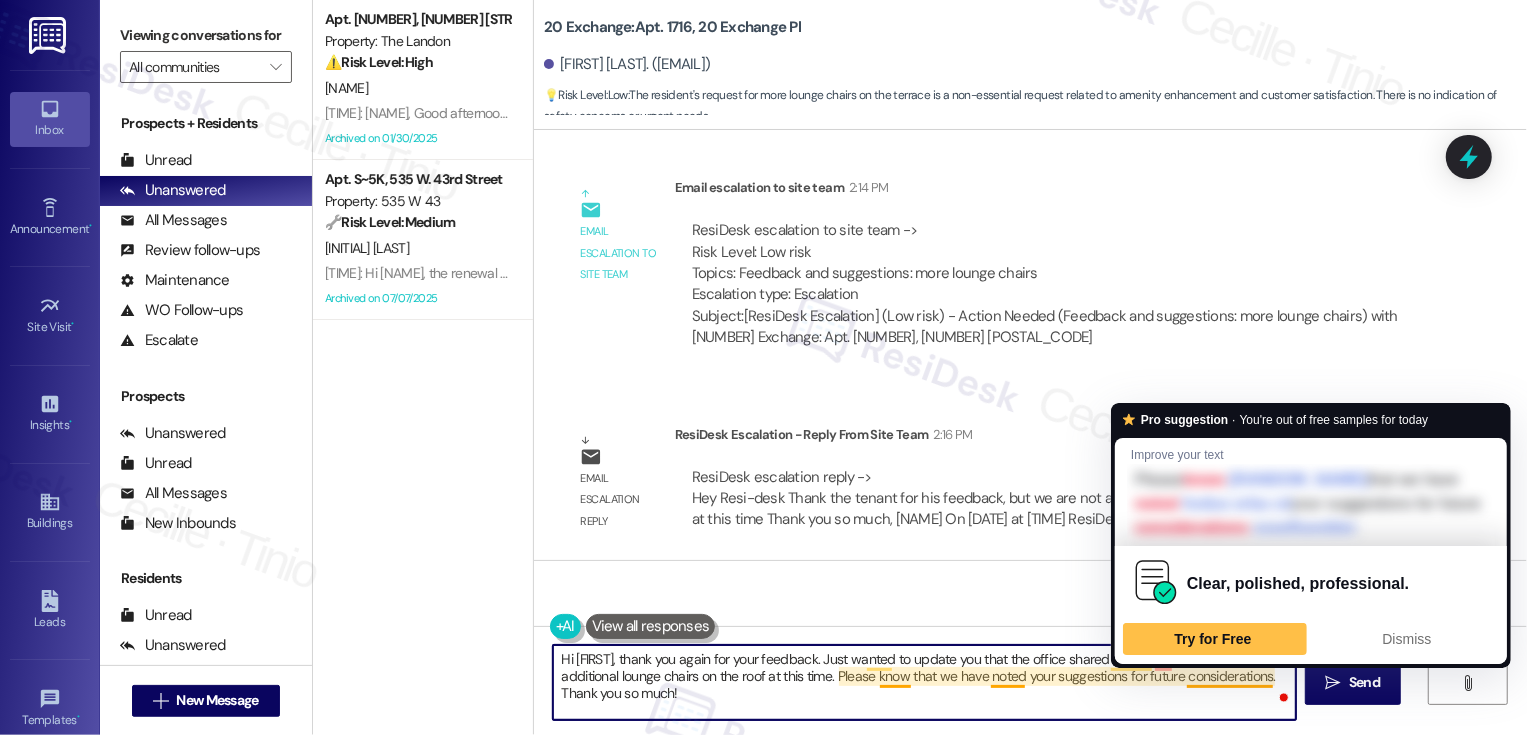 click on "Hi {{first_name}}, thank you again for your feedback. Just wanted to update you that the office shared we are not adding any additional lounge chairs on the roof at this time. Please know that we have noted your suggestions for future considerations. Thank you so much!" at bounding box center [924, 682] 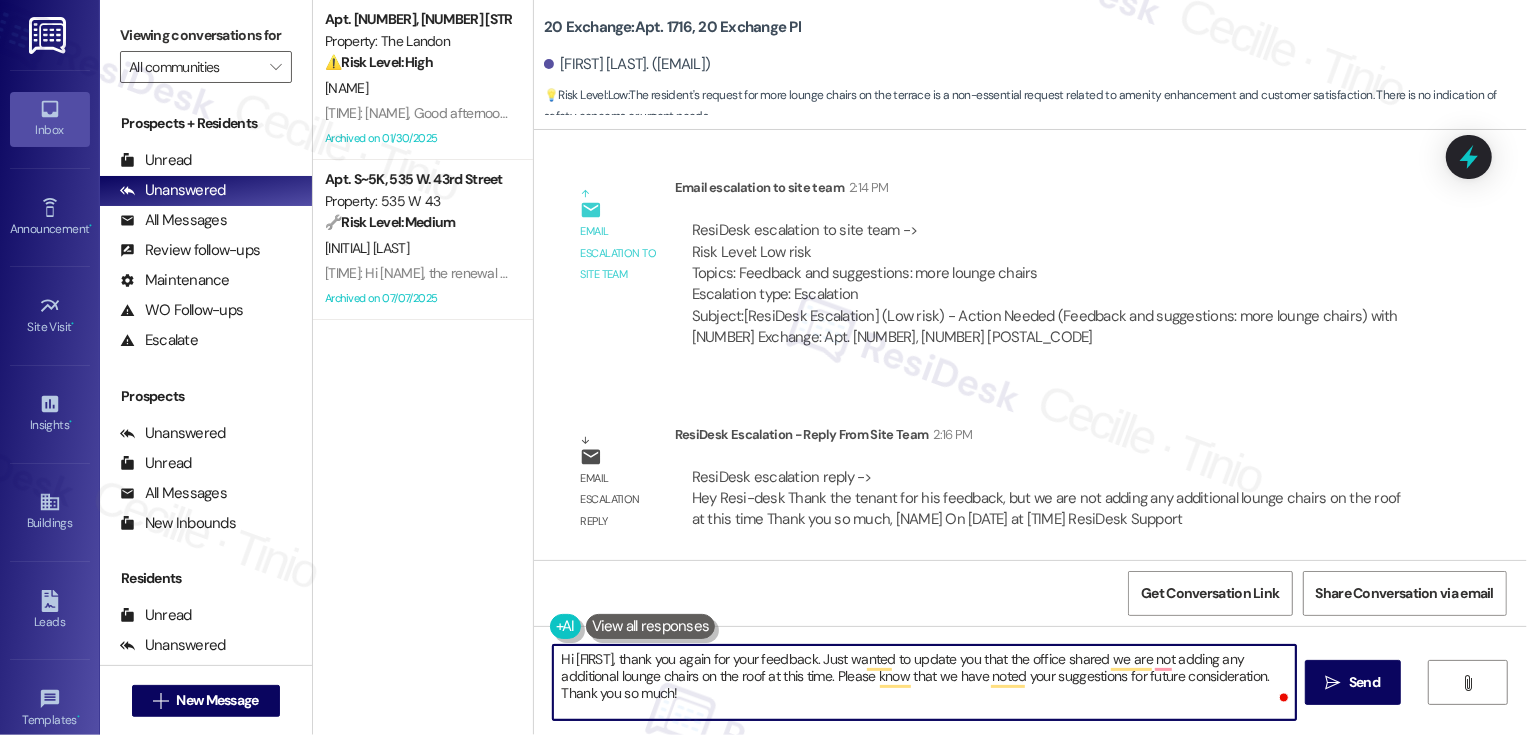 click on "Hi {{first_name}}, thank you again for your feedback. Just wanted to update you that the office shared we are not adding any additional lounge chairs on the roof at this time. Please know that we have noted your suggestions for future consideration. Thank you so much!" at bounding box center [924, 682] 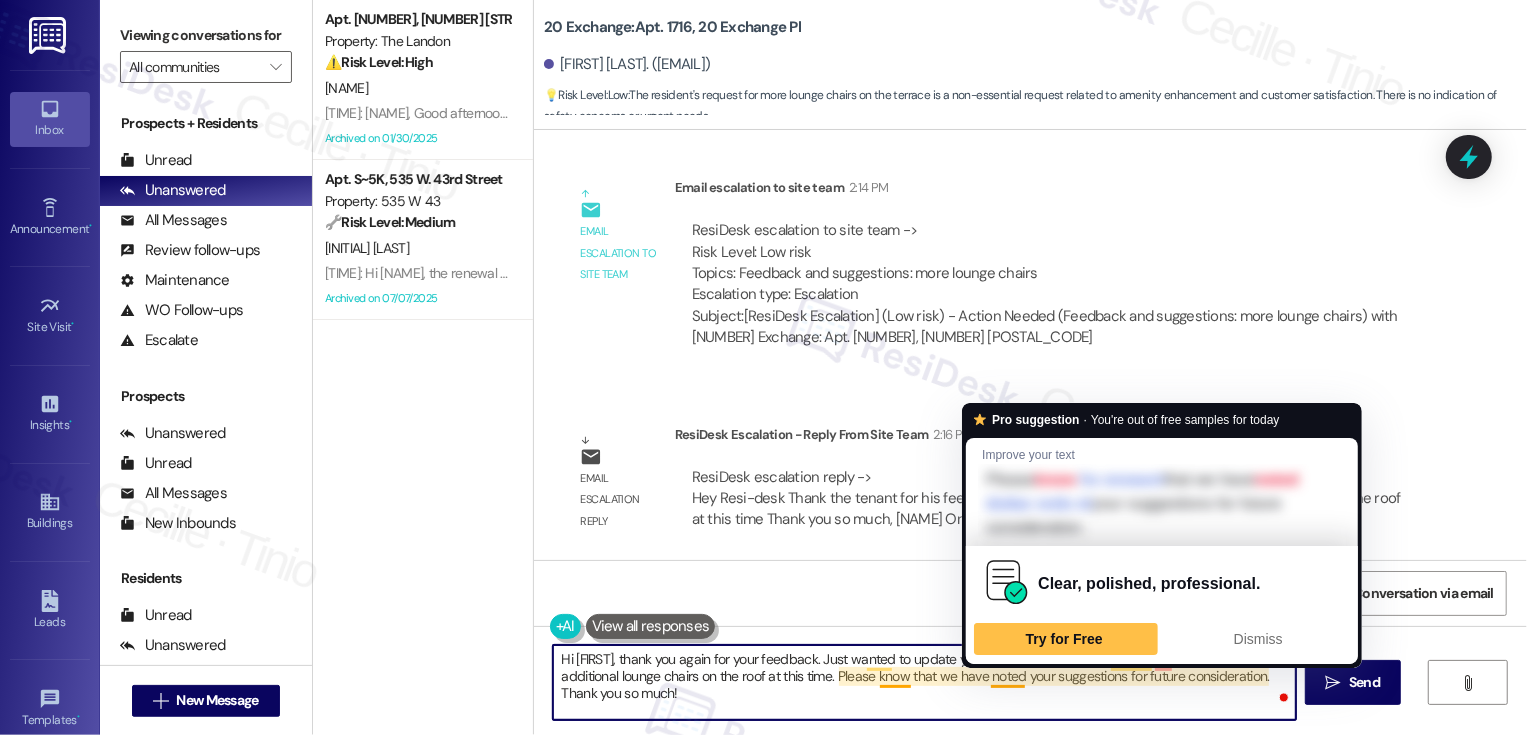click on "Hi {{first_name}}, thank you again for your feedback. Just wanted to update you that the office shared we are not adding any additional lounge chairs on the roof at this time. Please know that we have noted your suggestions for future consideration. Thank you so much!" at bounding box center (924, 682) 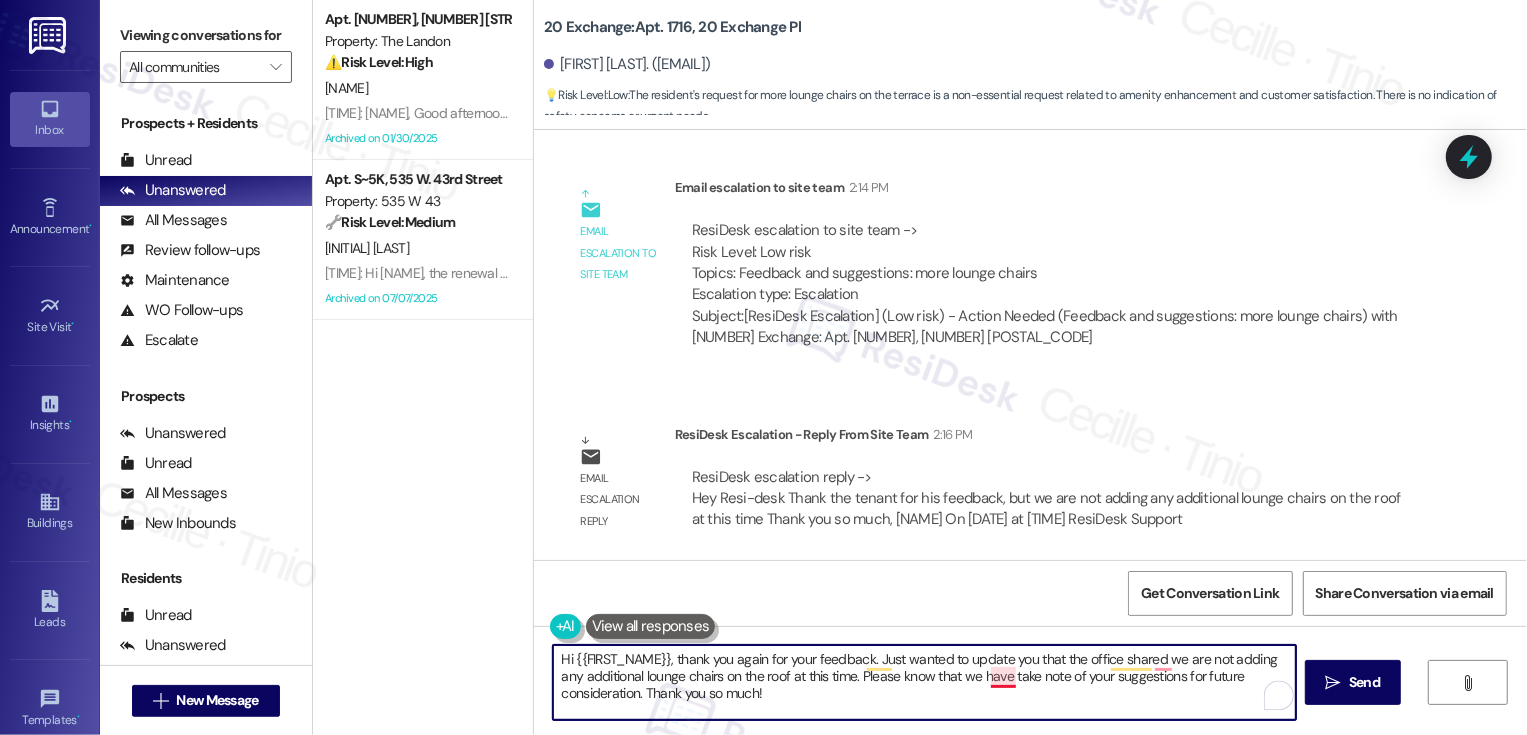 click on "Hi {{first_name}}, thank you again for your feedback. Just wanted to update you that the office shared we are not adding any additional lounge chairs on the roof at this time. Please know that we have take note of your suggestions for future consideration. Thank you so much!" at bounding box center (924, 682) 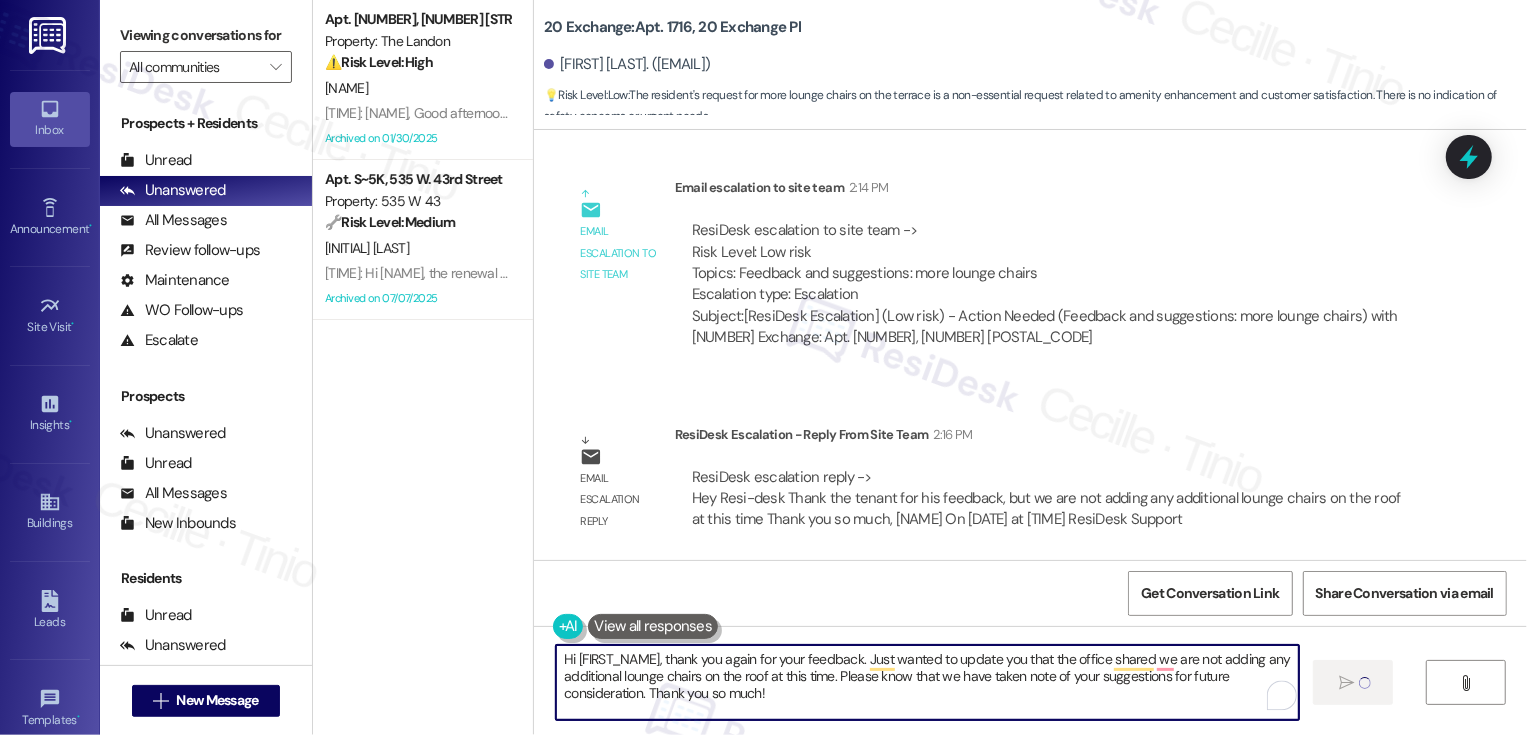 type on "Hi {{first_name}}, thank you again for your feedback. Just wanted to update you that the office shared we are not adding any additional lounge chairs on the roof at this time. Please know that we have taken note of your suggestions for future consideration. Thank you so much!" 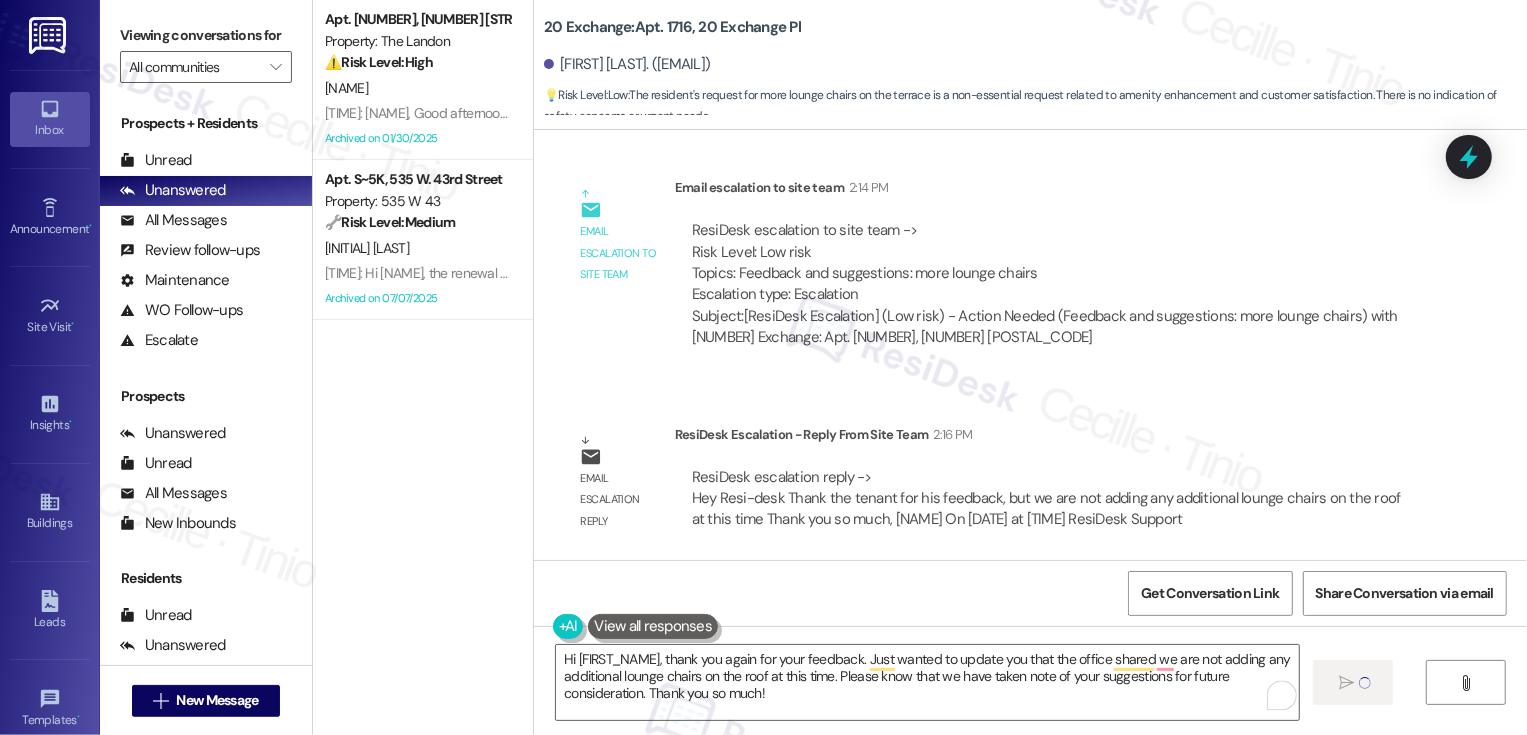 type 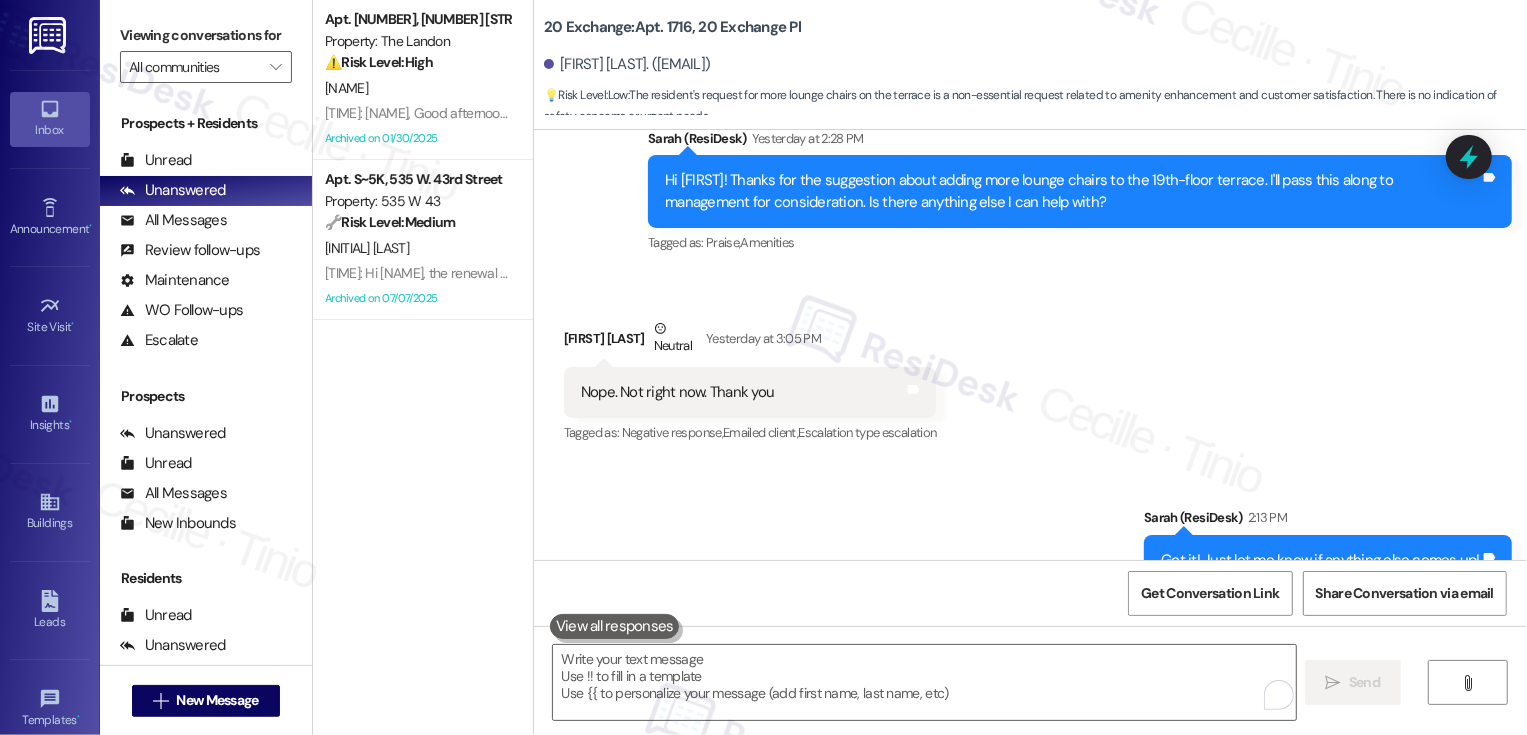 scroll, scrollTop: 7875, scrollLeft: 0, axis: vertical 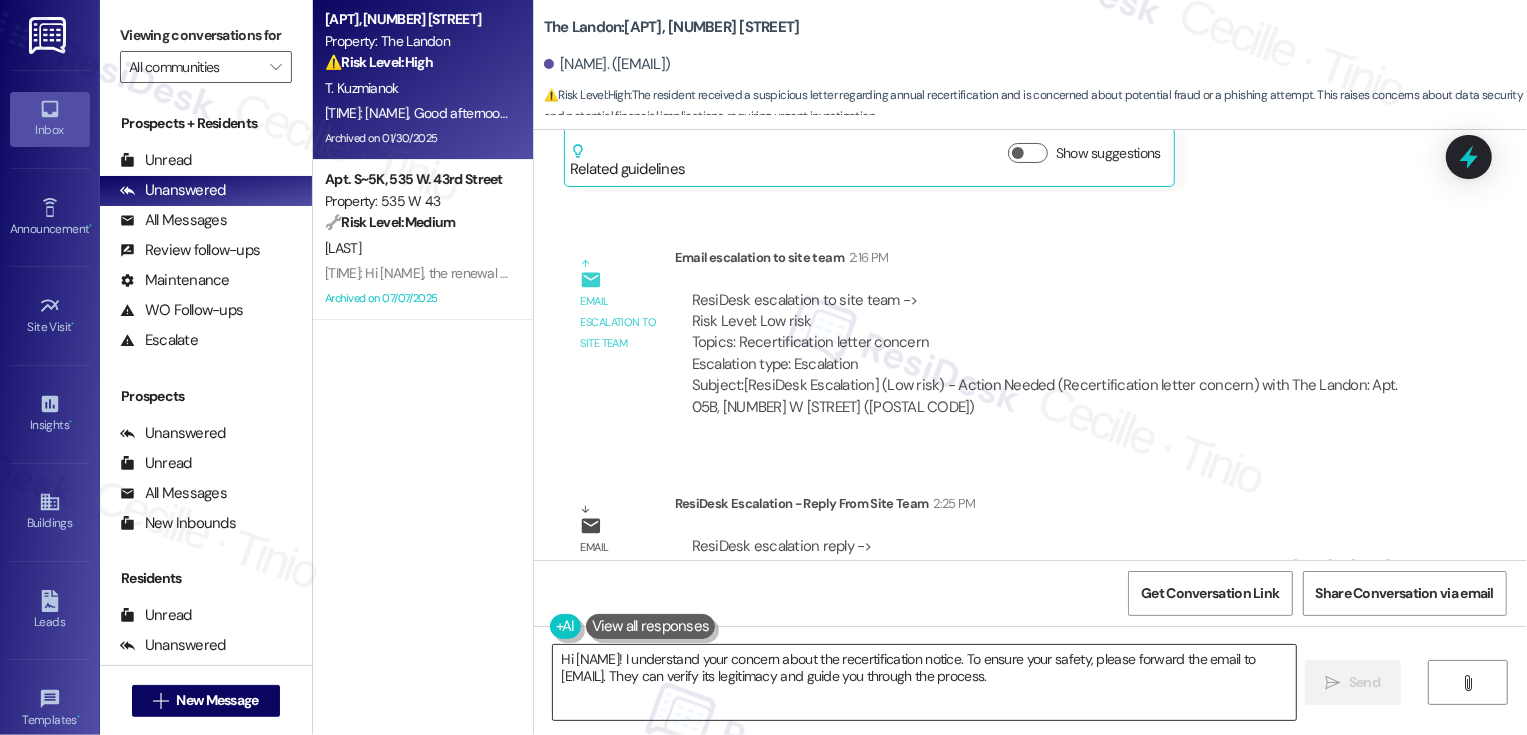 click on "Hi [NAME]! I understand your concern about the recertification notice. To ensure your safety, please forward the email to [EMAIL]. They can verify its legitimacy and guide you through the process." at bounding box center (924, 682) 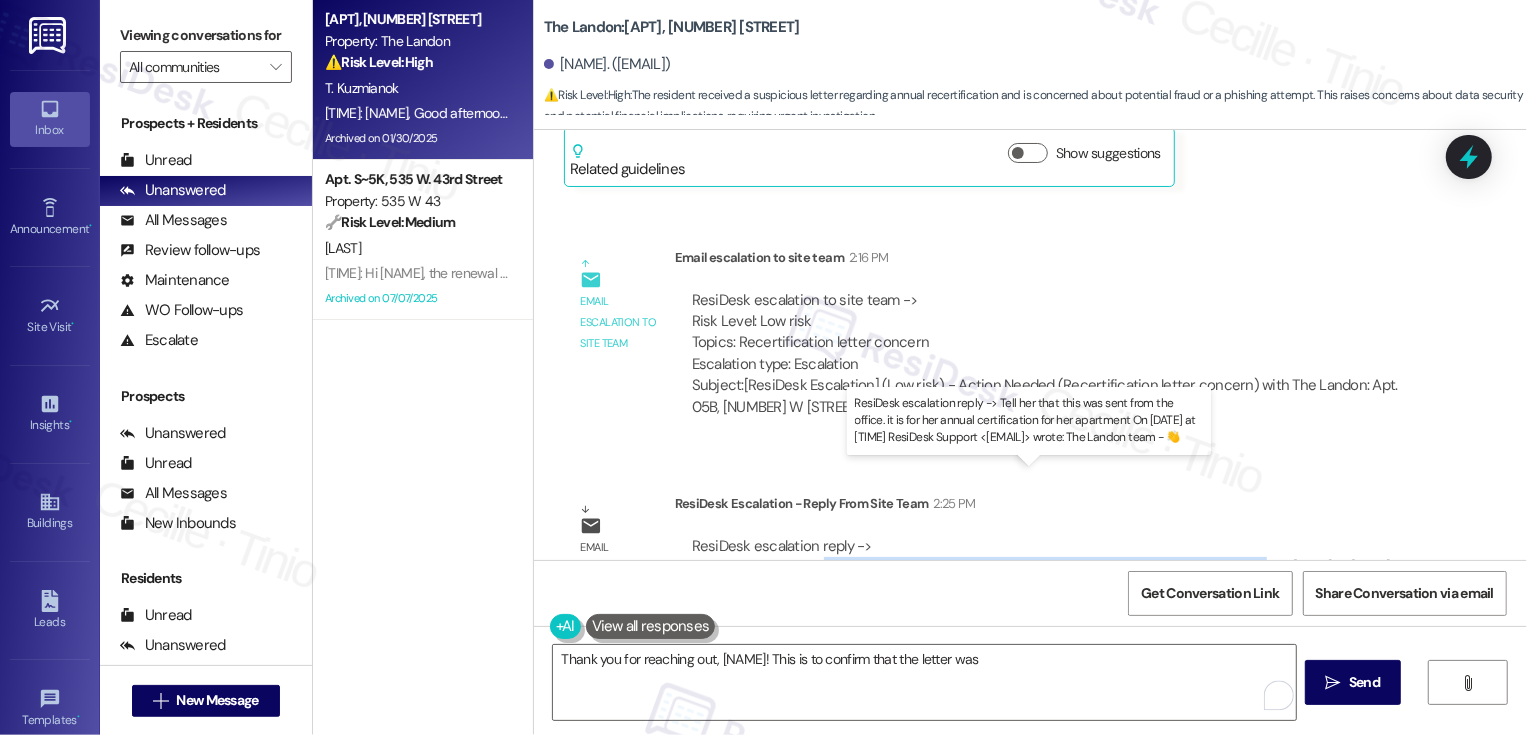 drag, startPoint x: 807, startPoint y: 498, endPoint x: 1238, endPoint y: 500, distance: 431.00464 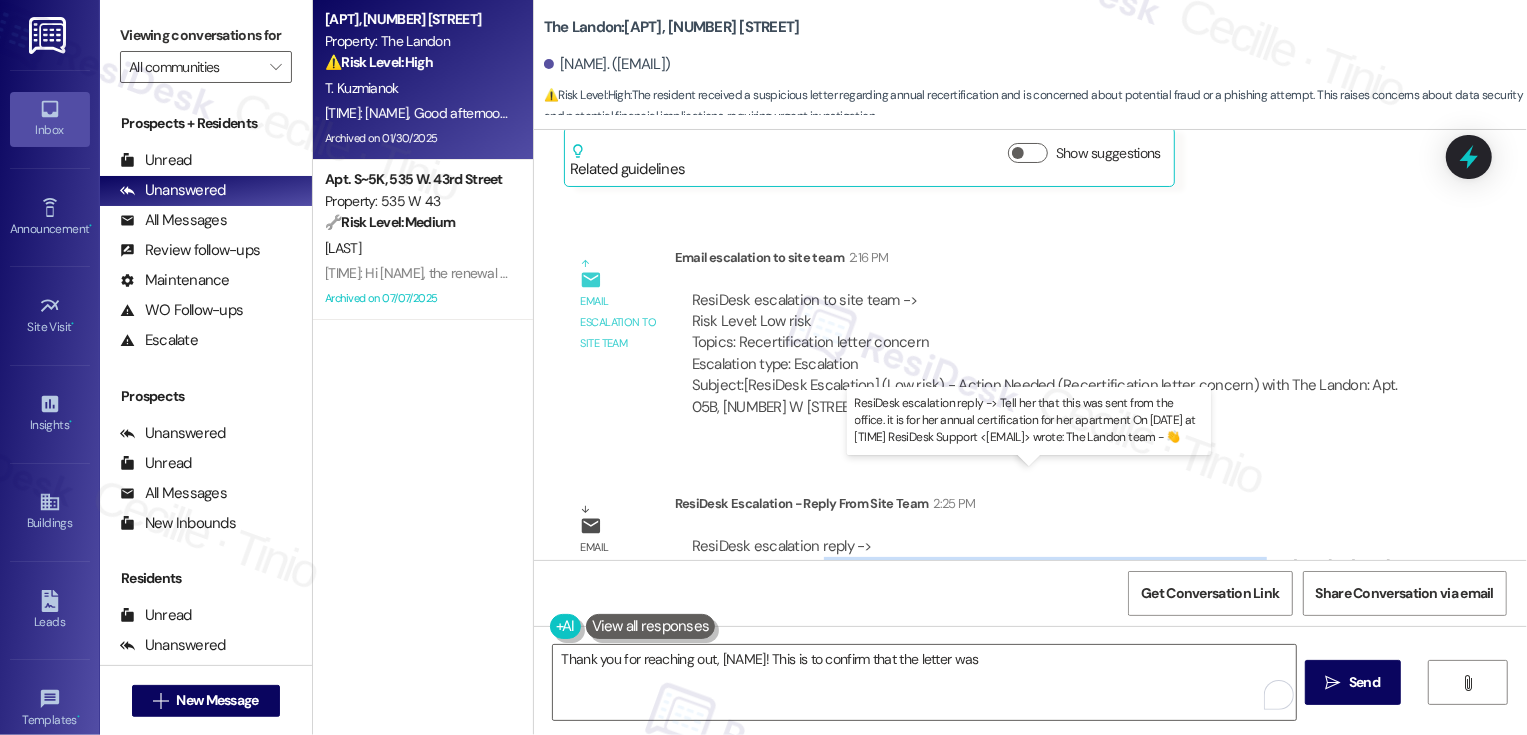 copy on "sent from the office. it is for her annual certification for her apartment" 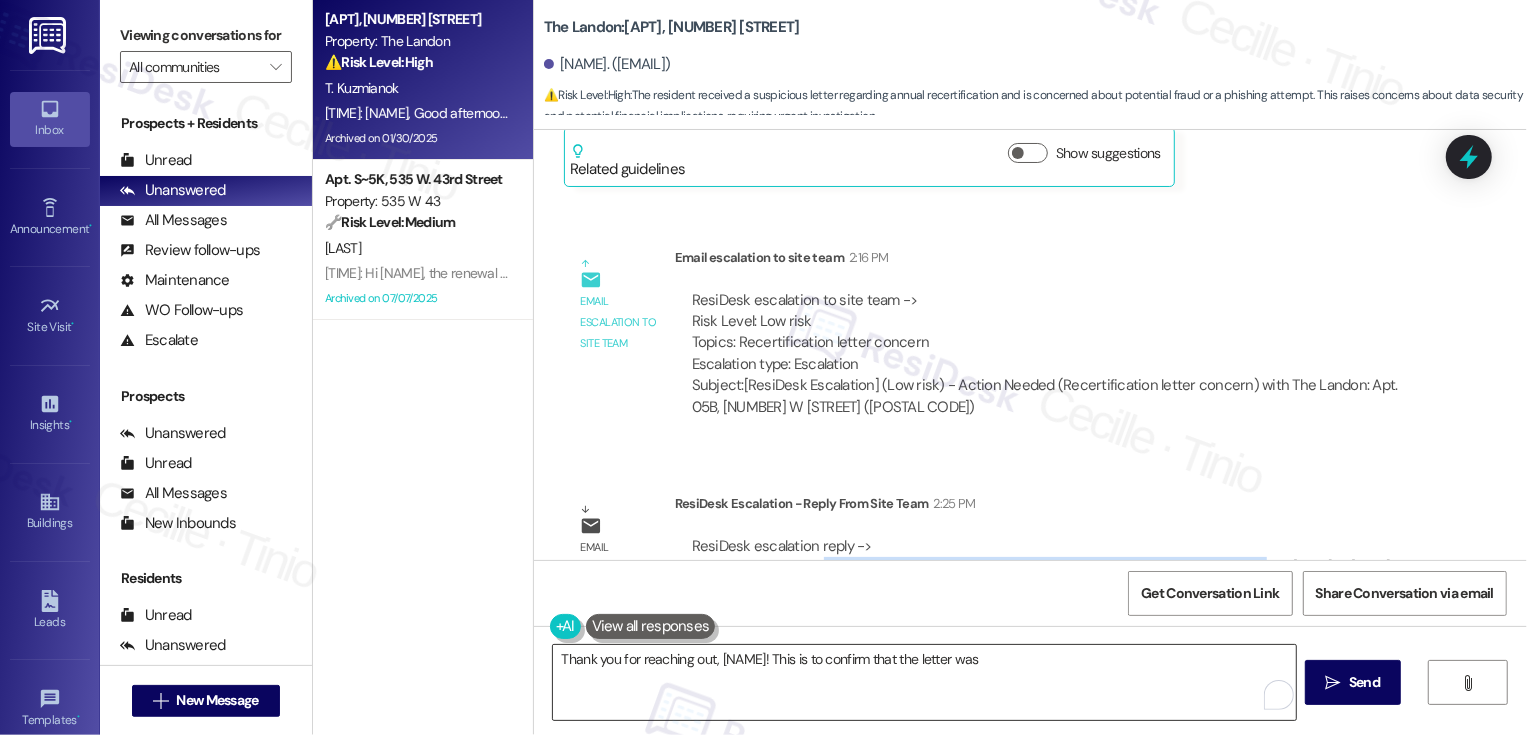 click on "Thank you for reaching out, [NAME]! This is to confirm that the letter was" at bounding box center [924, 682] 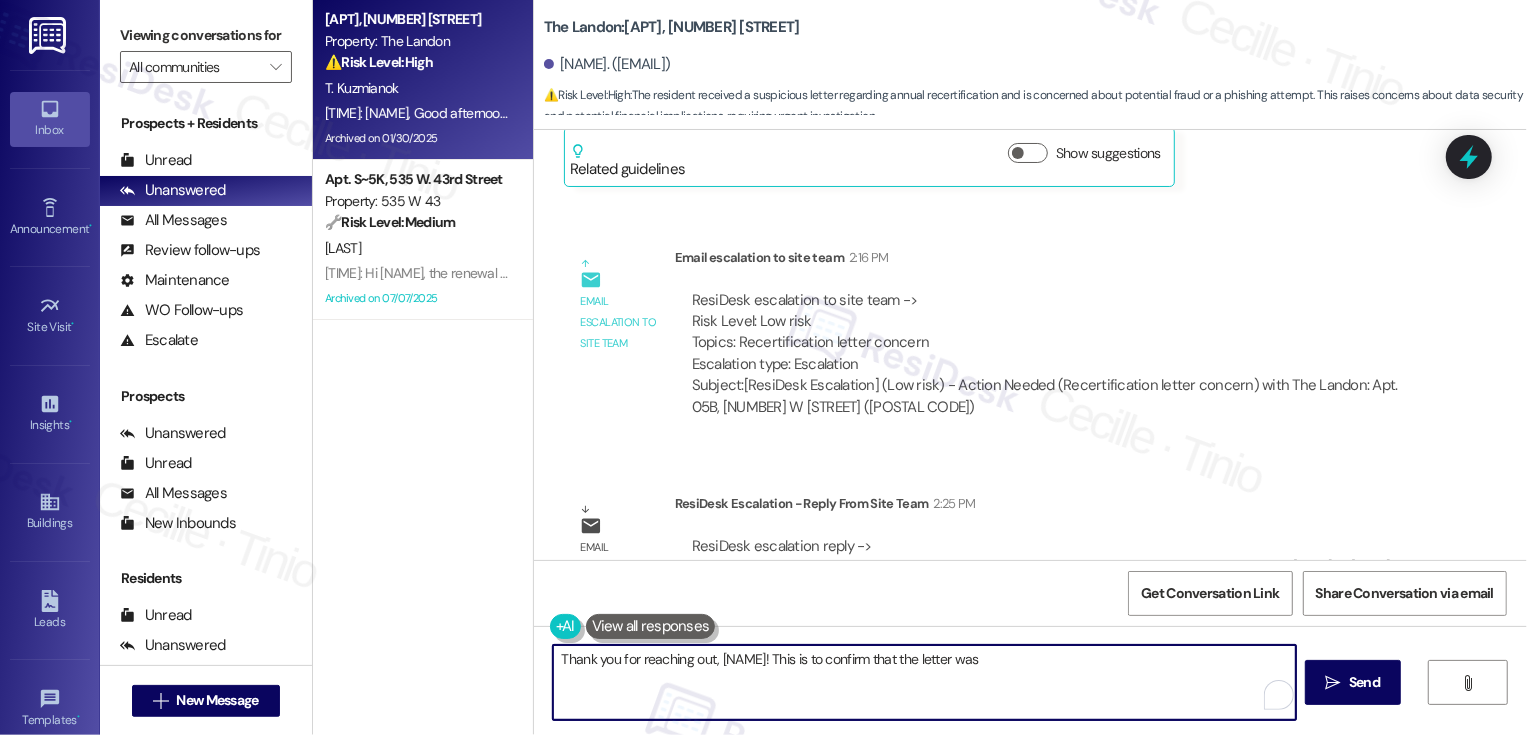 paste on "sent from the office. it is for her annual certification for her apartment" 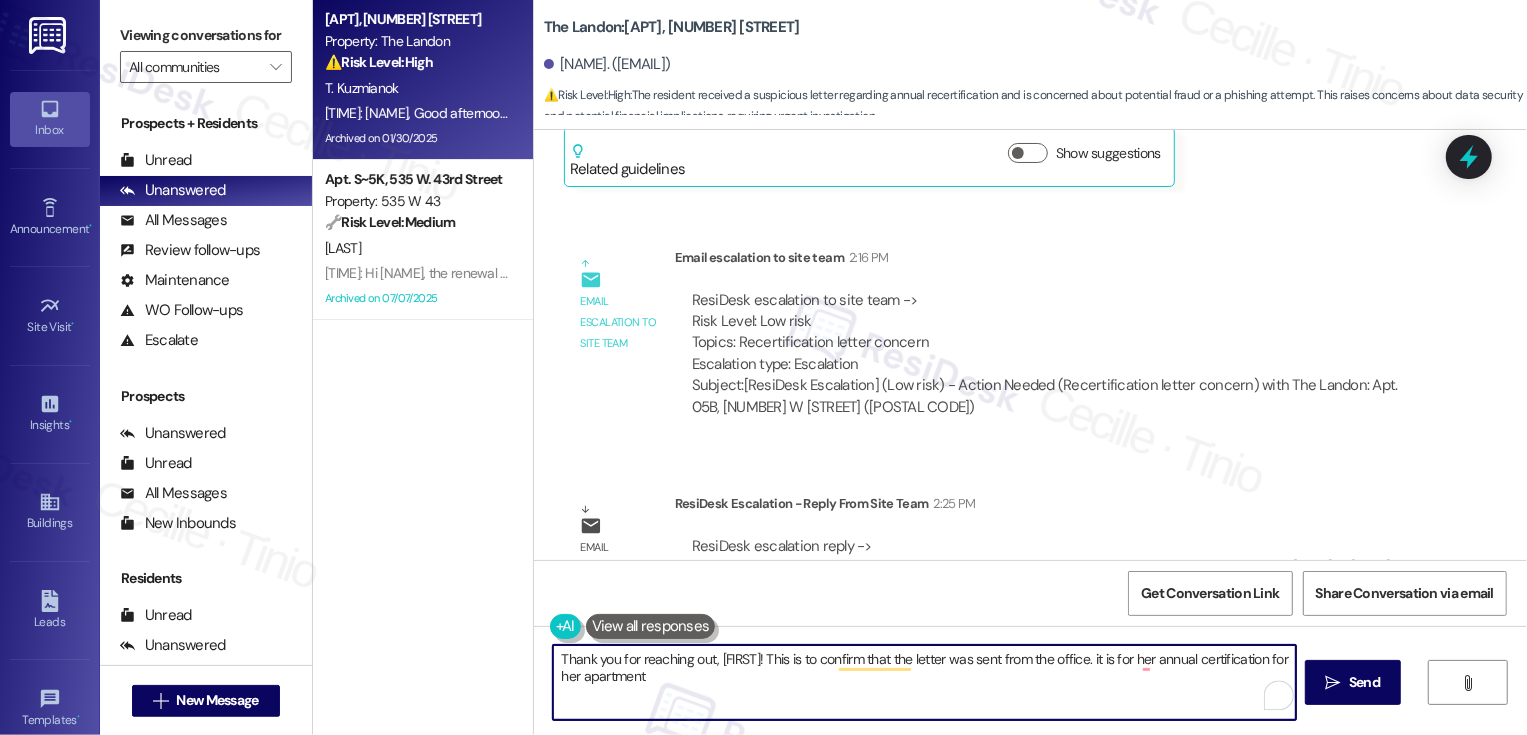 click on "Thank you for reaching out, [FIRST]! This is to confirm that the letter was sent from the office. it is for her annual certification for her apartment" at bounding box center (924, 682) 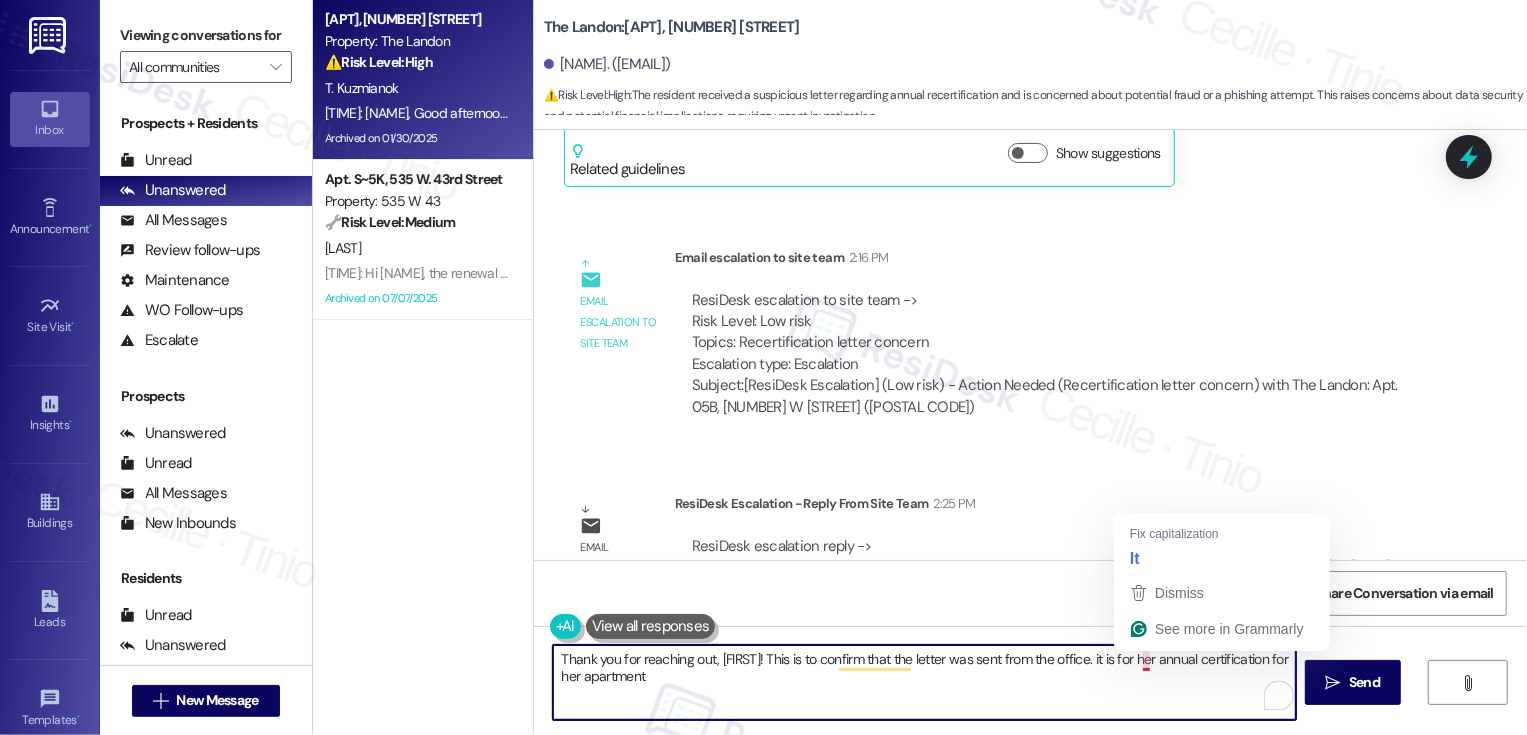 click on "Thank you for reaching out, [FIRST]! This is to confirm that the letter was sent from the office. it is for her annual certification for her apartment" at bounding box center (924, 682) 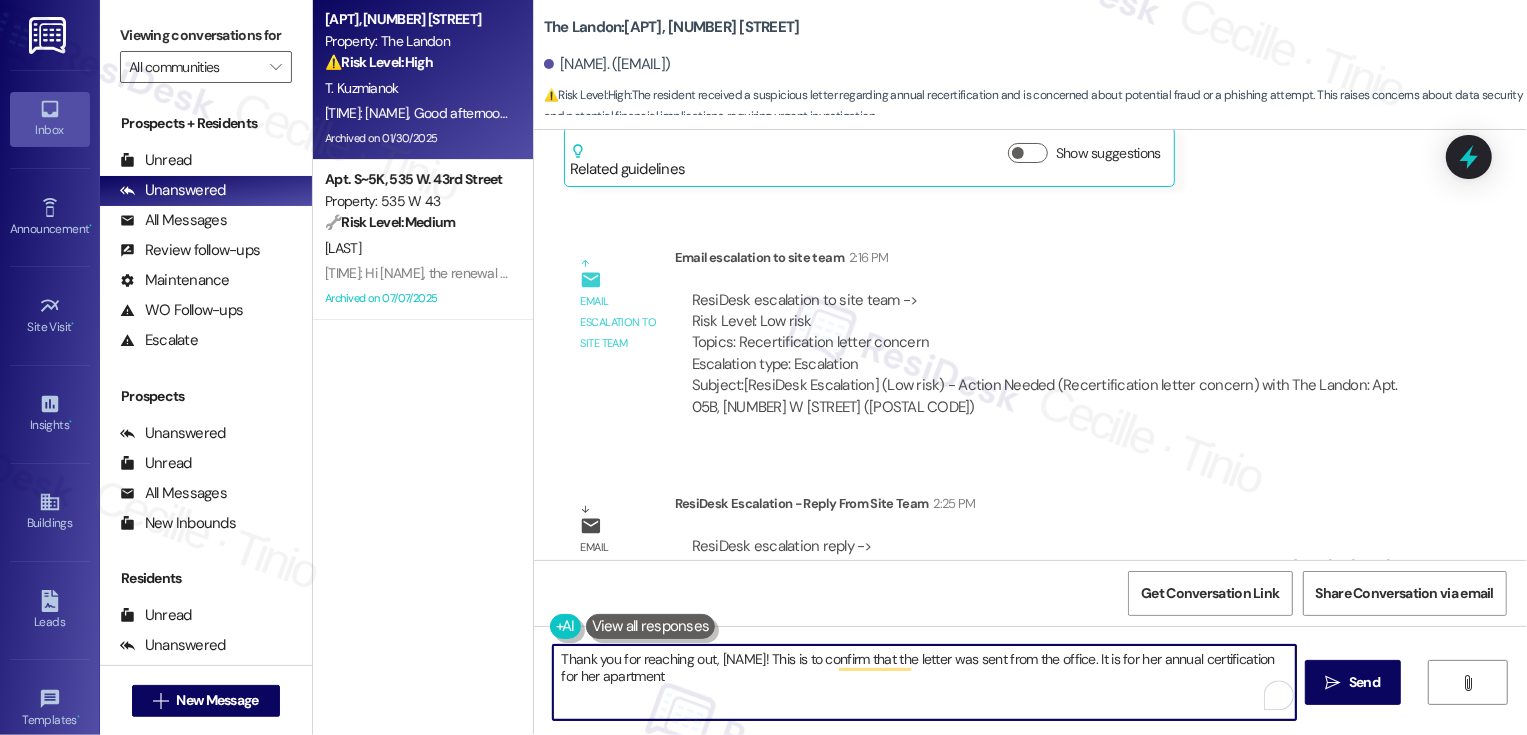 click on "Thank you for reaching out, [NAME]! This is to confirm that the letter was sent from the office. It is for her annual certification for her apartment" at bounding box center (924, 682) 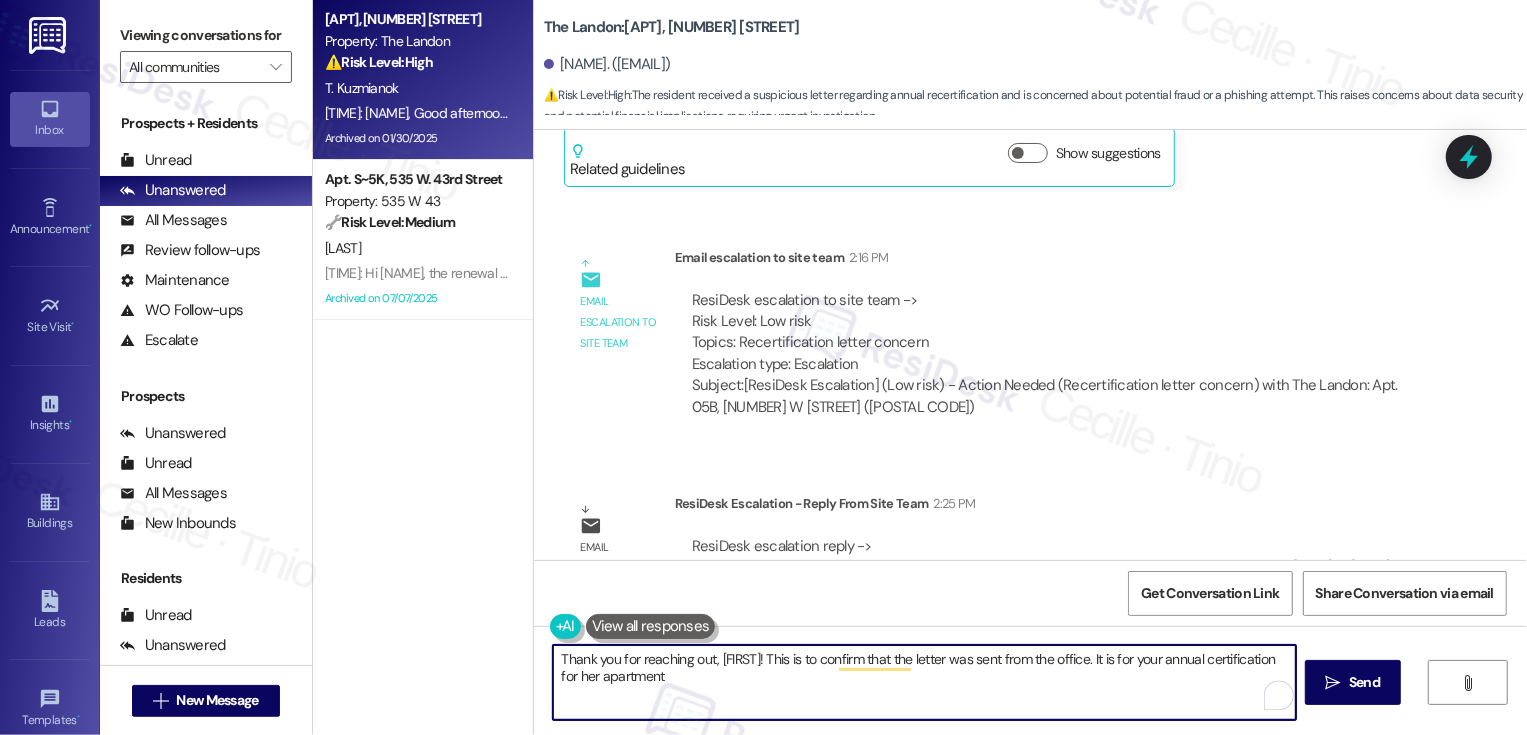 click on "Thank you for reaching out, [FIRST]! This is to confirm that the letter was sent from the office. It is for your annual certification for her apartment" at bounding box center (924, 682) 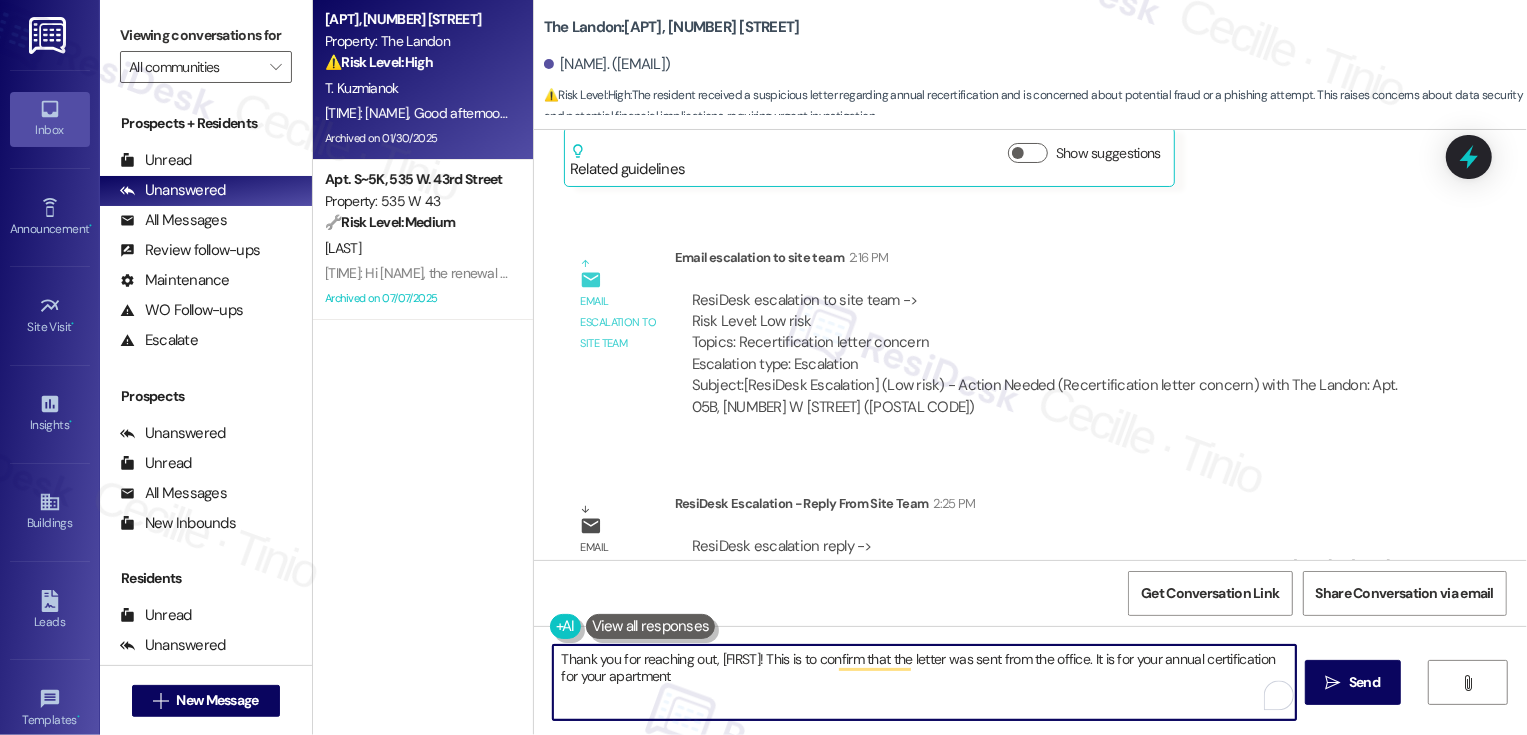 click on "Thank you for reaching out, [FIRST]! This is to confirm that the letter was sent from the office. It is for your annual certification for your apartment" at bounding box center [924, 682] 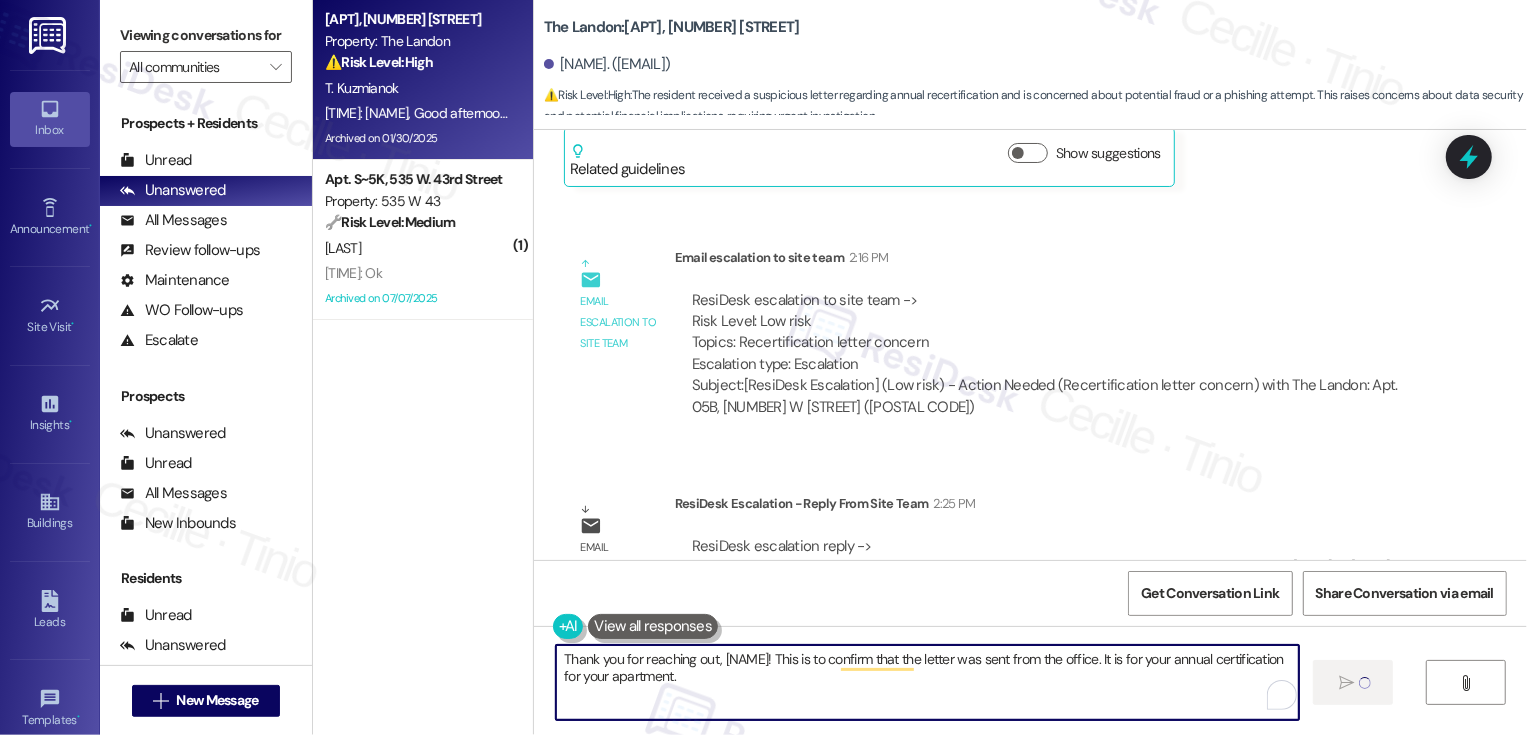 type on "Thank you for reaching out, [NAME]! This is to confirm that the letter was sent from the office. It is for your annual certification for your apartment." 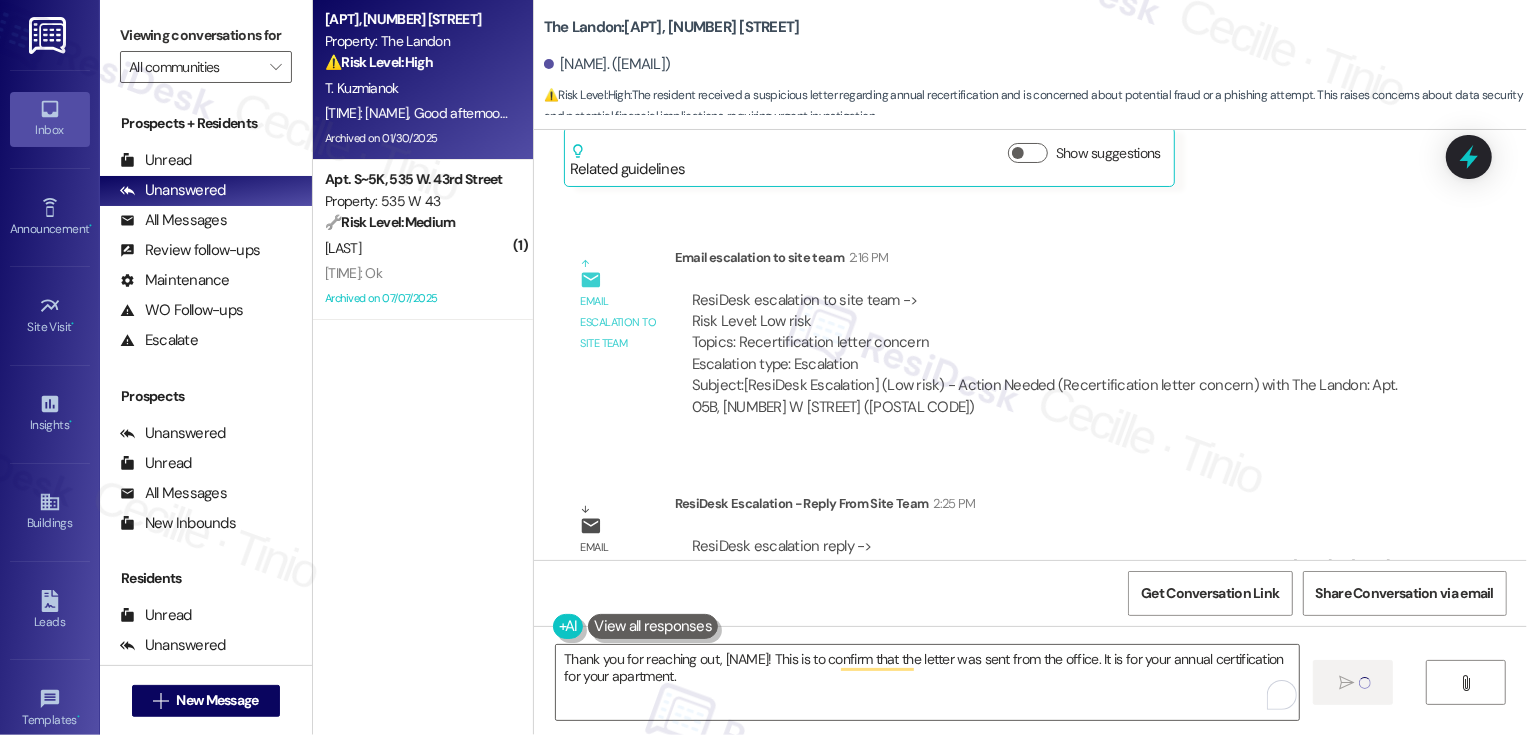 type 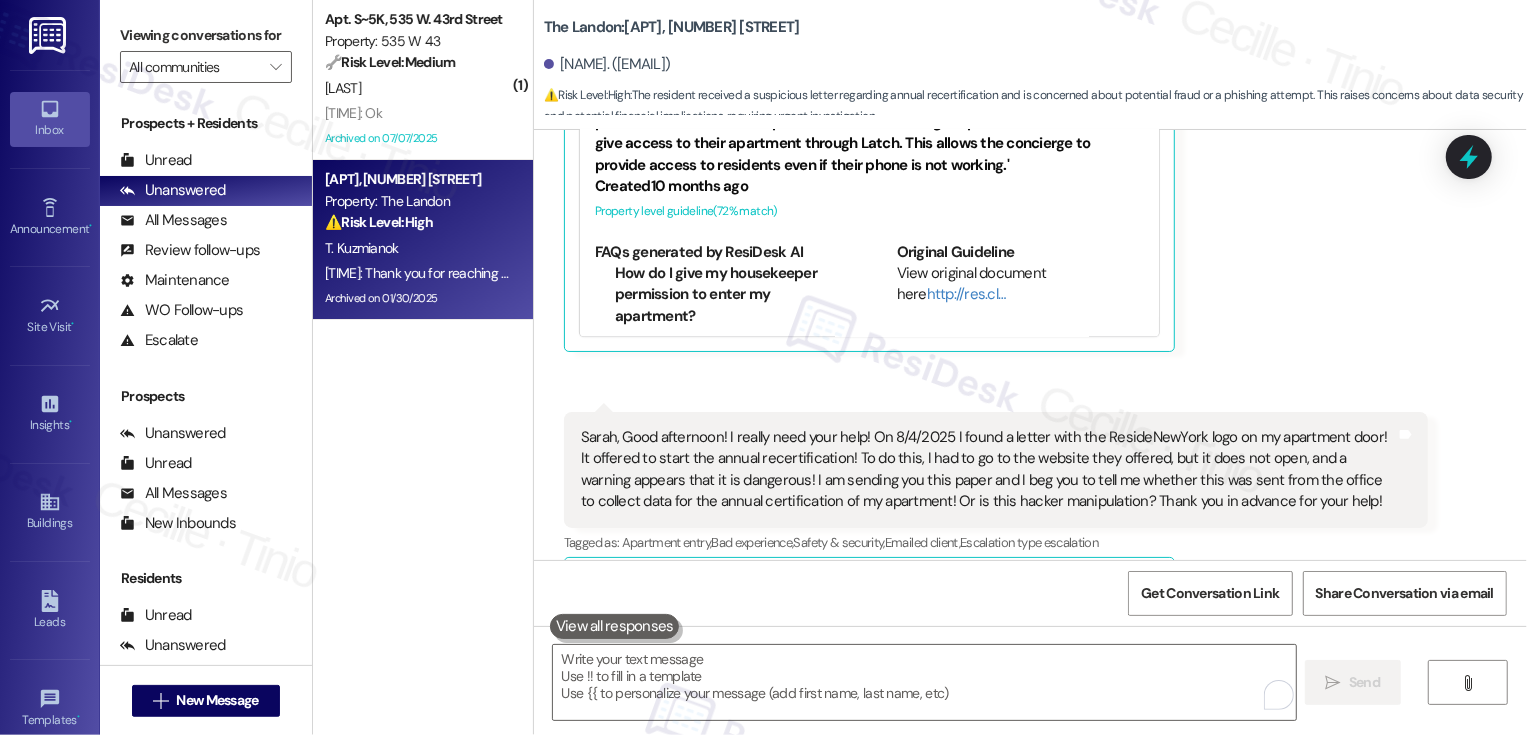 scroll, scrollTop: 20492, scrollLeft: 0, axis: vertical 